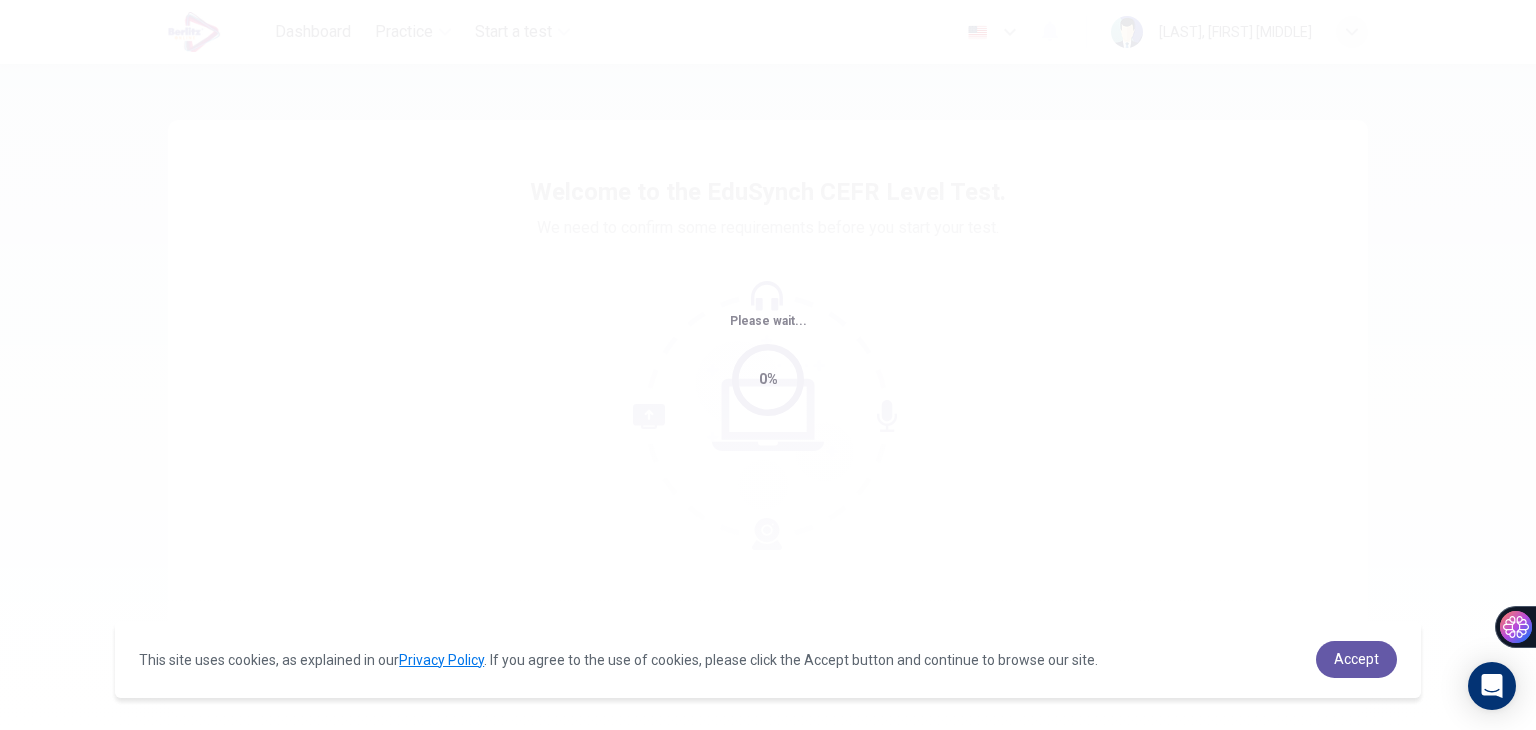 scroll, scrollTop: 0, scrollLeft: 0, axis: both 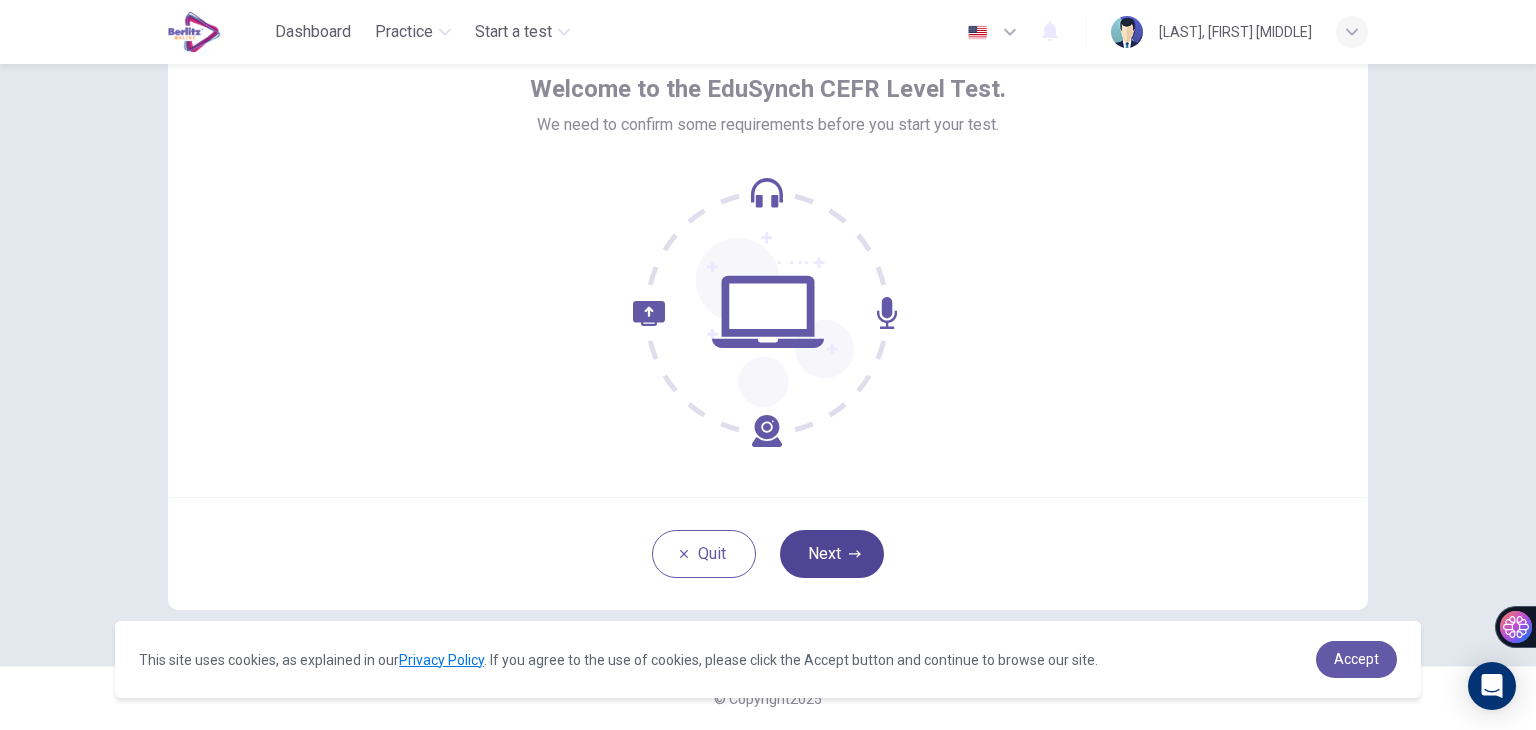click on "Next" at bounding box center (832, 554) 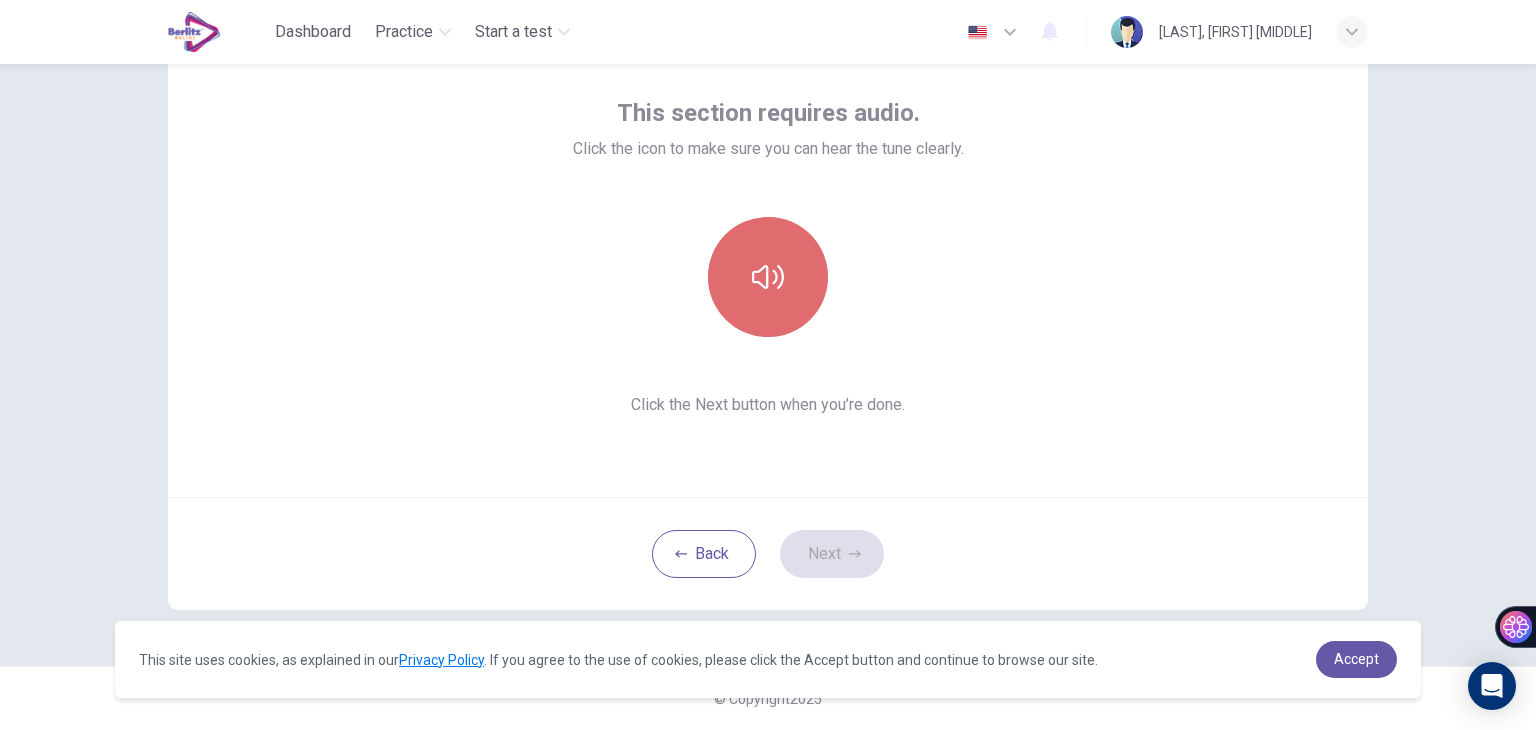 click at bounding box center [768, 277] 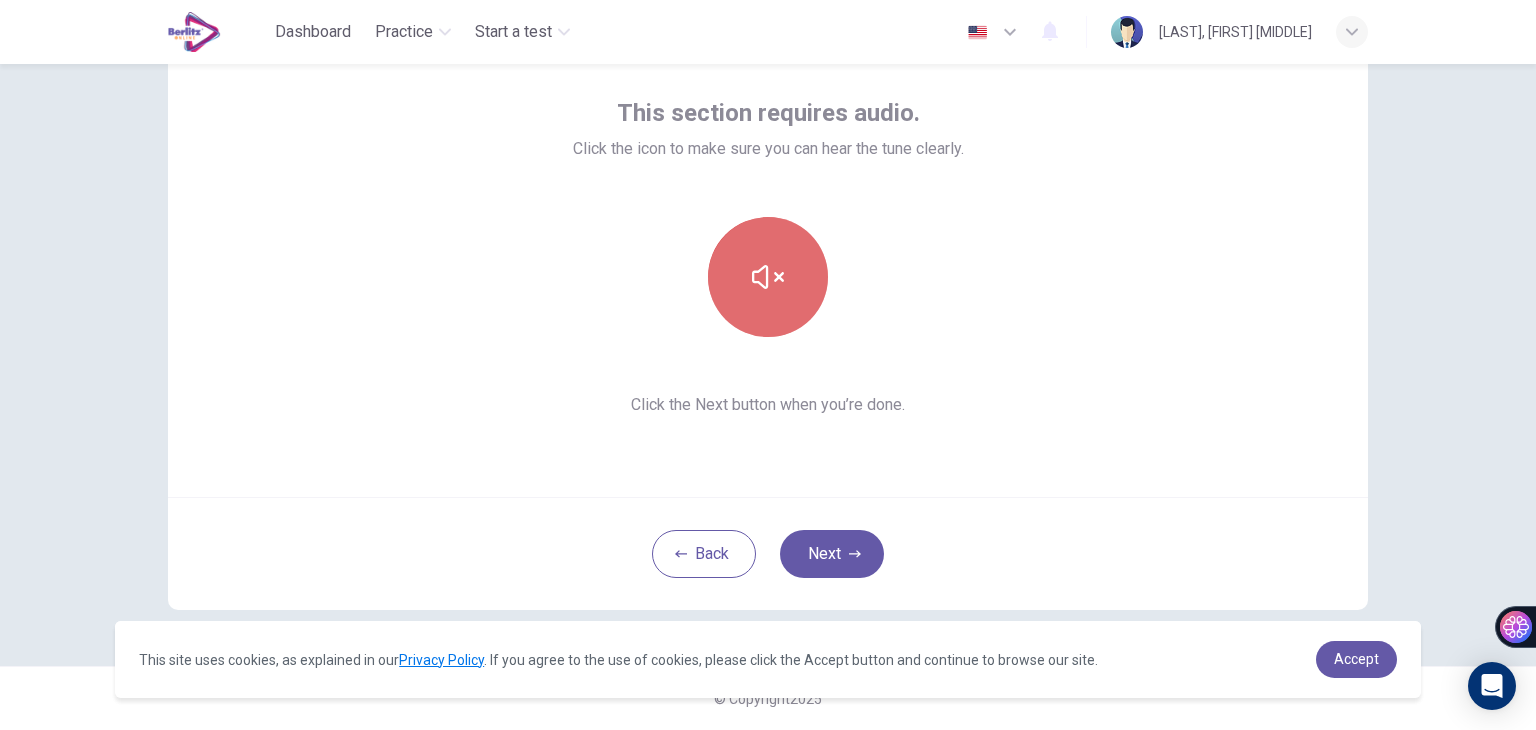click at bounding box center (768, 277) 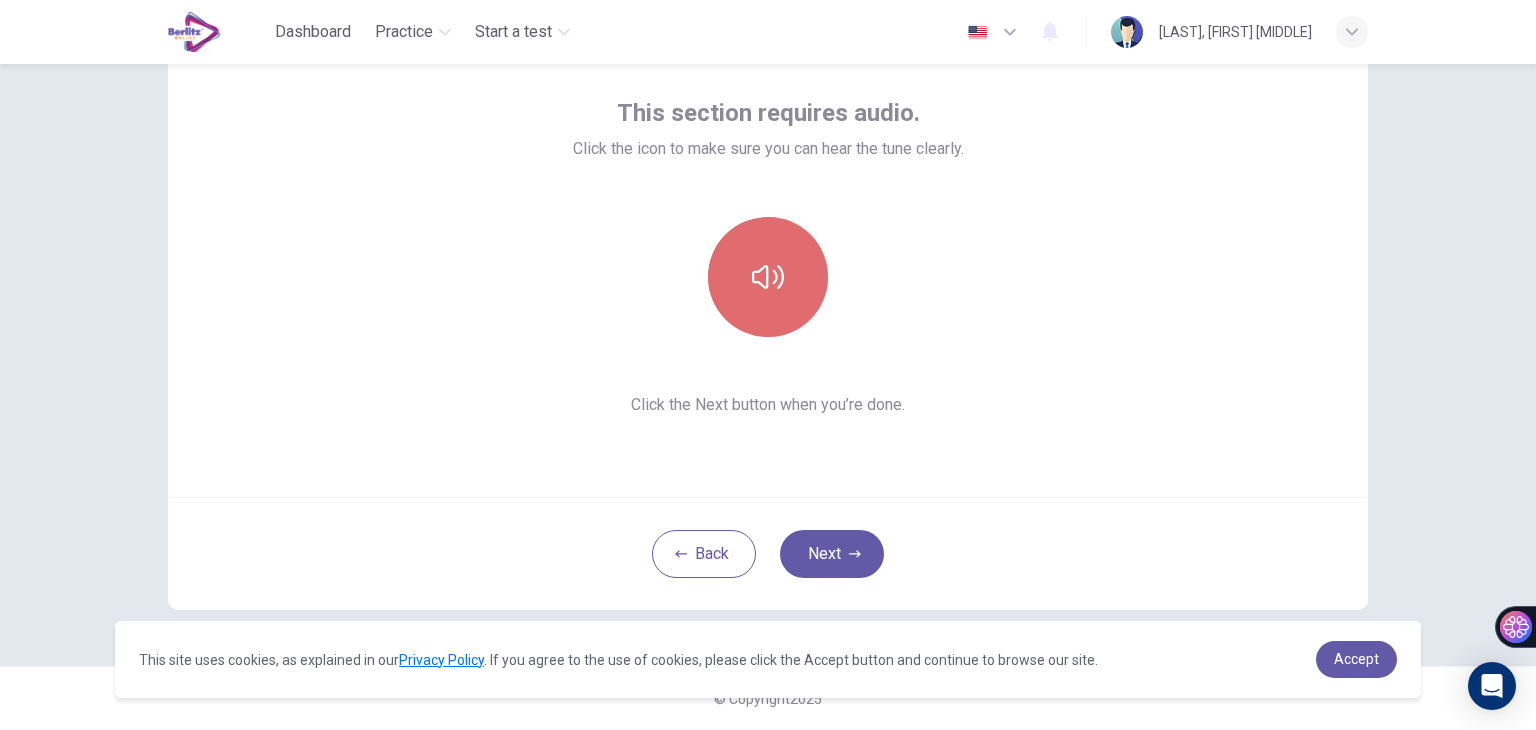 click at bounding box center (768, 277) 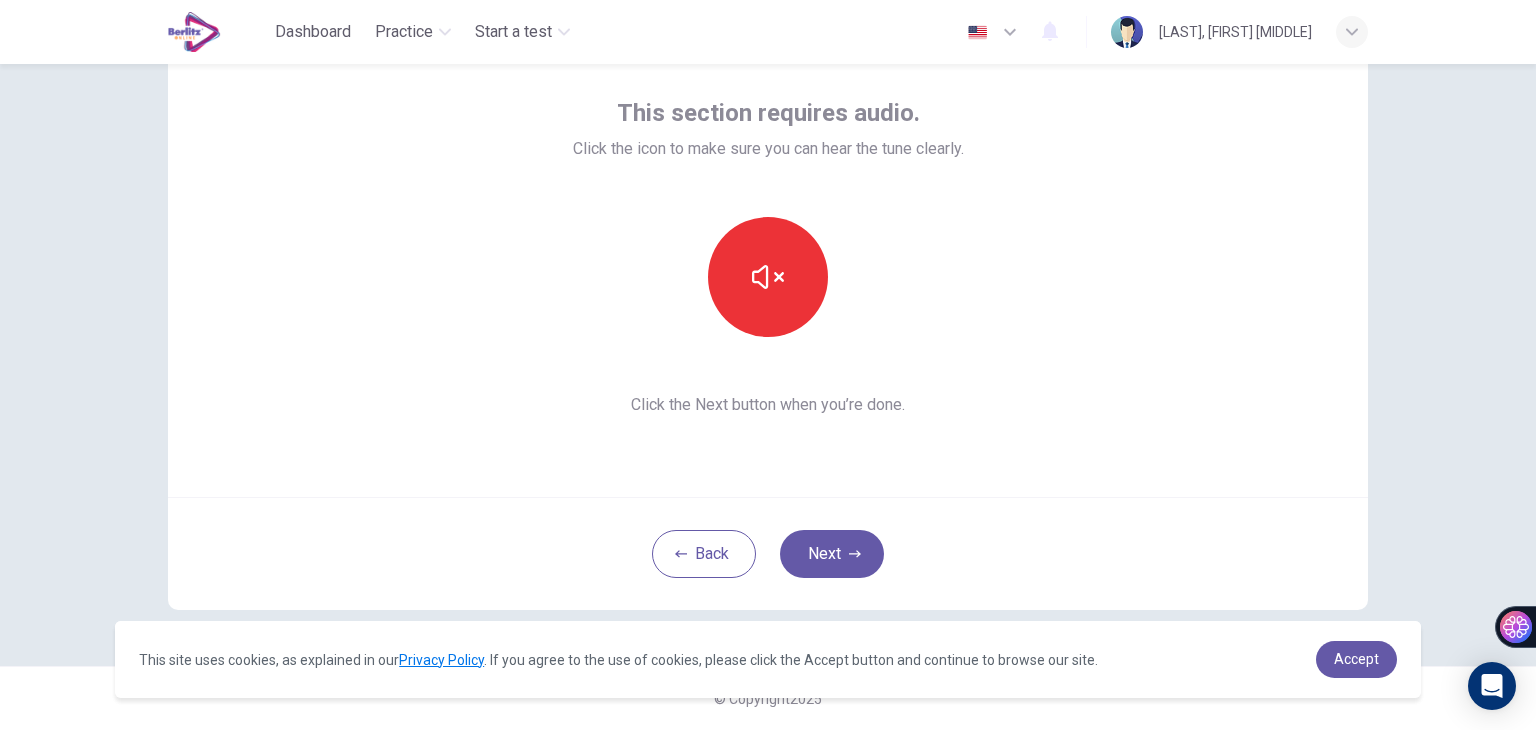 type 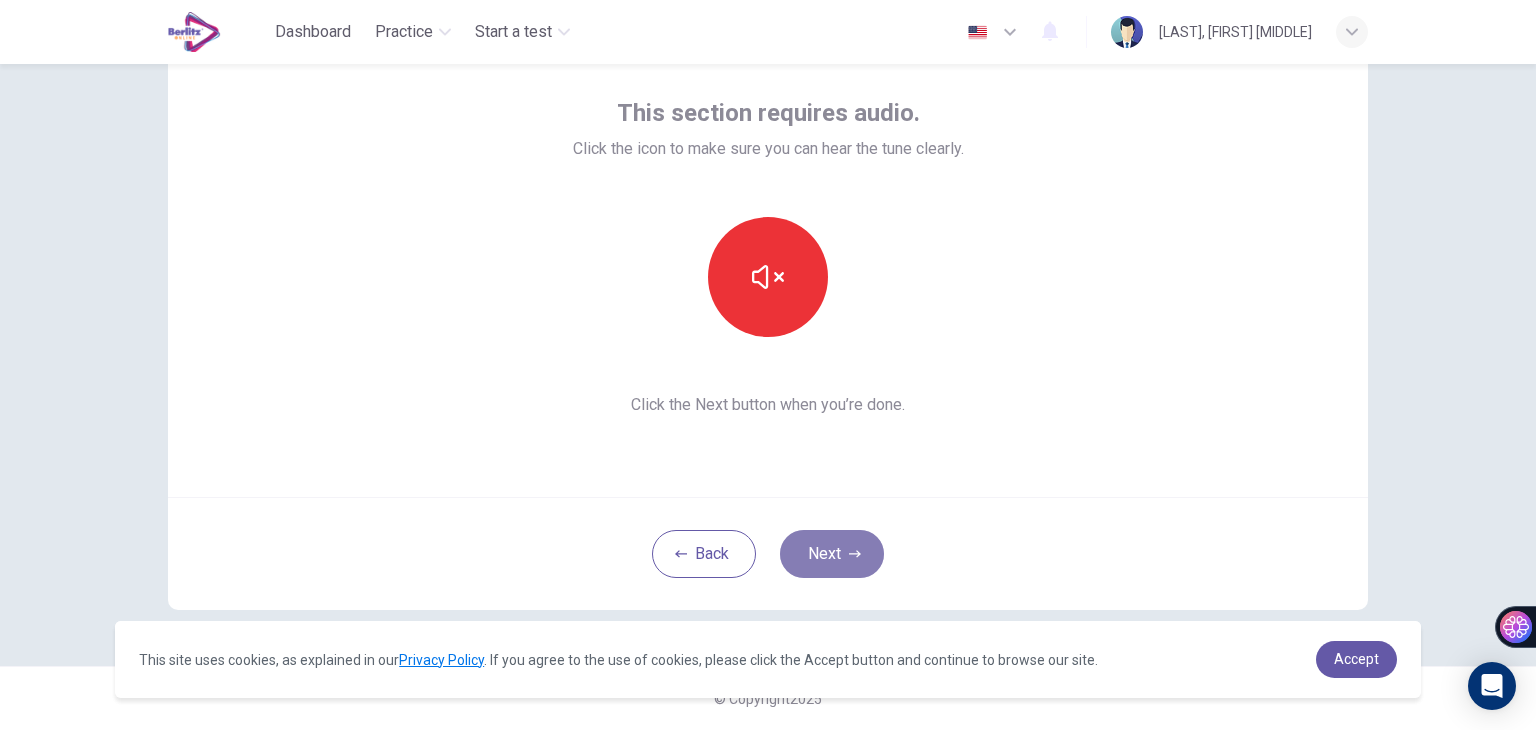 click on "Next" at bounding box center [832, 554] 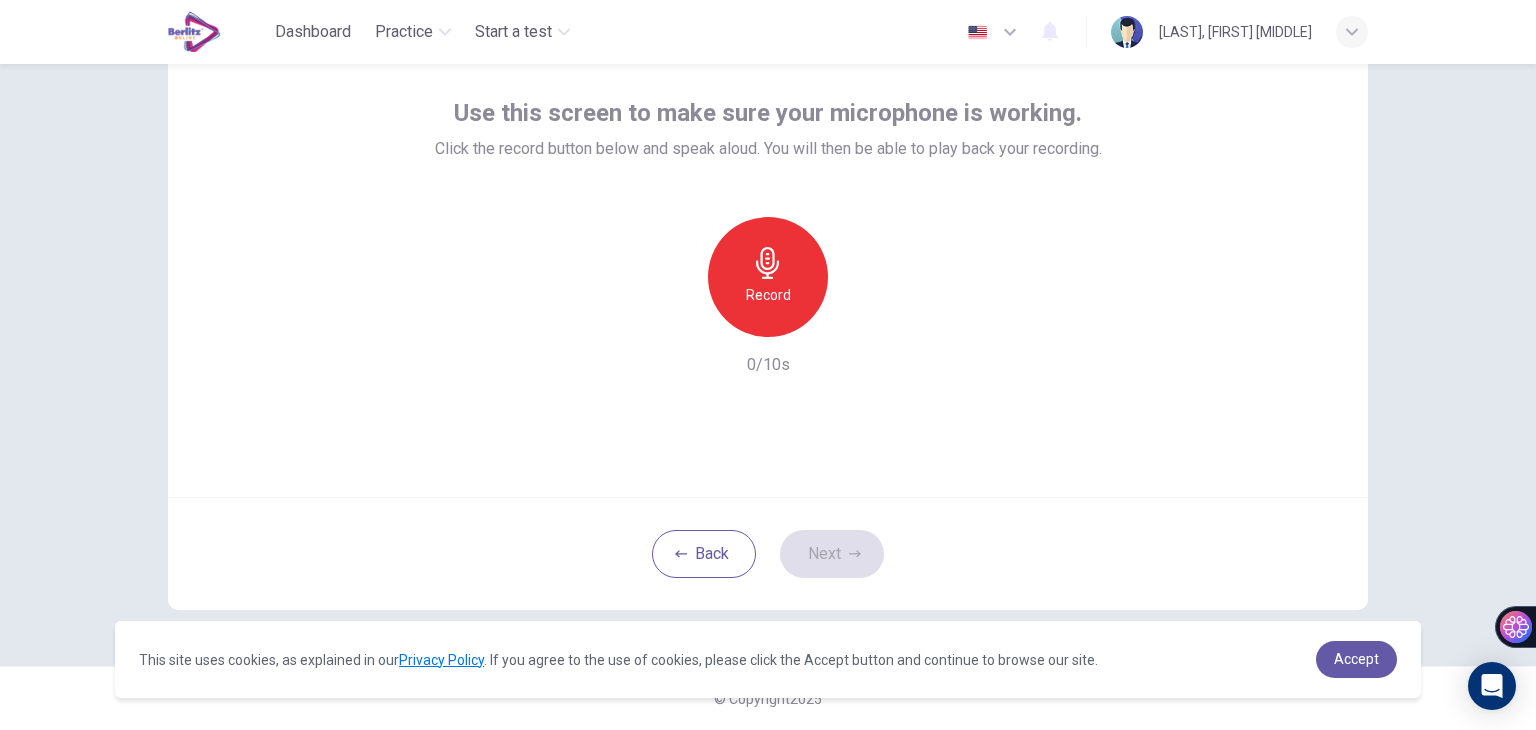 click on "Record" at bounding box center (768, 295) 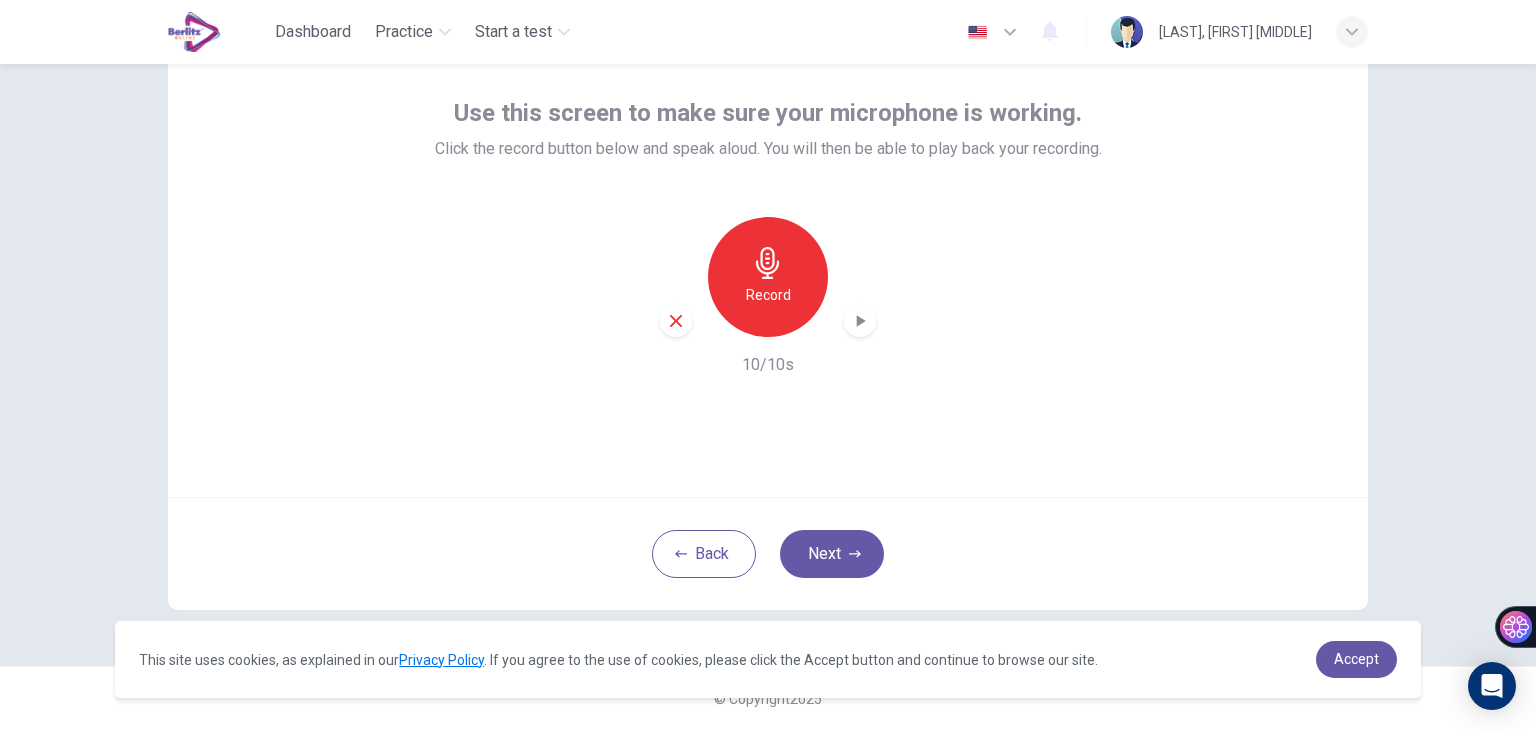 click at bounding box center (860, 321) 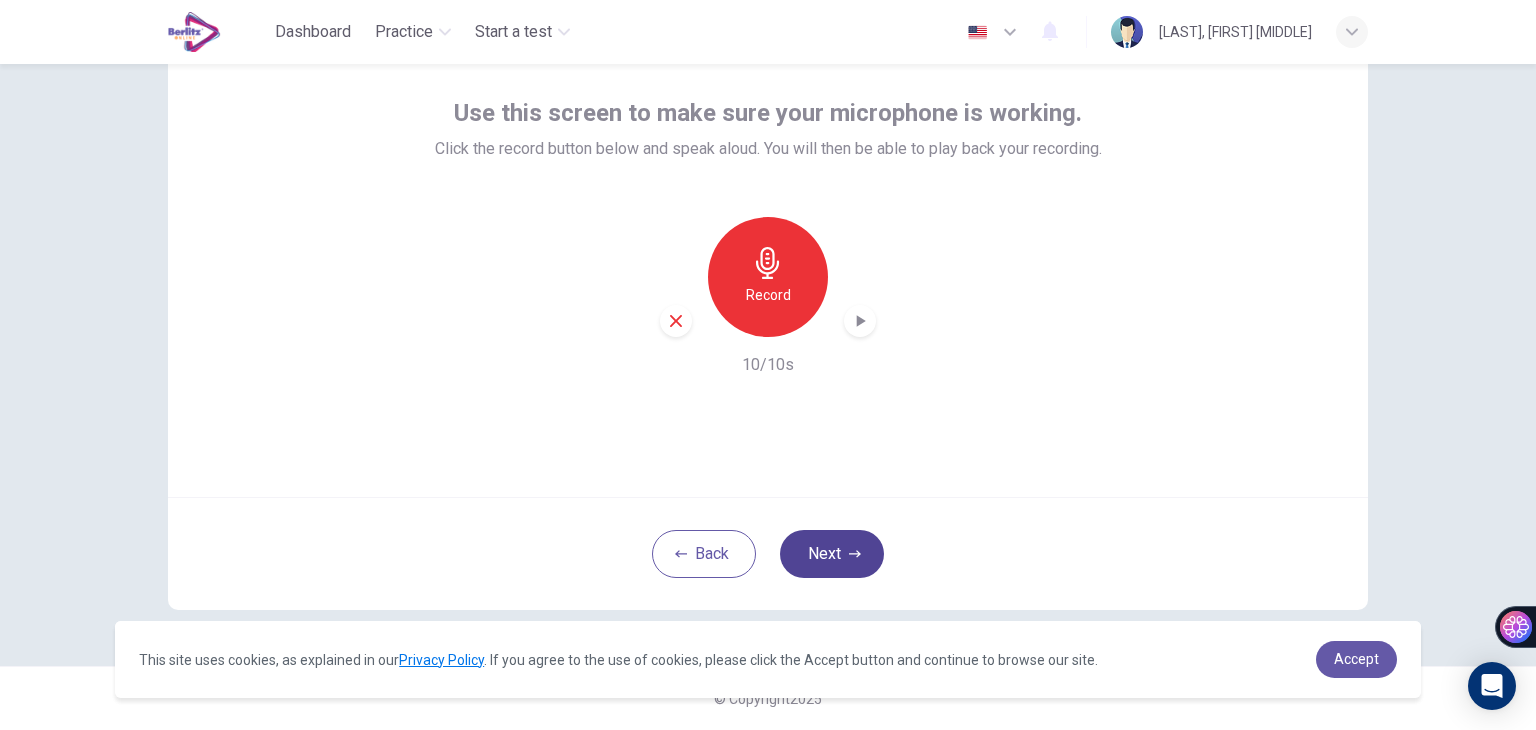 click on "Next" at bounding box center (832, 554) 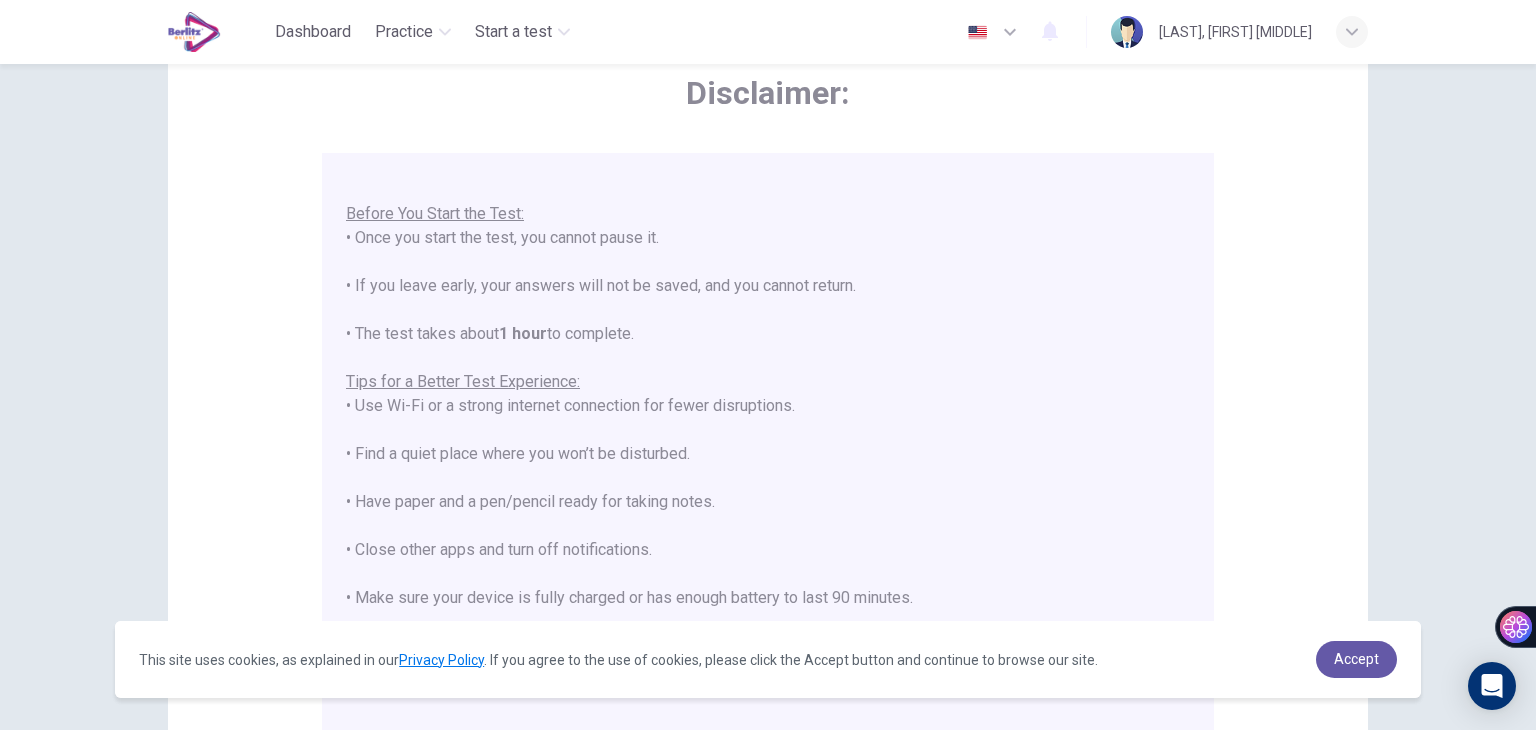 scroll, scrollTop: 191, scrollLeft: 0, axis: vertical 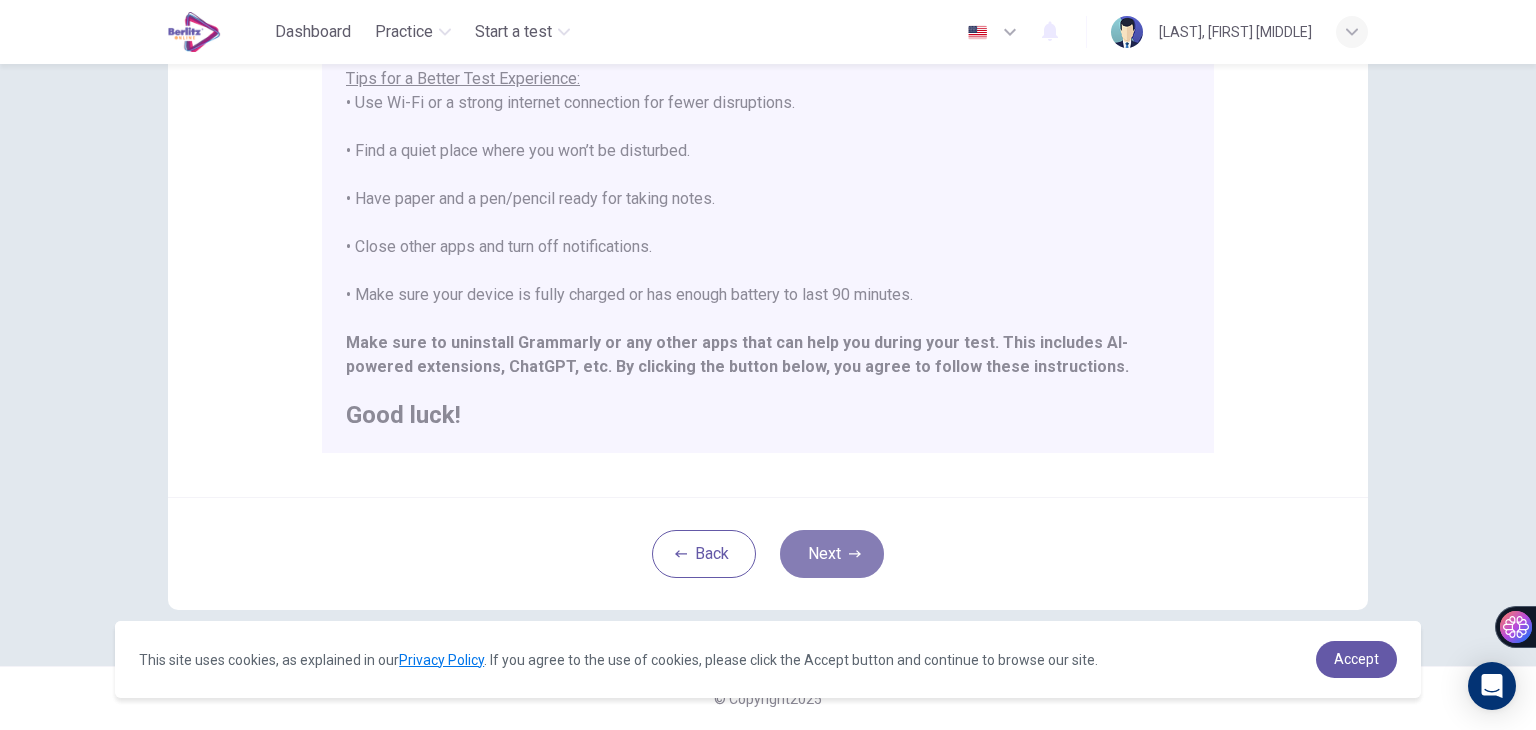 click on "Next" at bounding box center (832, 554) 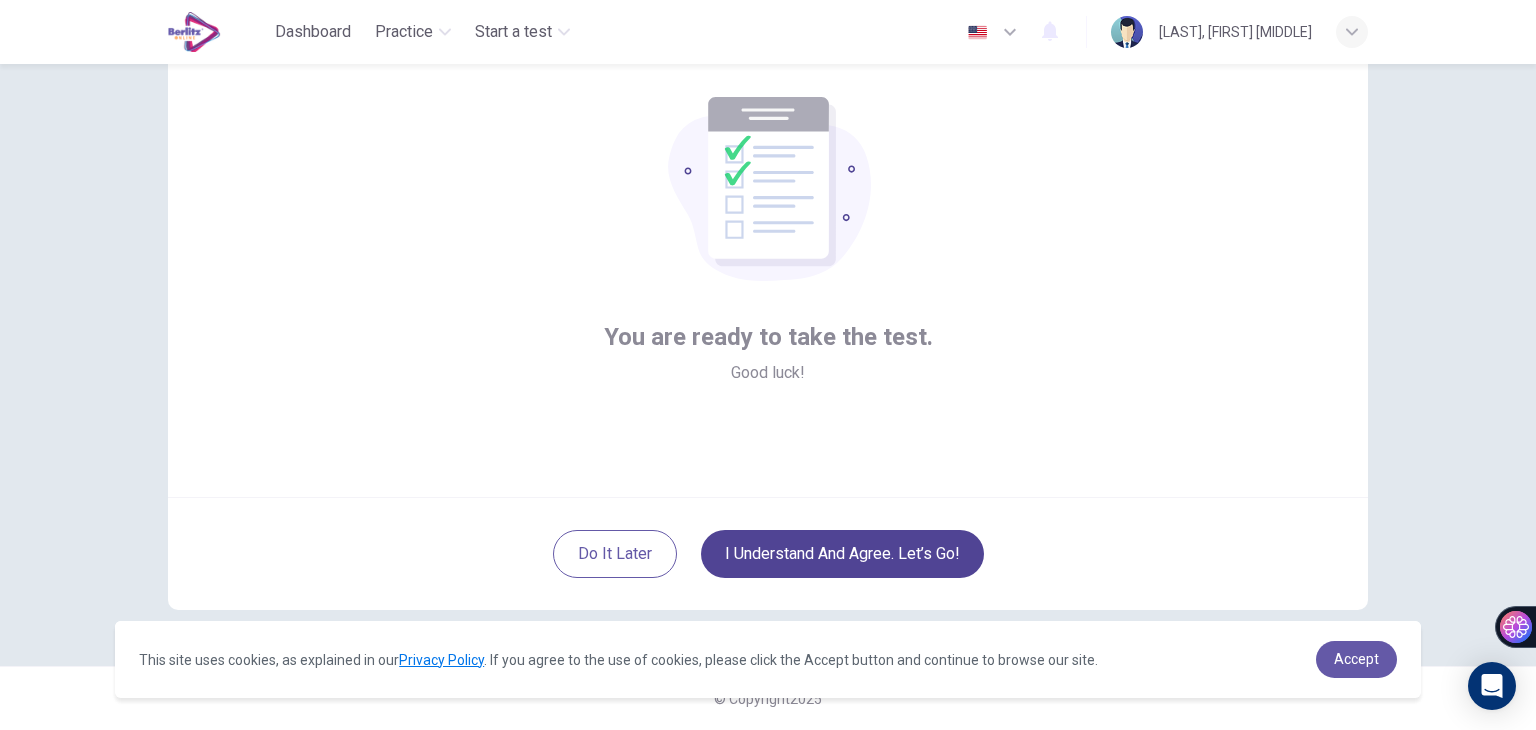 click on "I understand and agree. Let’s go!" at bounding box center (842, 554) 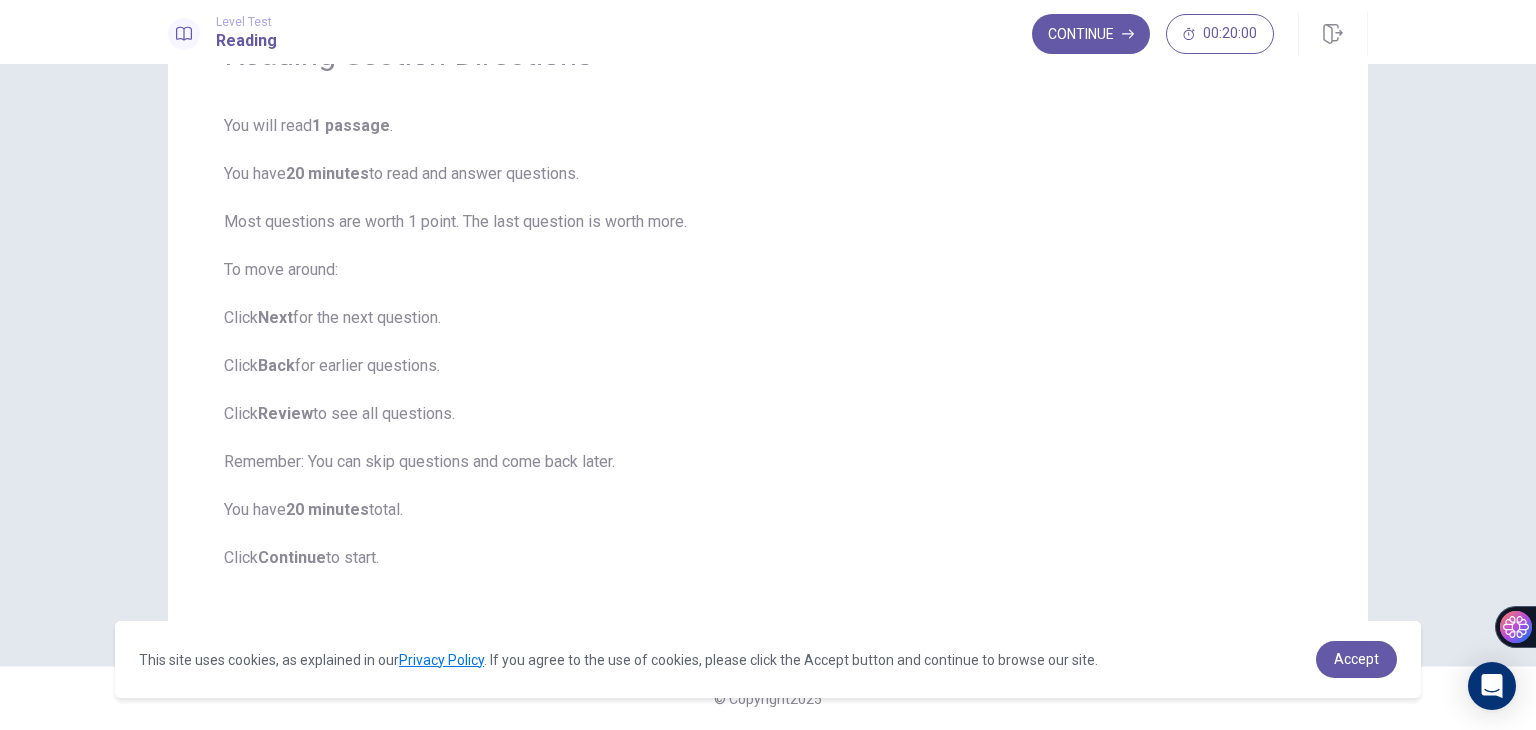 scroll, scrollTop: 0, scrollLeft: 0, axis: both 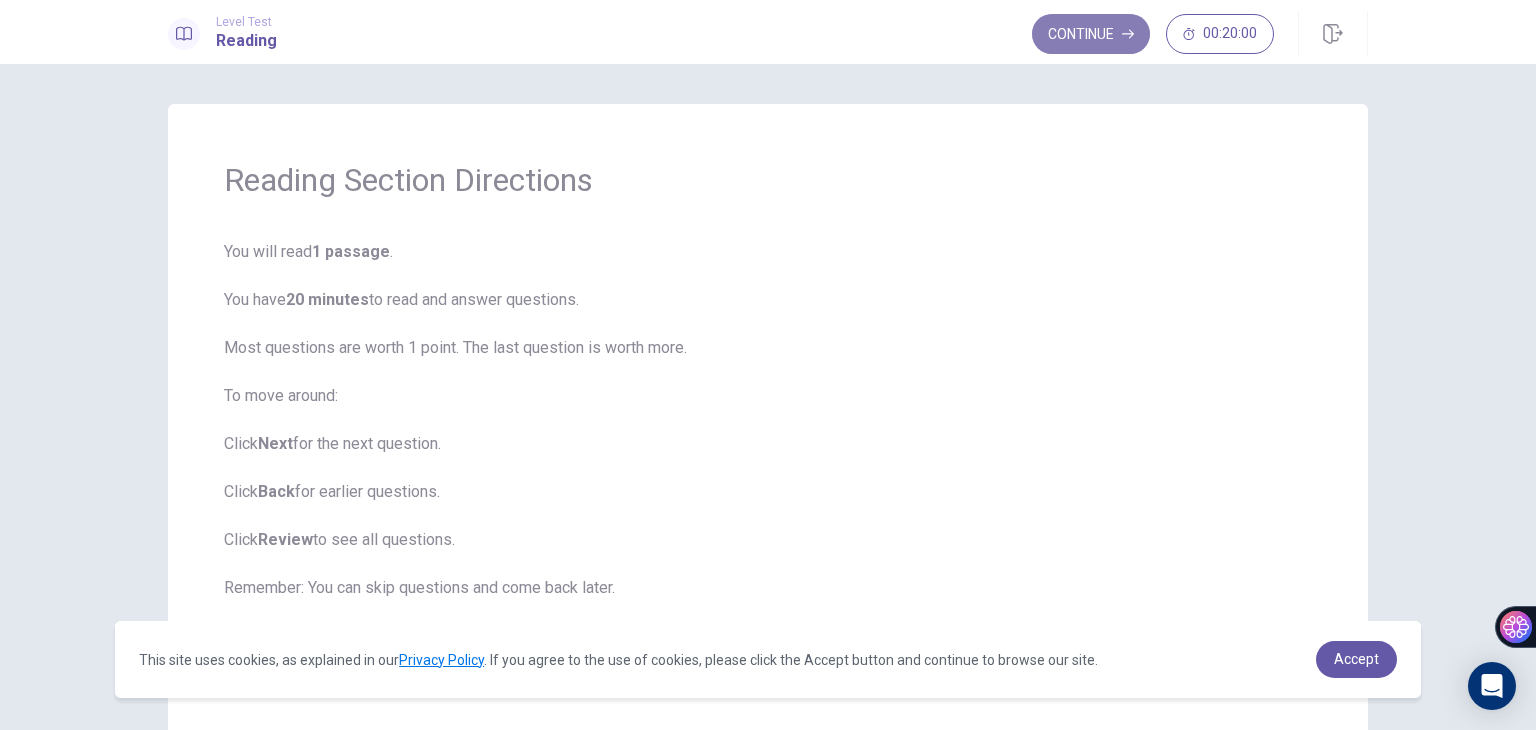 click on "Continue" at bounding box center [1091, 34] 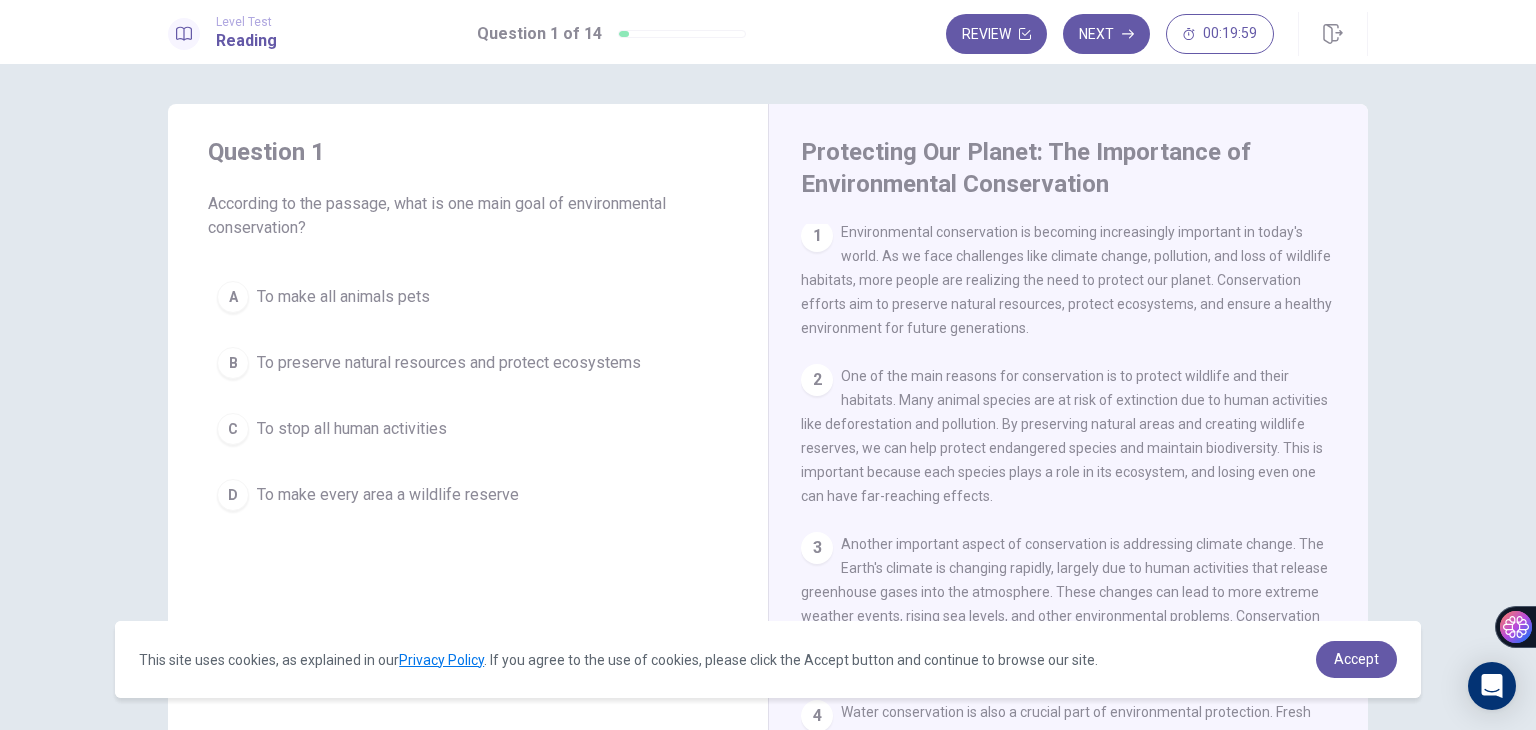 scroll, scrollTop: 0, scrollLeft: 0, axis: both 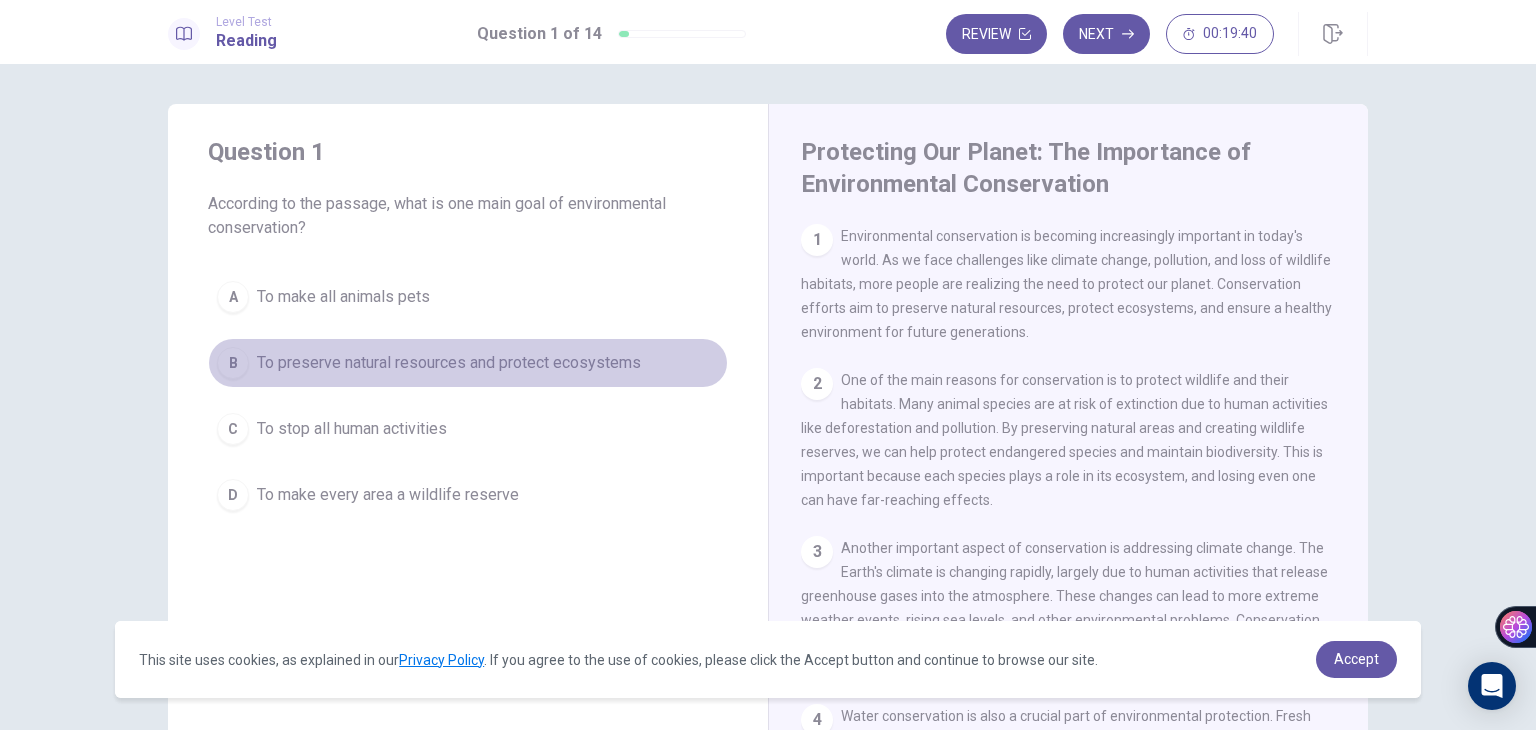 click on "To preserve natural resources and protect ecosystems" at bounding box center (343, 297) 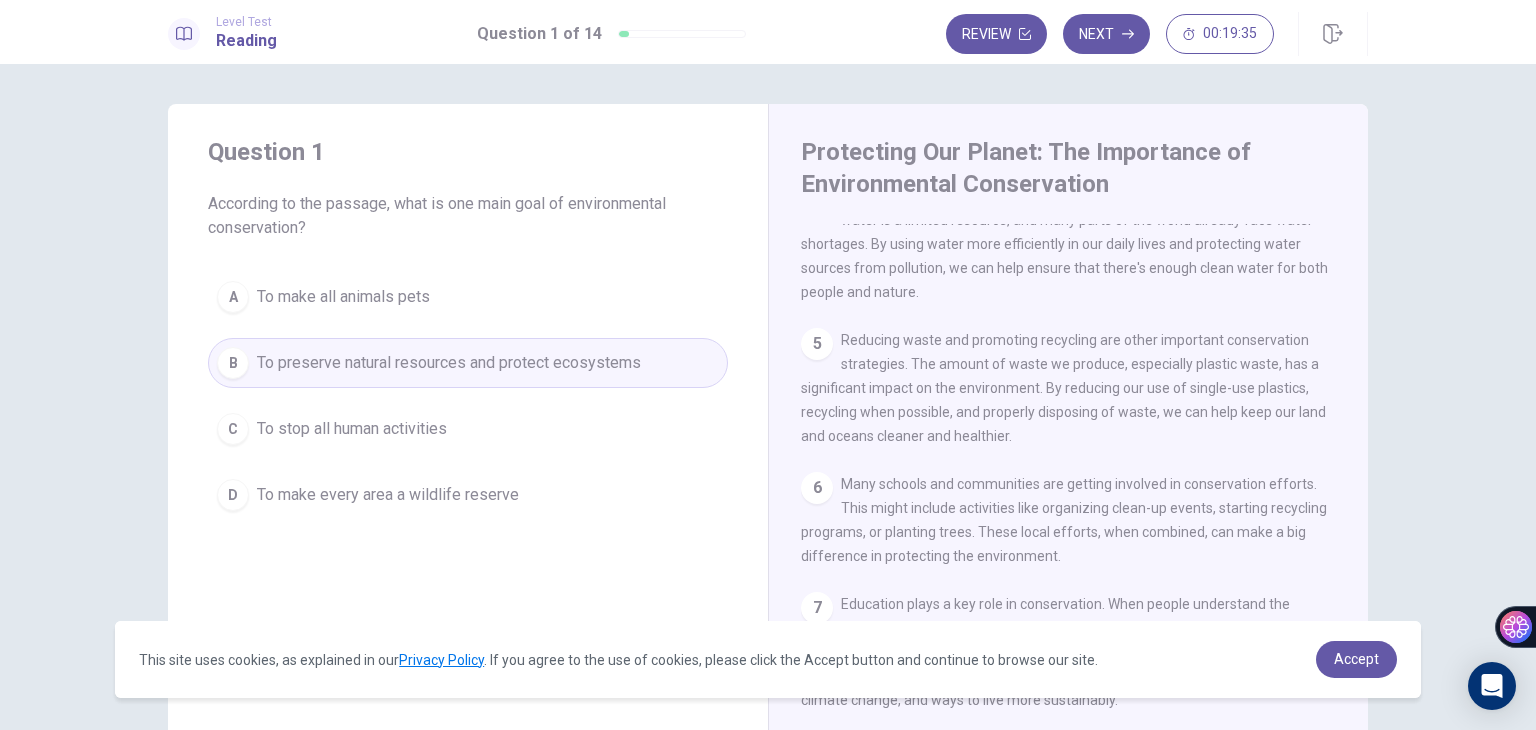scroll, scrollTop: 524, scrollLeft: 0, axis: vertical 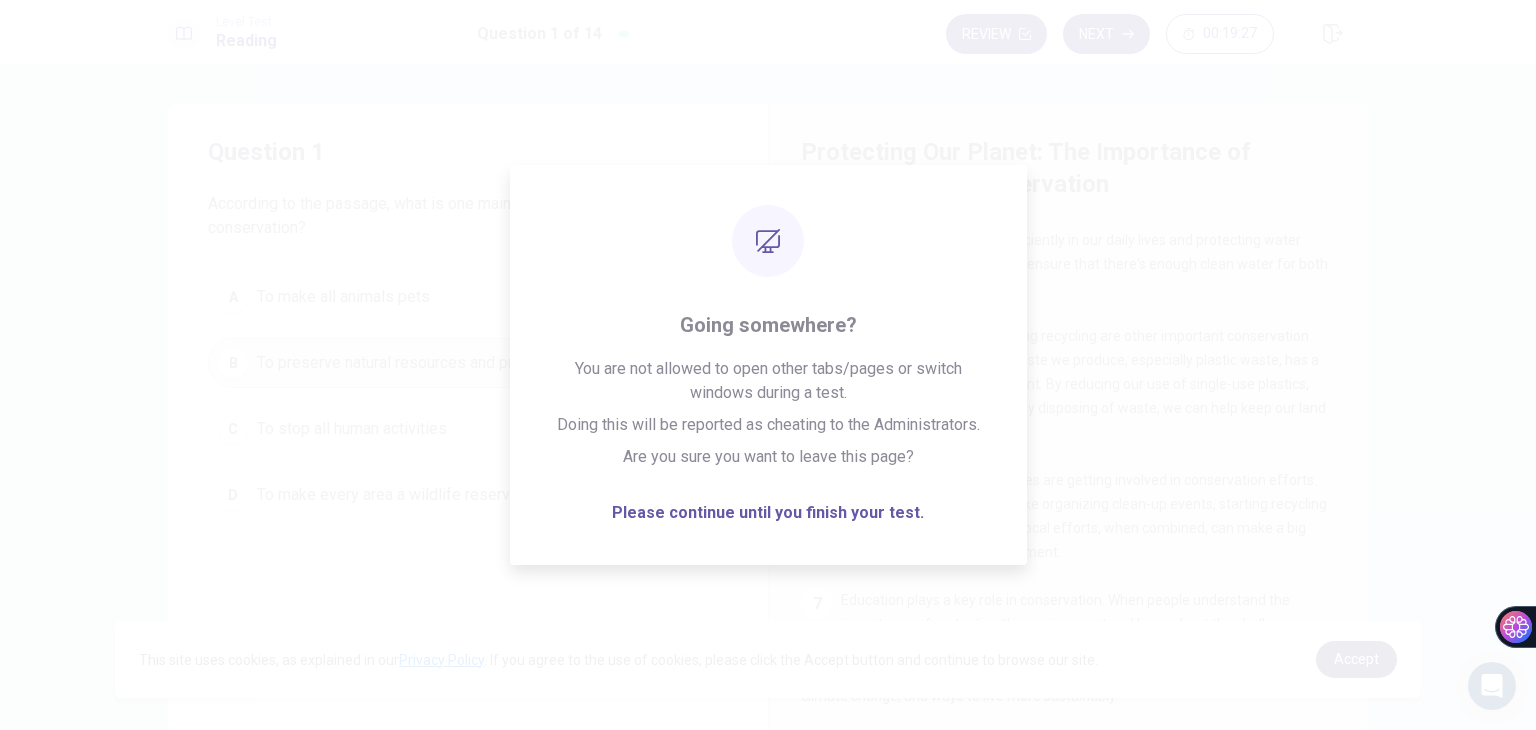 click on "Accept" at bounding box center (1356, 659) 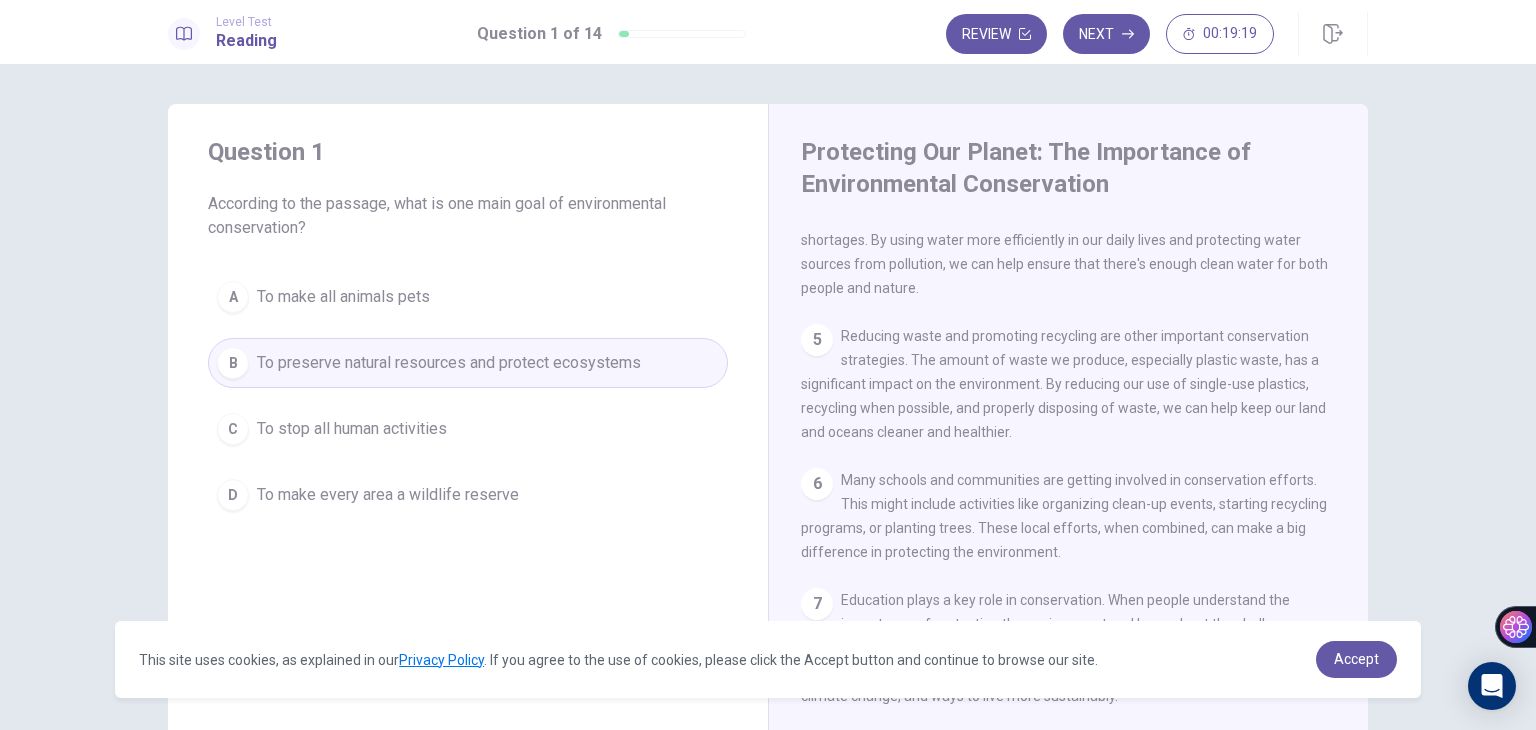 scroll, scrollTop: 0, scrollLeft: 0, axis: both 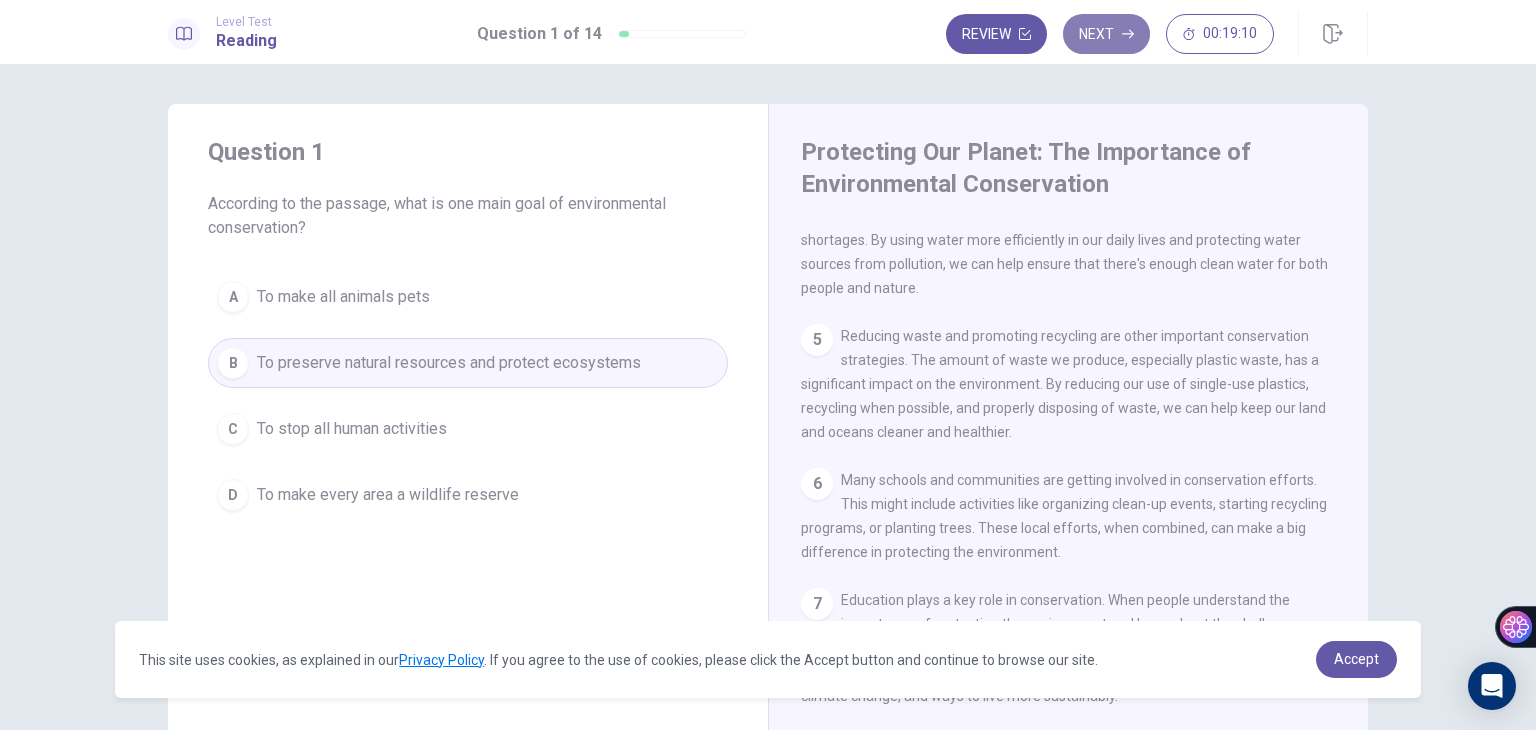 click on "Next" at bounding box center (1106, 34) 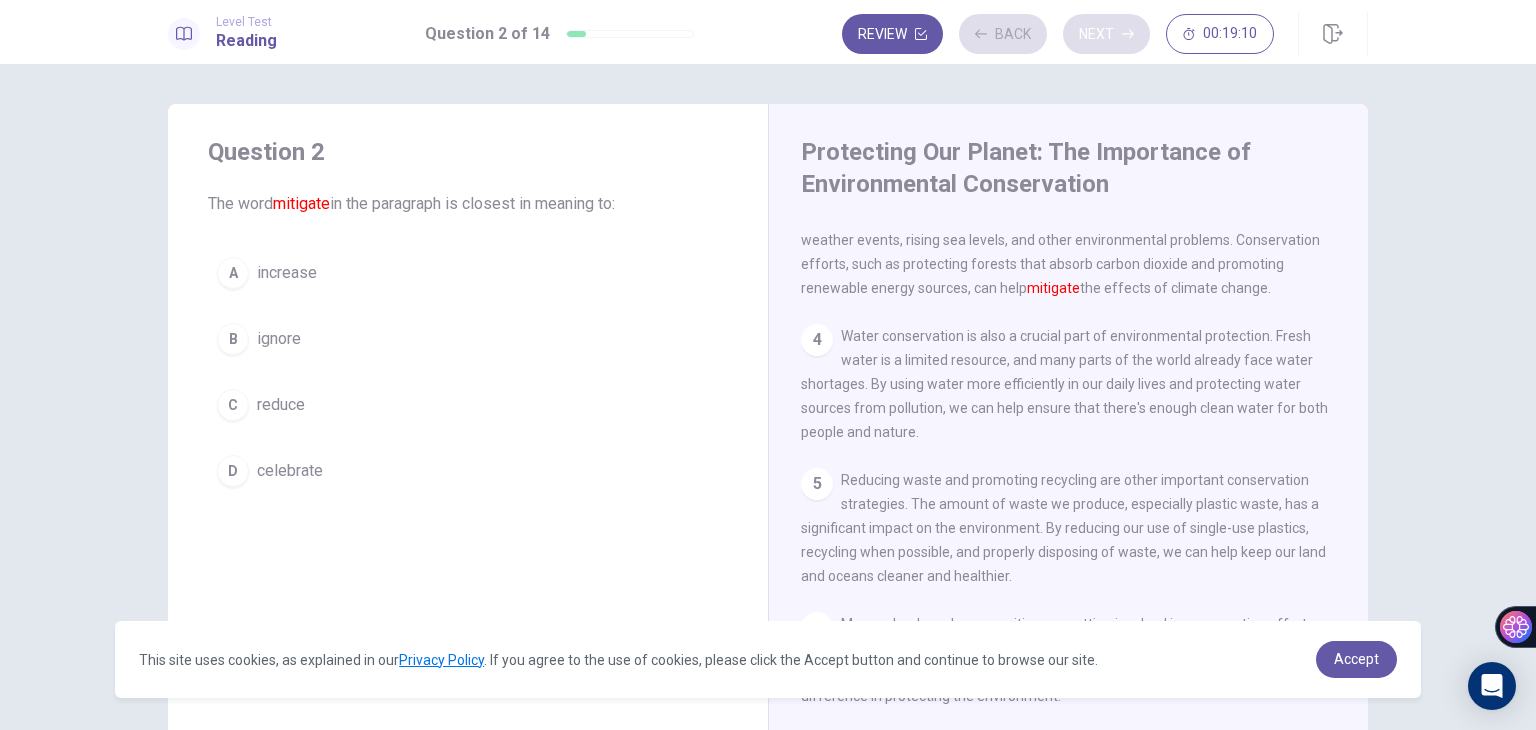 scroll, scrollTop: 320, scrollLeft: 0, axis: vertical 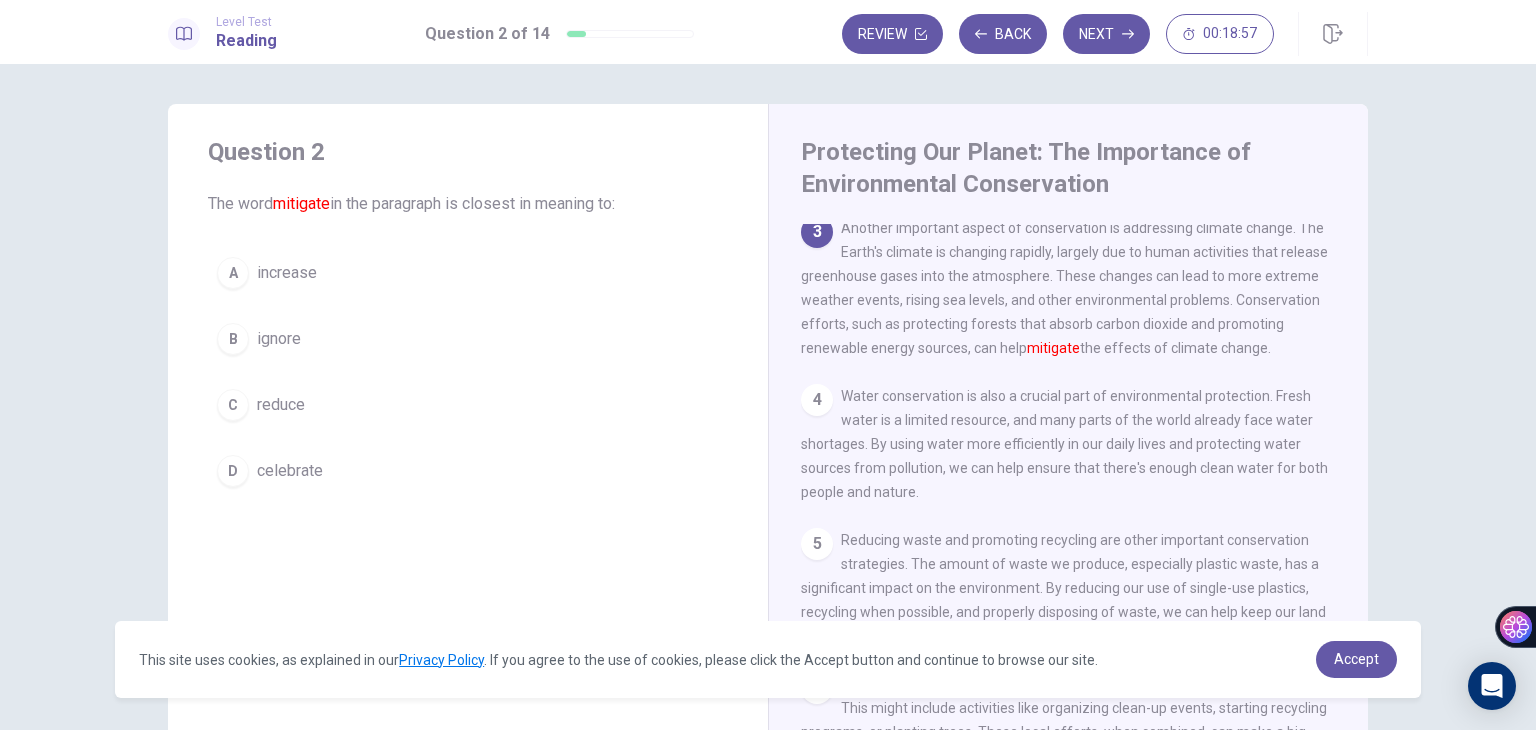 click on "reduce" at bounding box center [287, 273] 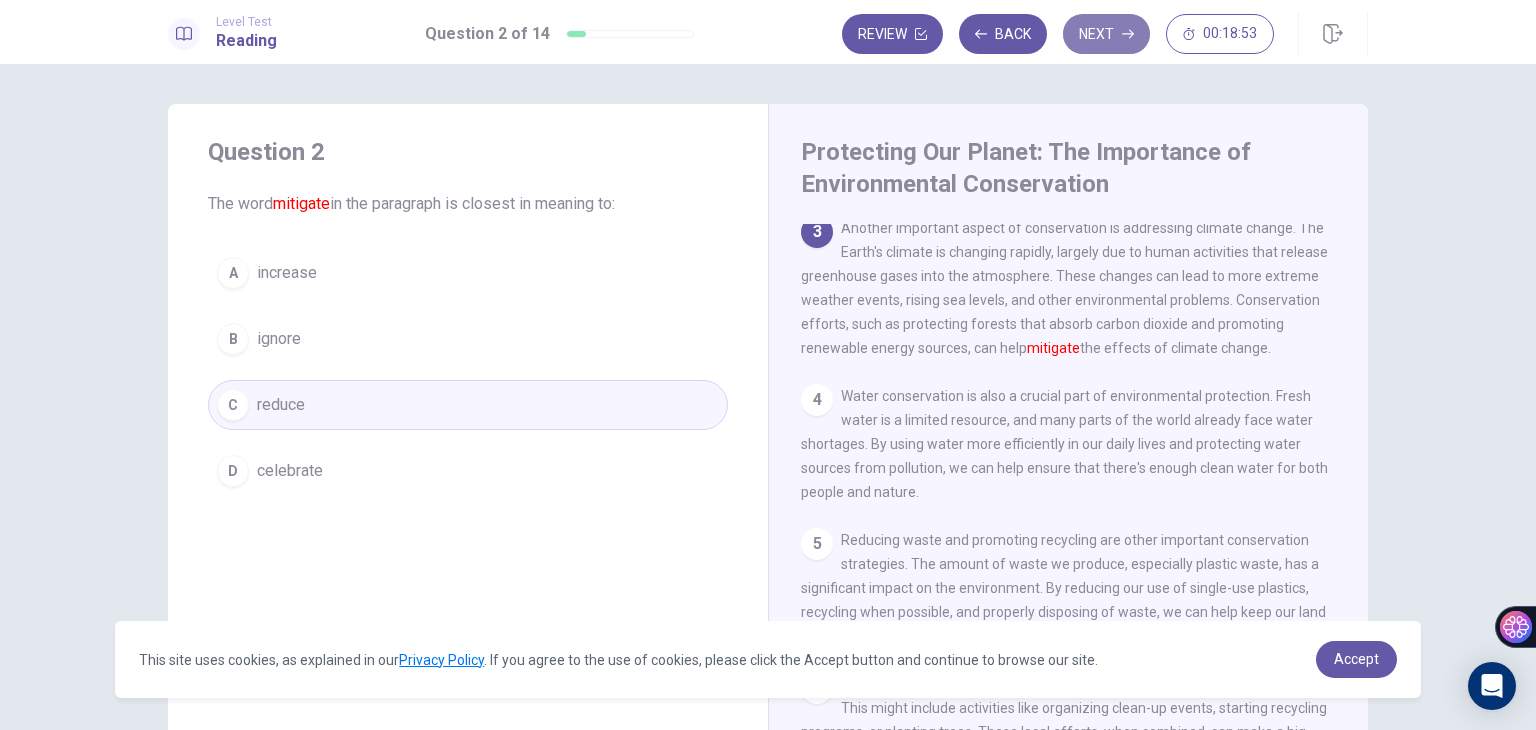 click on "Next" at bounding box center [1106, 34] 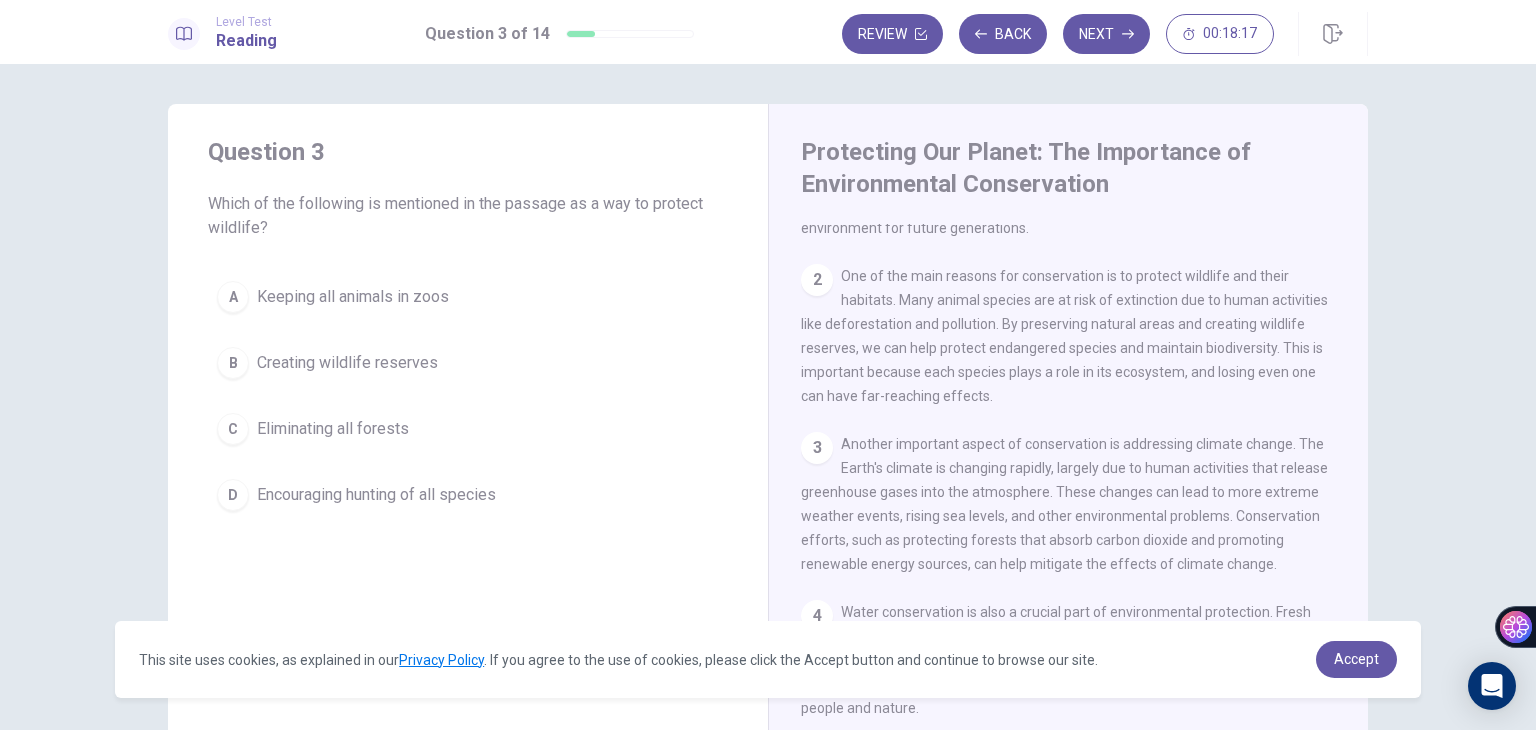 scroll, scrollTop: 103, scrollLeft: 0, axis: vertical 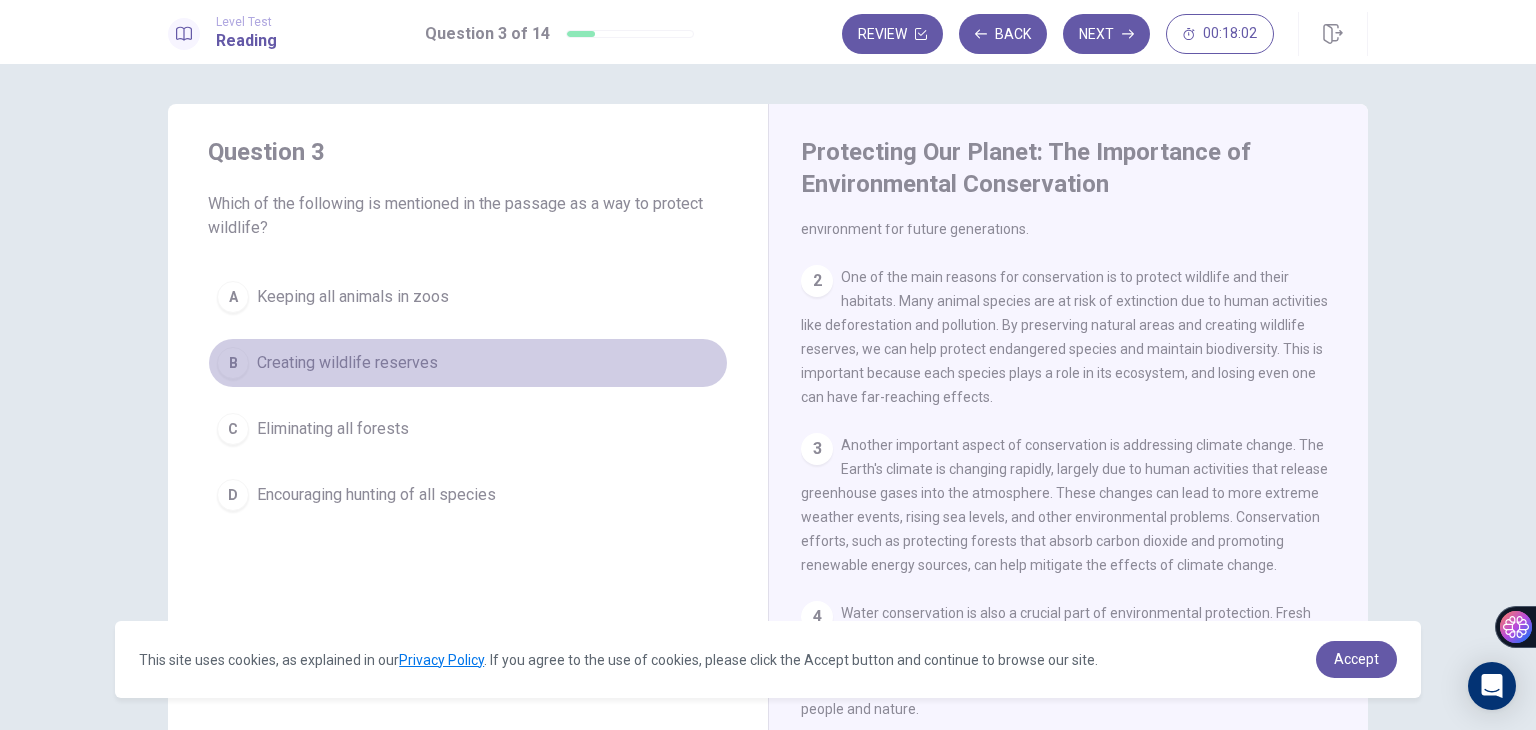 click on "Creating wildlife reserves" at bounding box center (353, 297) 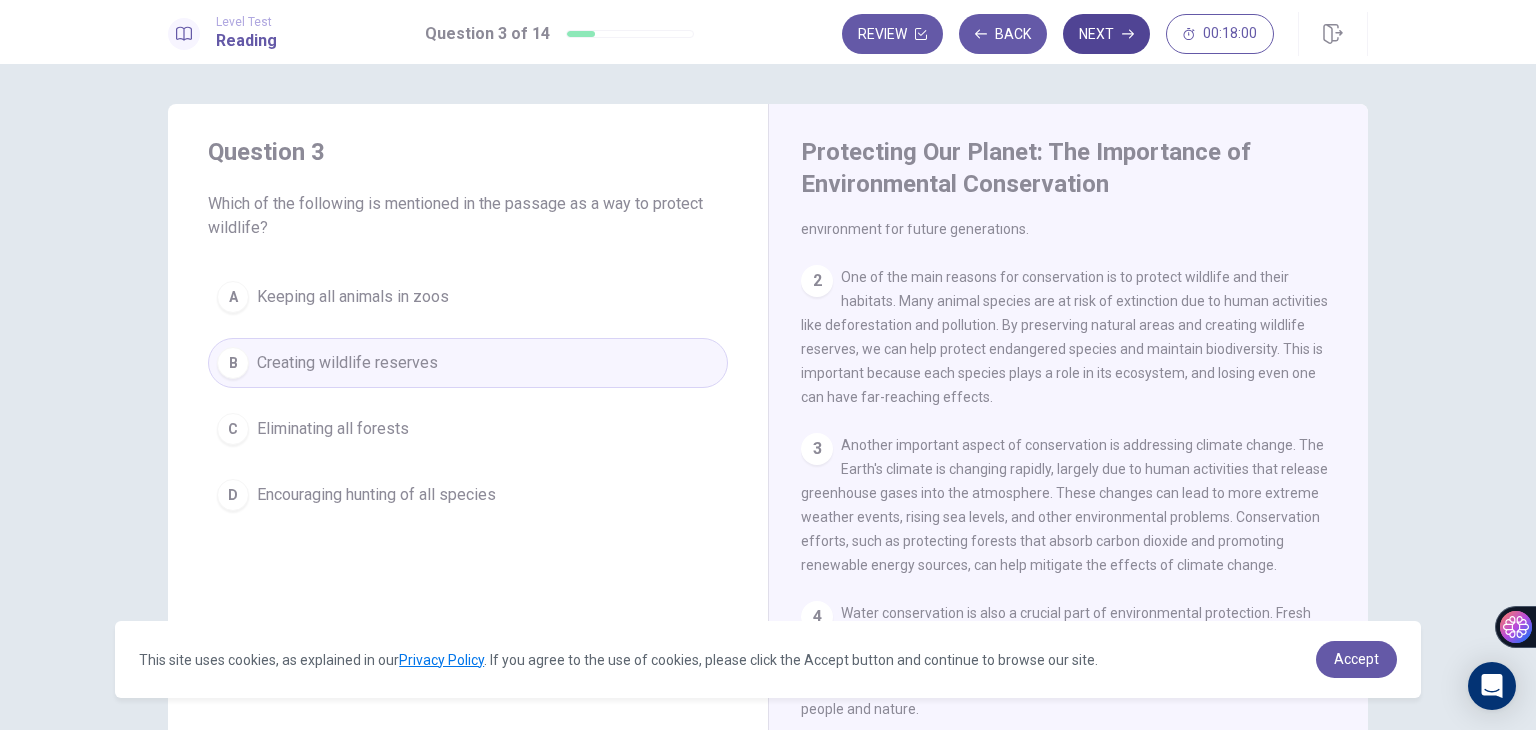 click on "Next" at bounding box center (1106, 34) 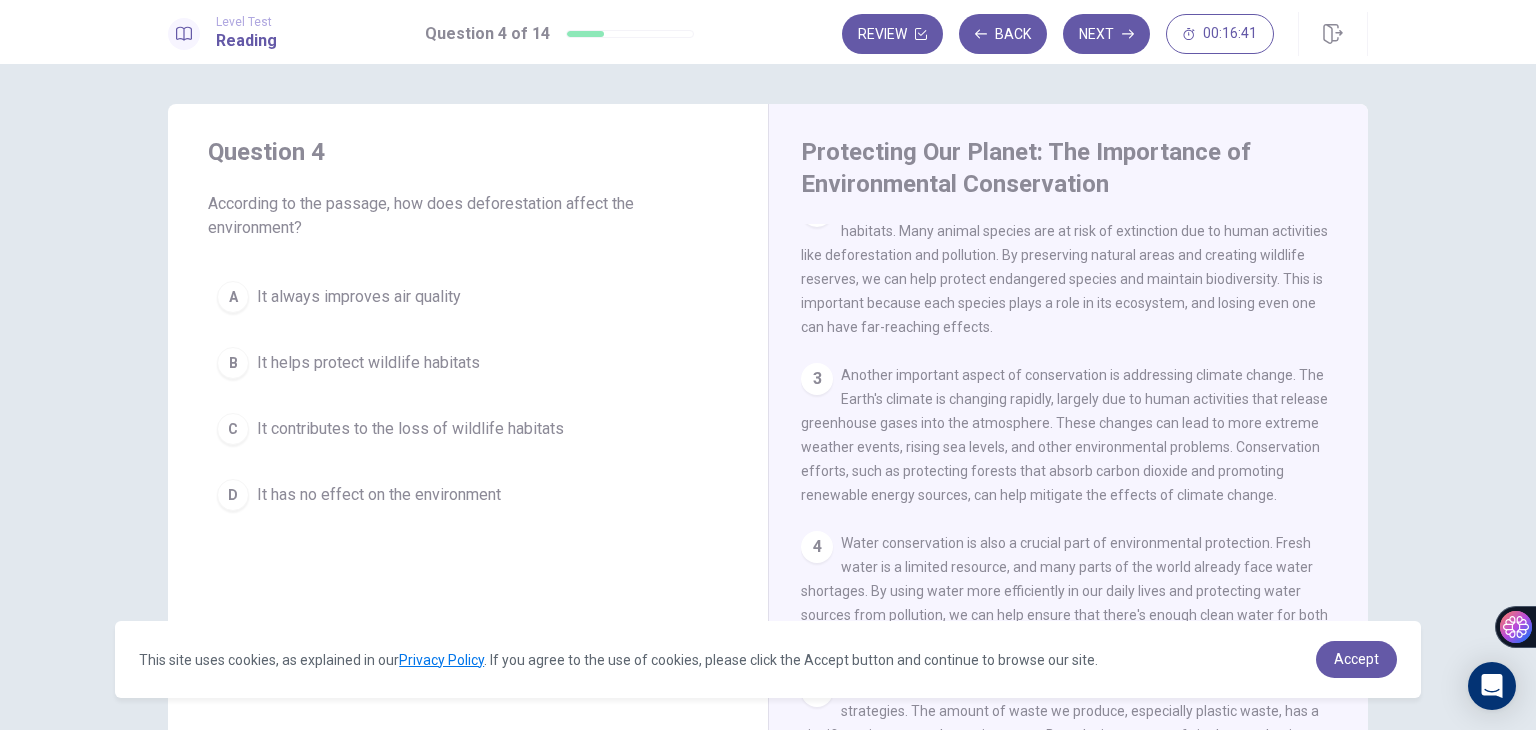 scroll, scrollTop: 0, scrollLeft: 0, axis: both 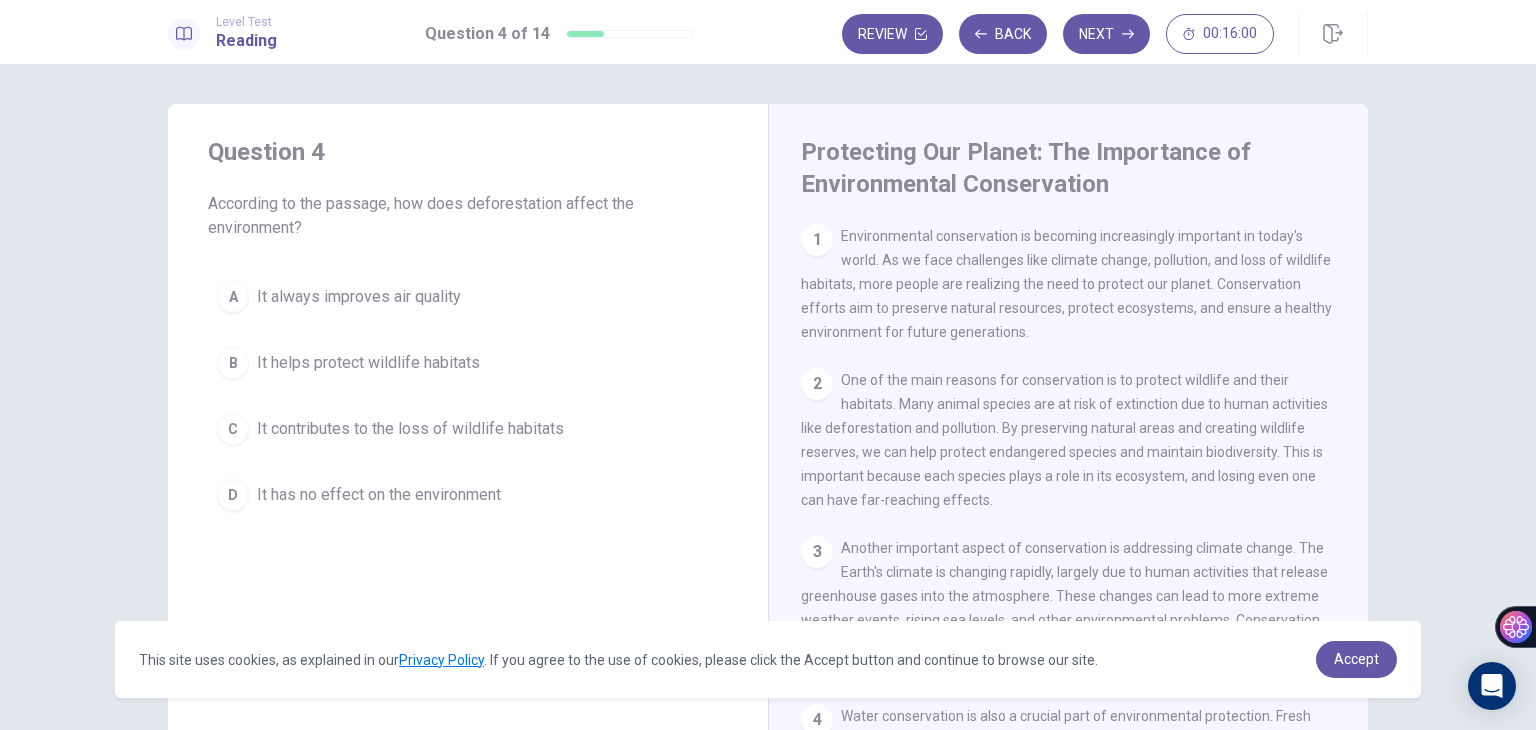 click on "It helps protect wildlife habitats" at bounding box center (359, 297) 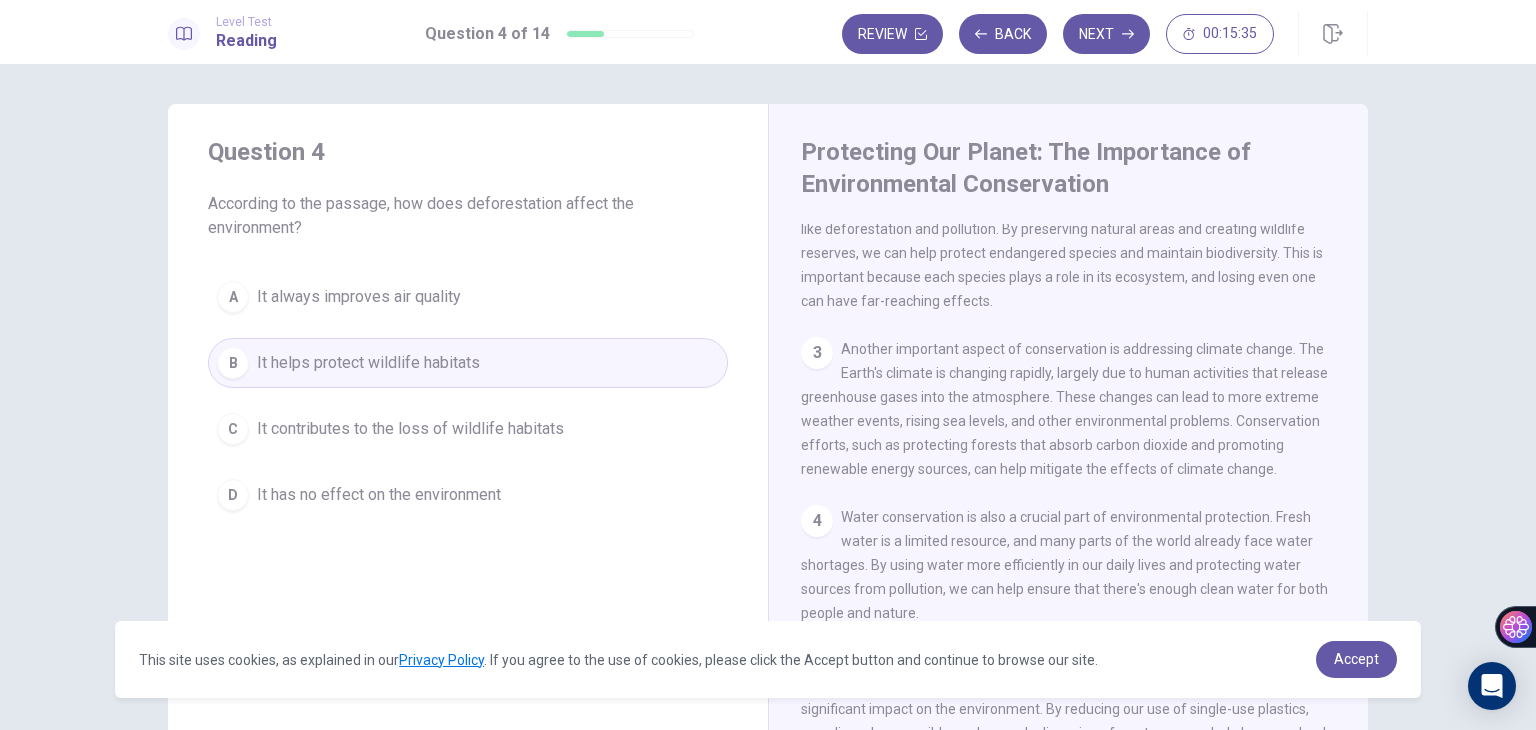 scroll, scrollTop: 195, scrollLeft: 0, axis: vertical 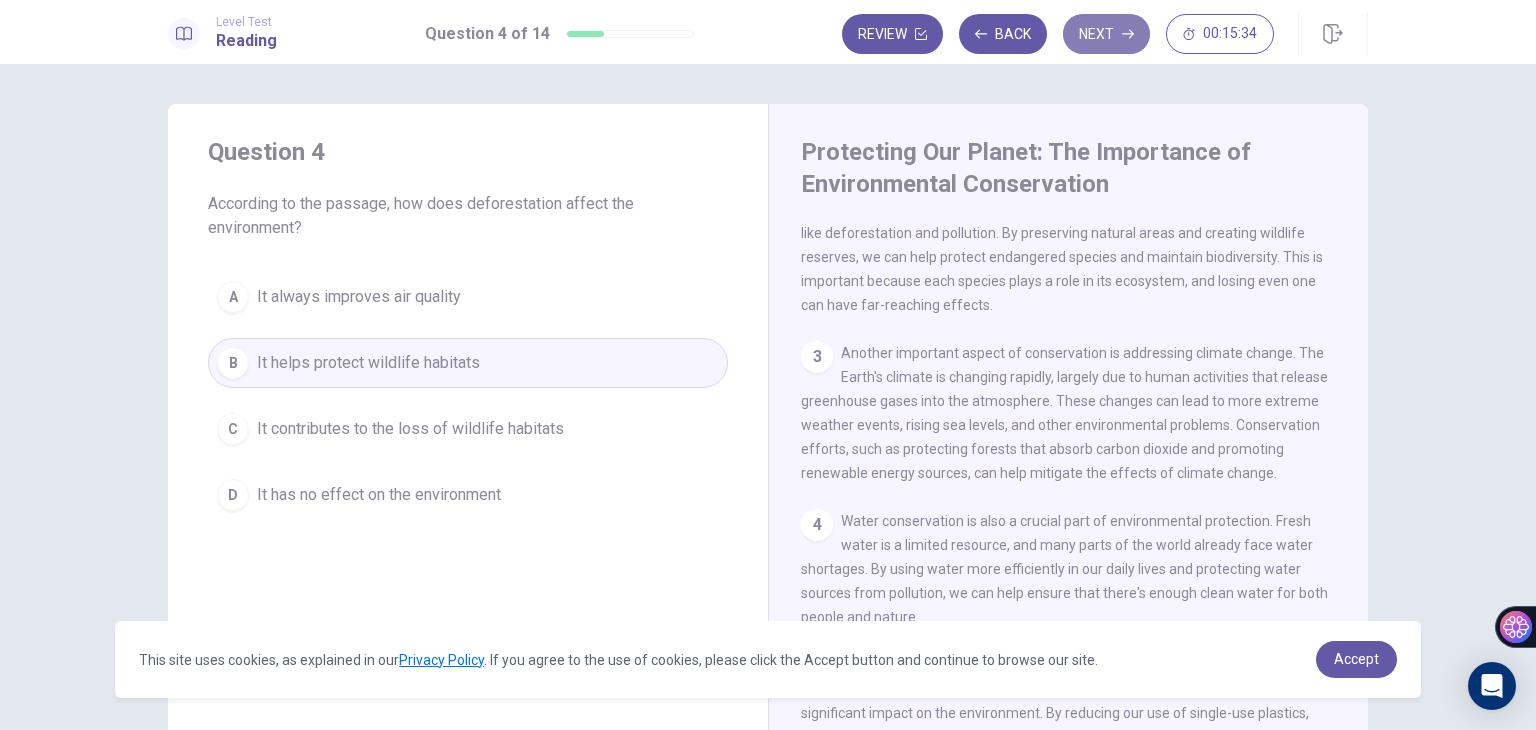 click on "Next" at bounding box center [1106, 34] 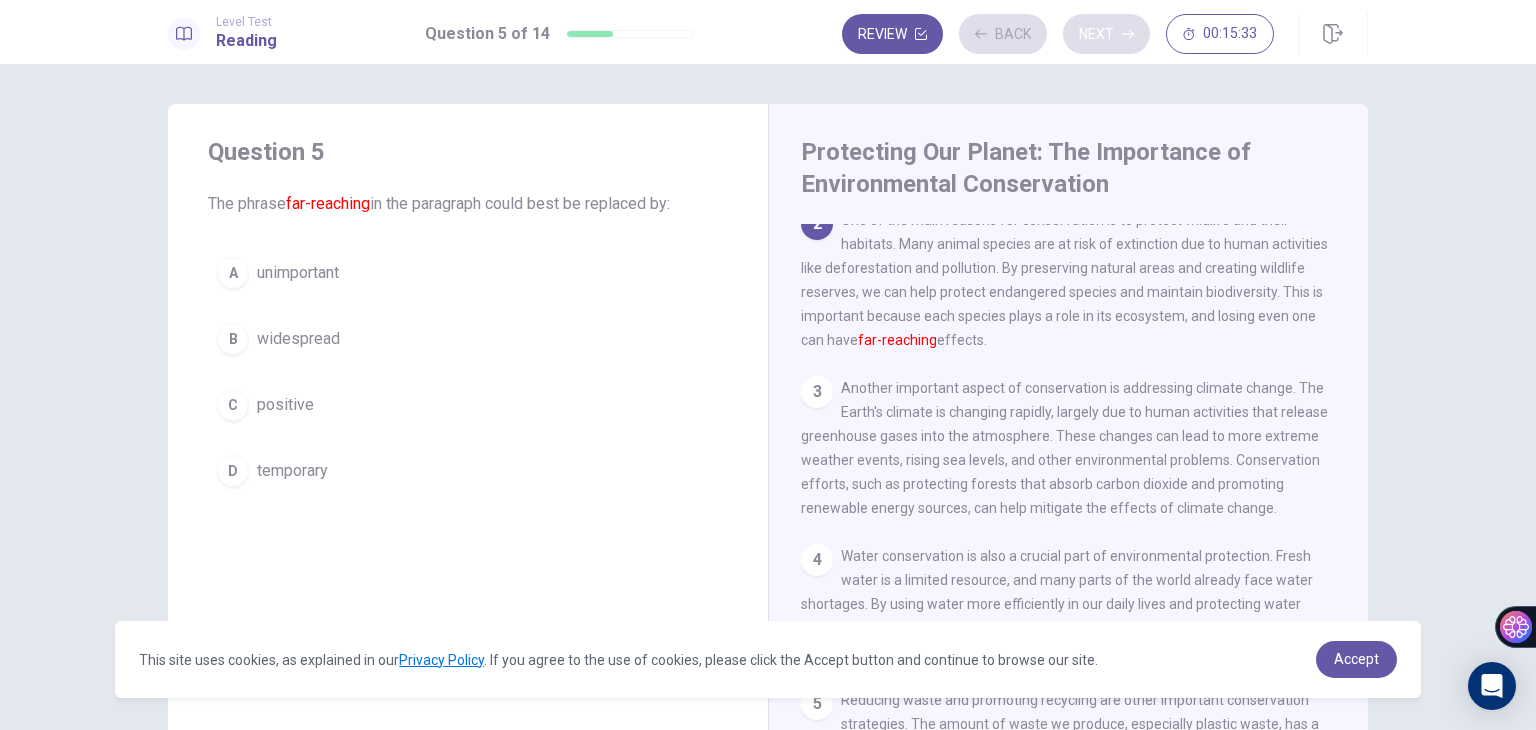 scroll, scrollTop: 148, scrollLeft: 0, axis: vertical 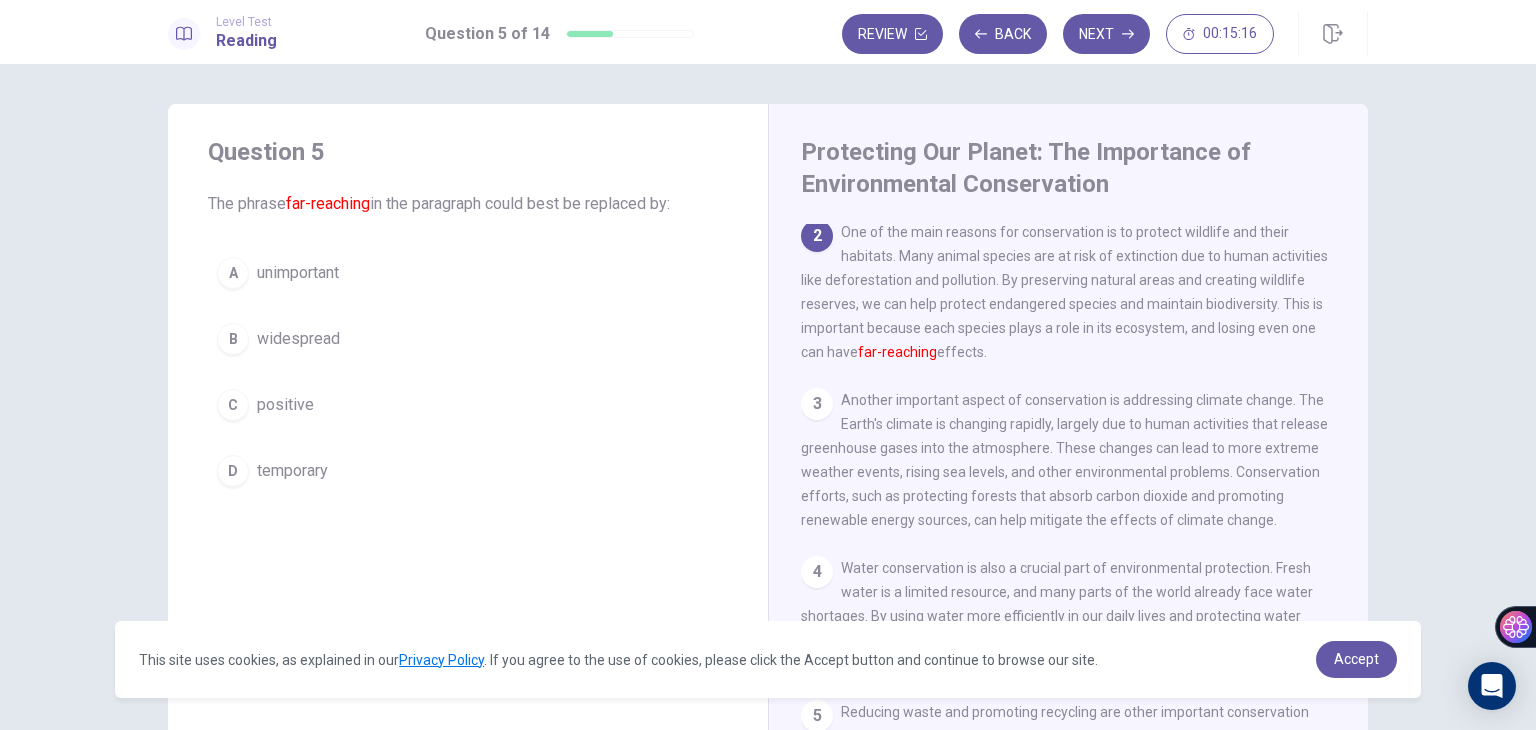 click on "widespread" at bounding box center [298, 273] 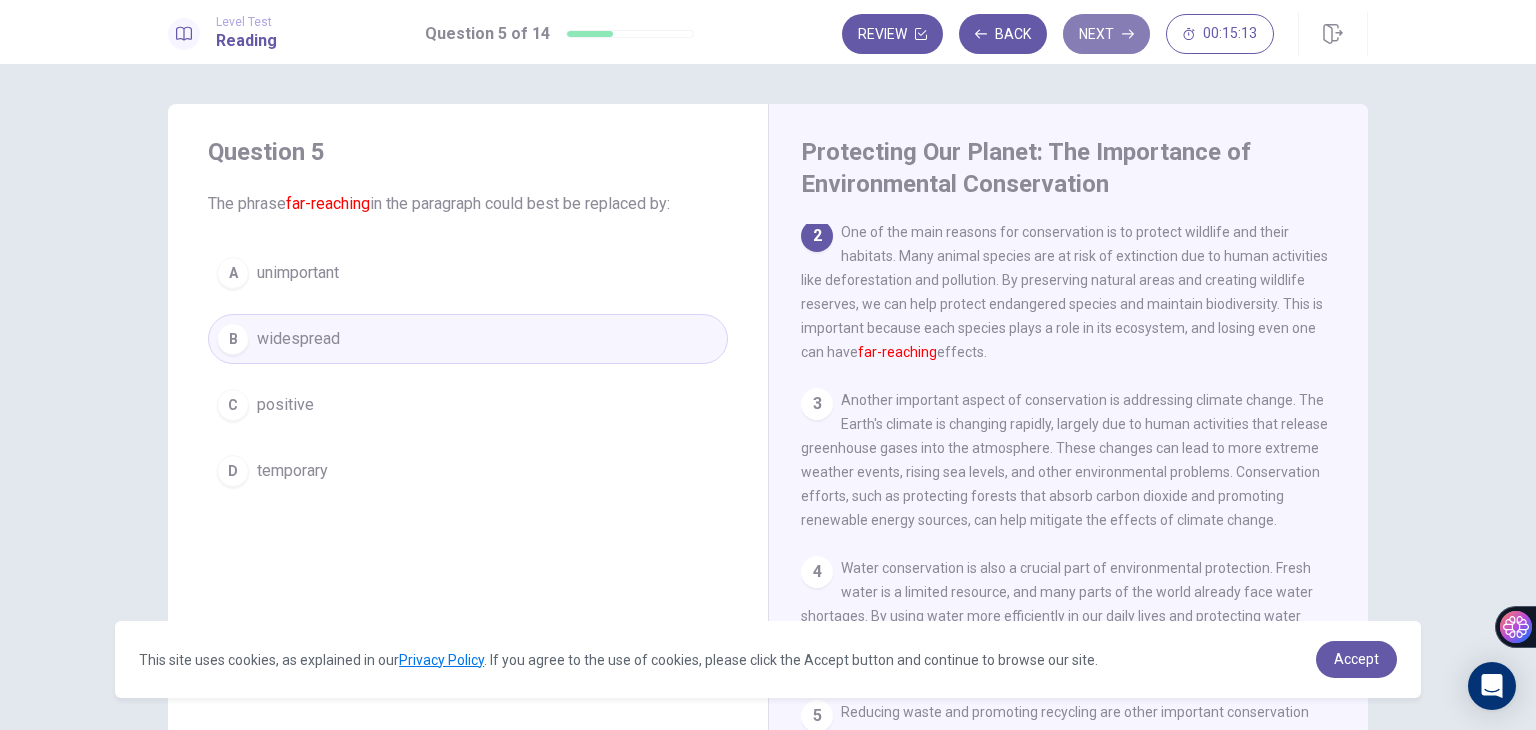 click on "Next" at bounding box center (1106, 34) 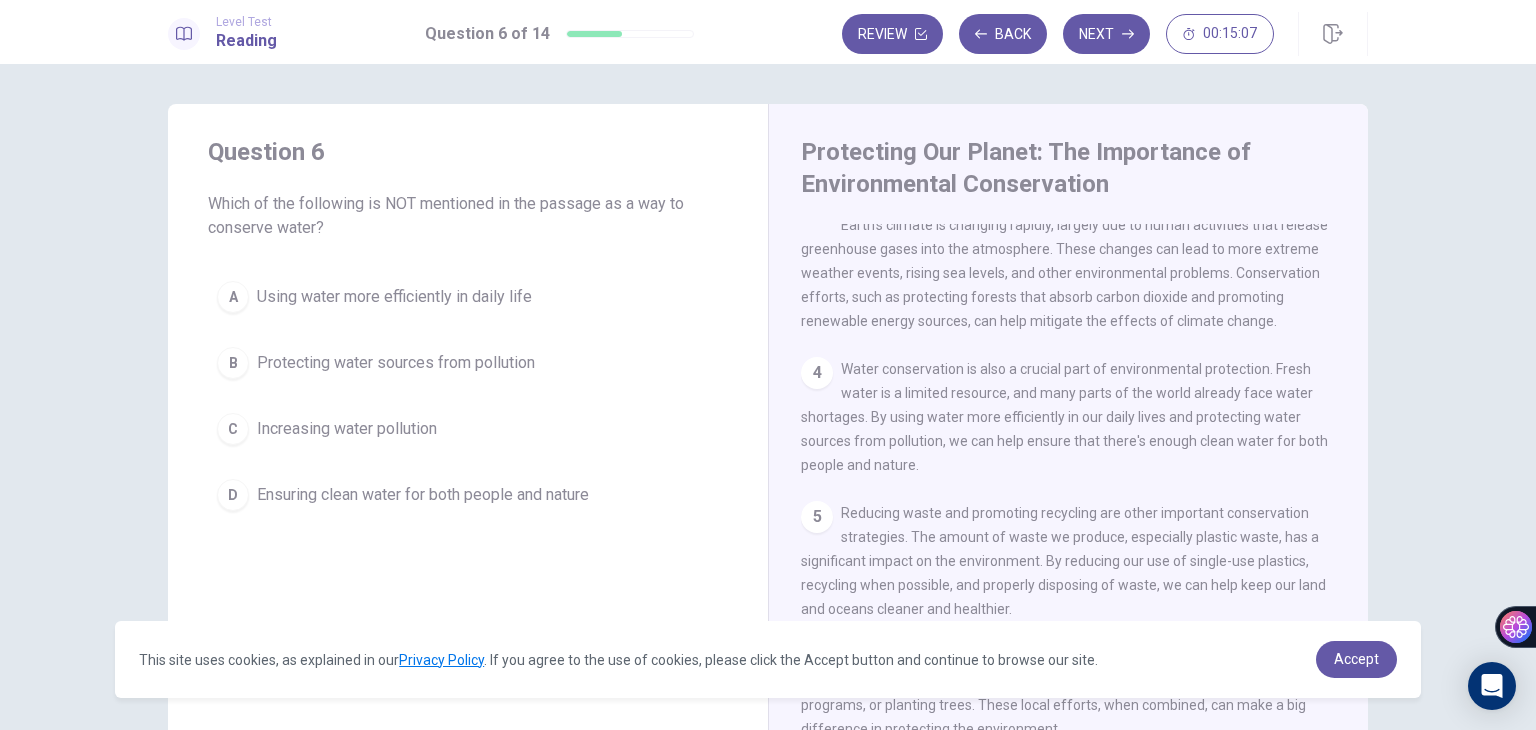 scroll, scrollTop: 346, scrollLeft: 0, axis: vertical 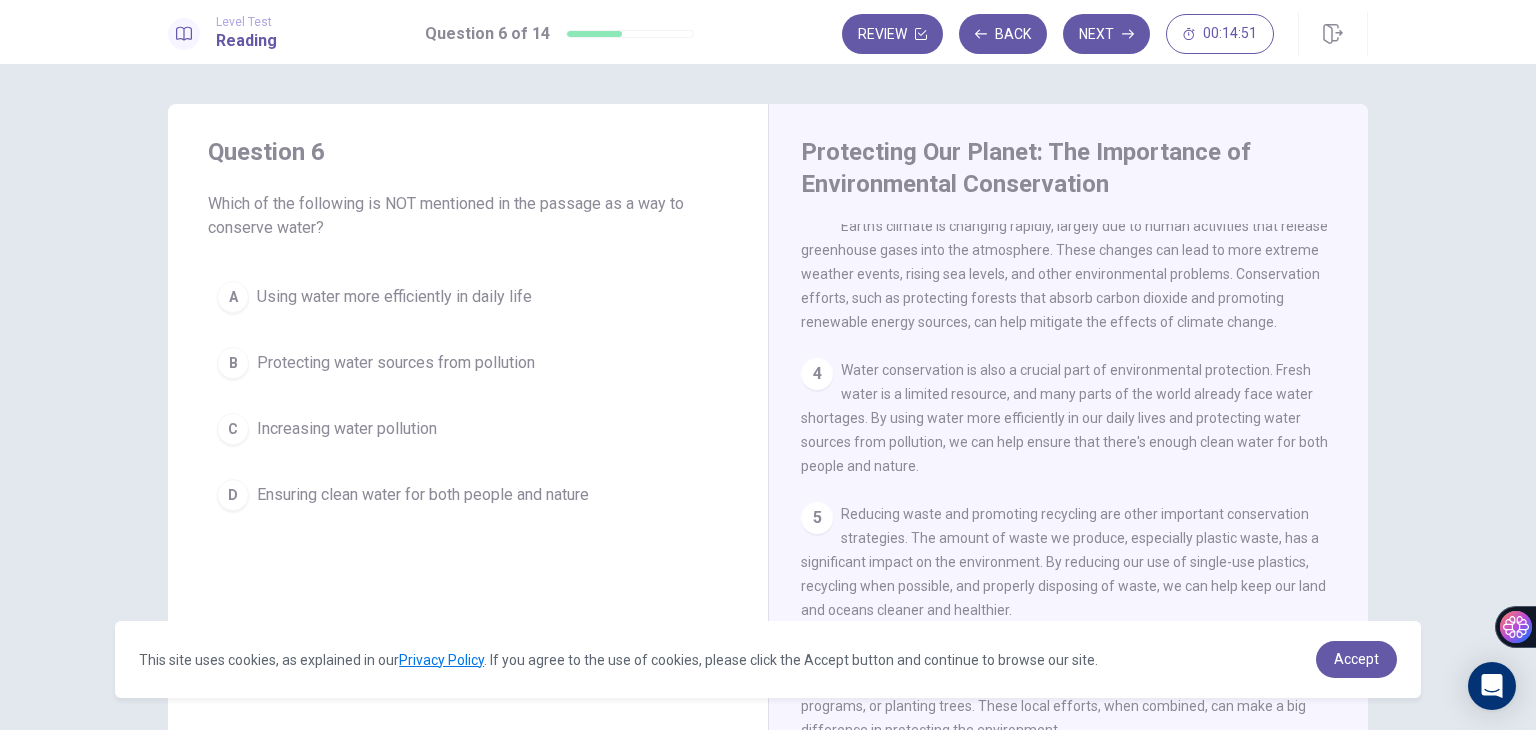 click on "Increasing water pollution" at bounding box center (394, 297) 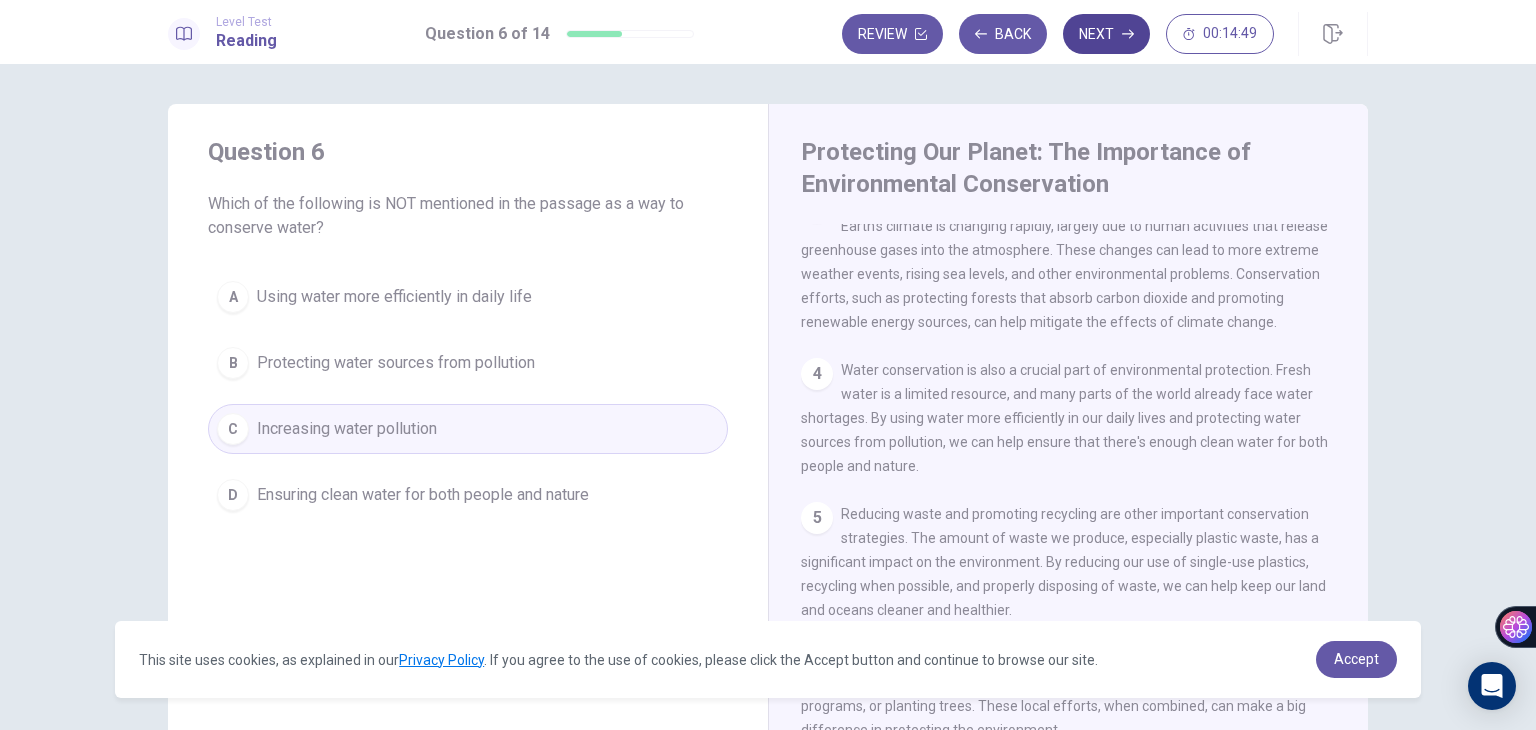 click on "Next" at bounding box center [1106, 34] 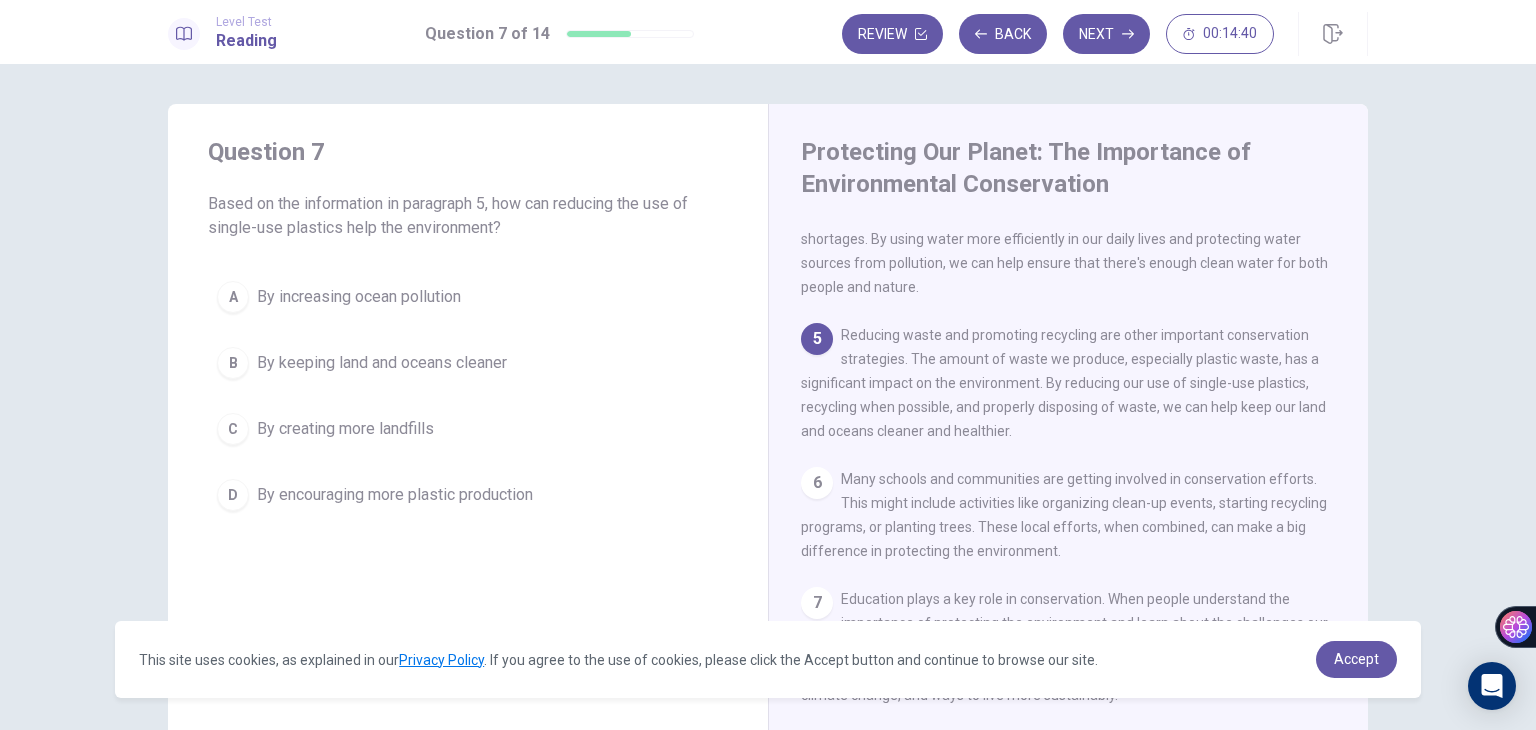 scroll, scrollTop: 524, scrollLeft: 0, axis: vertical 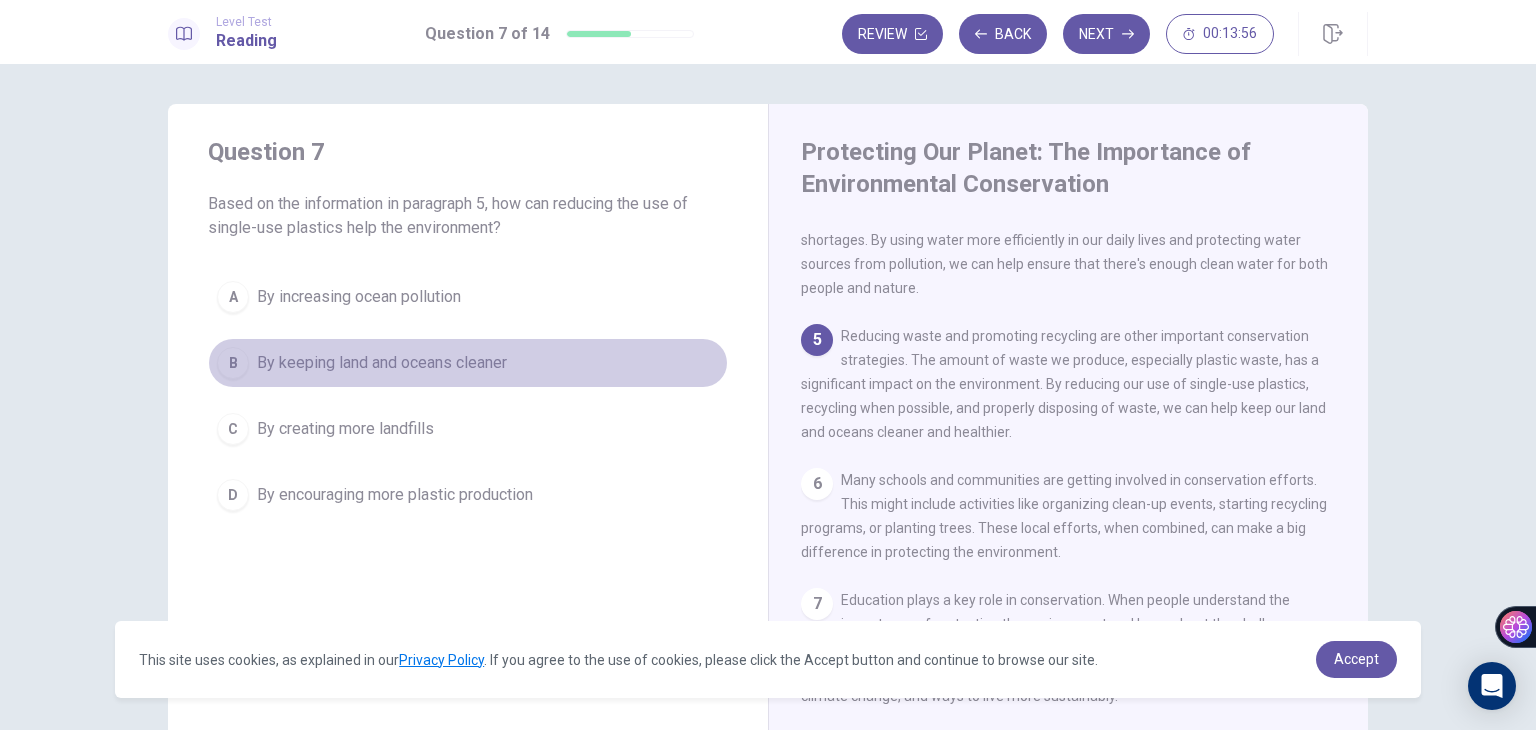 click on "B By keeping land and oceans cleaner" at bounding box center [468, 363] 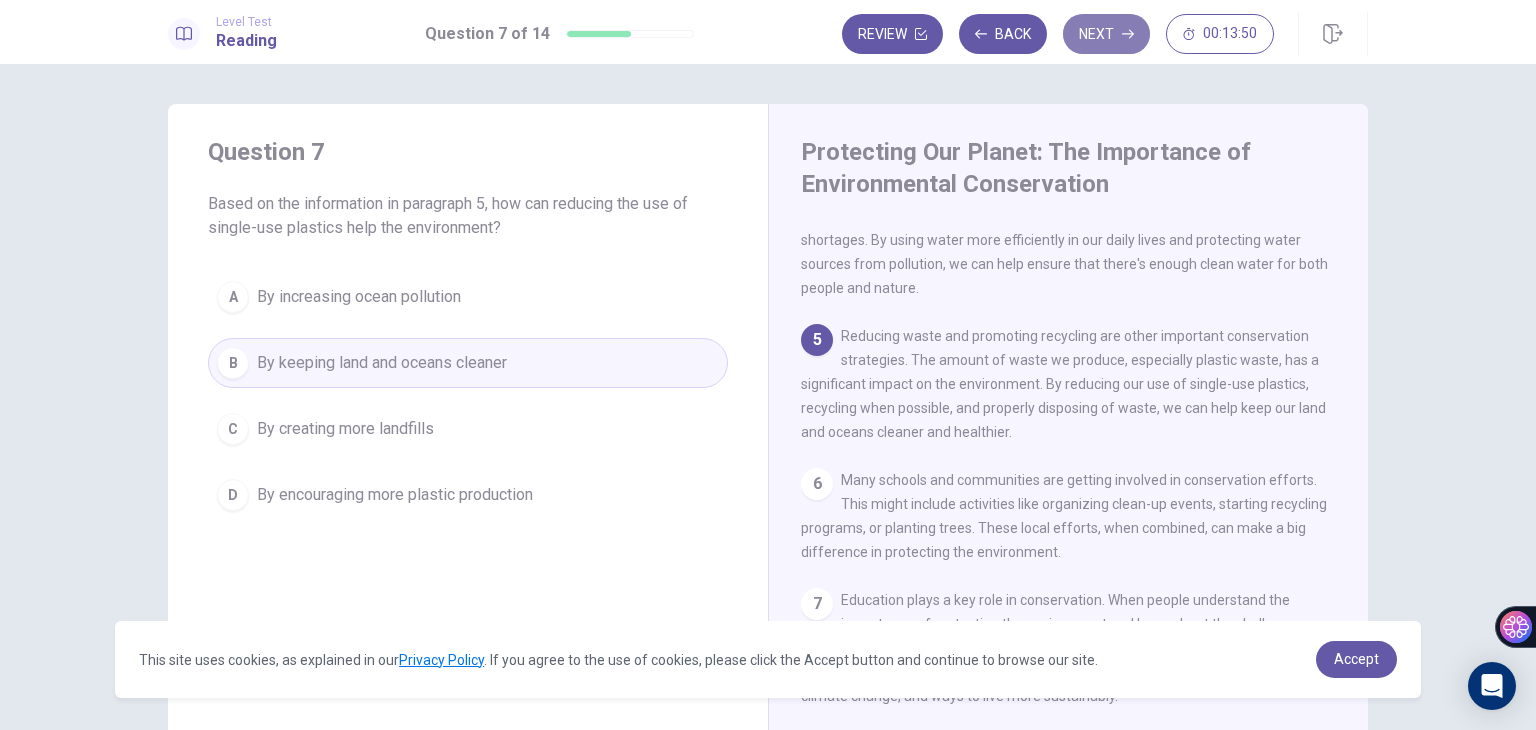 click on "Next" at bounding box center [1106, 34] 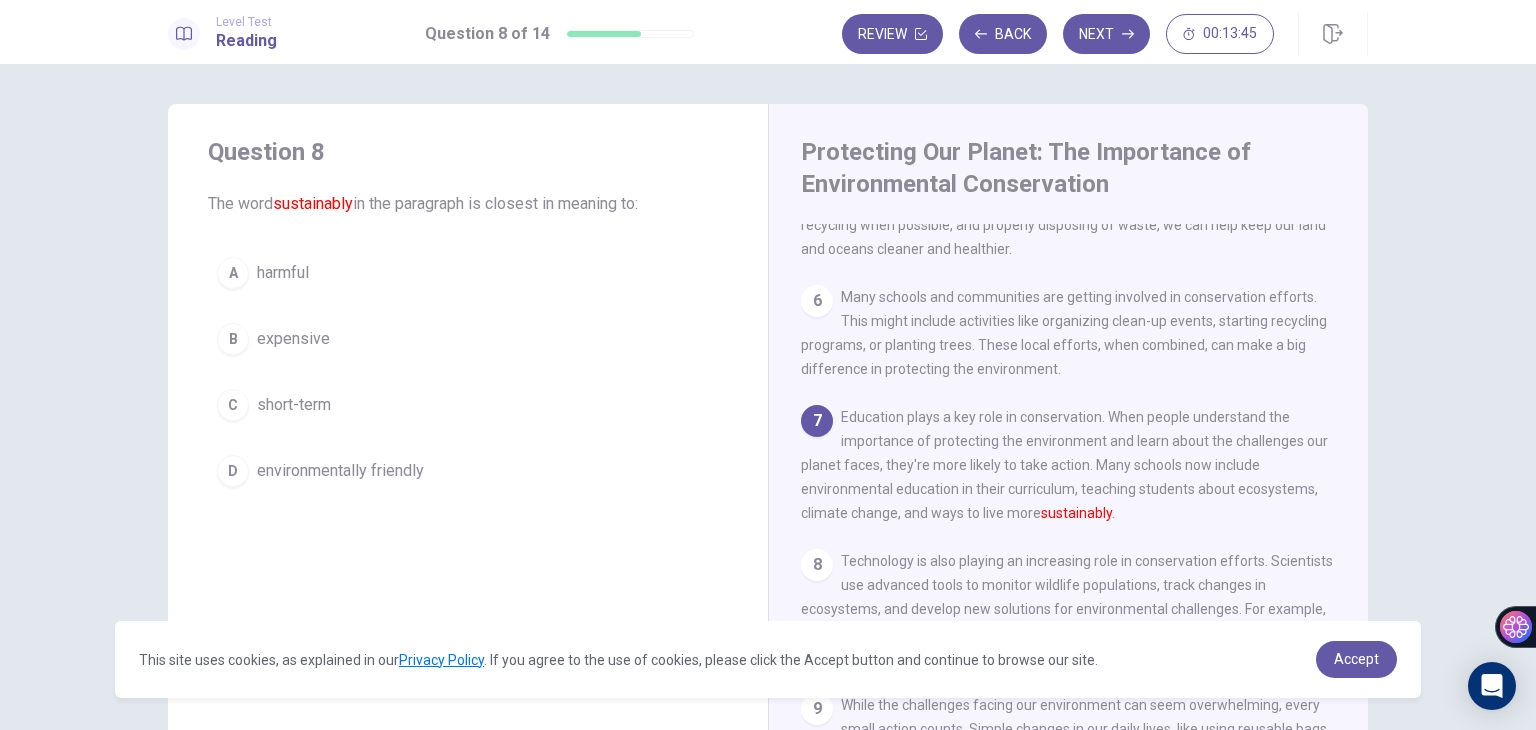 scroll, scrollTop: 705, scrollLeft: 0, axis: vertical 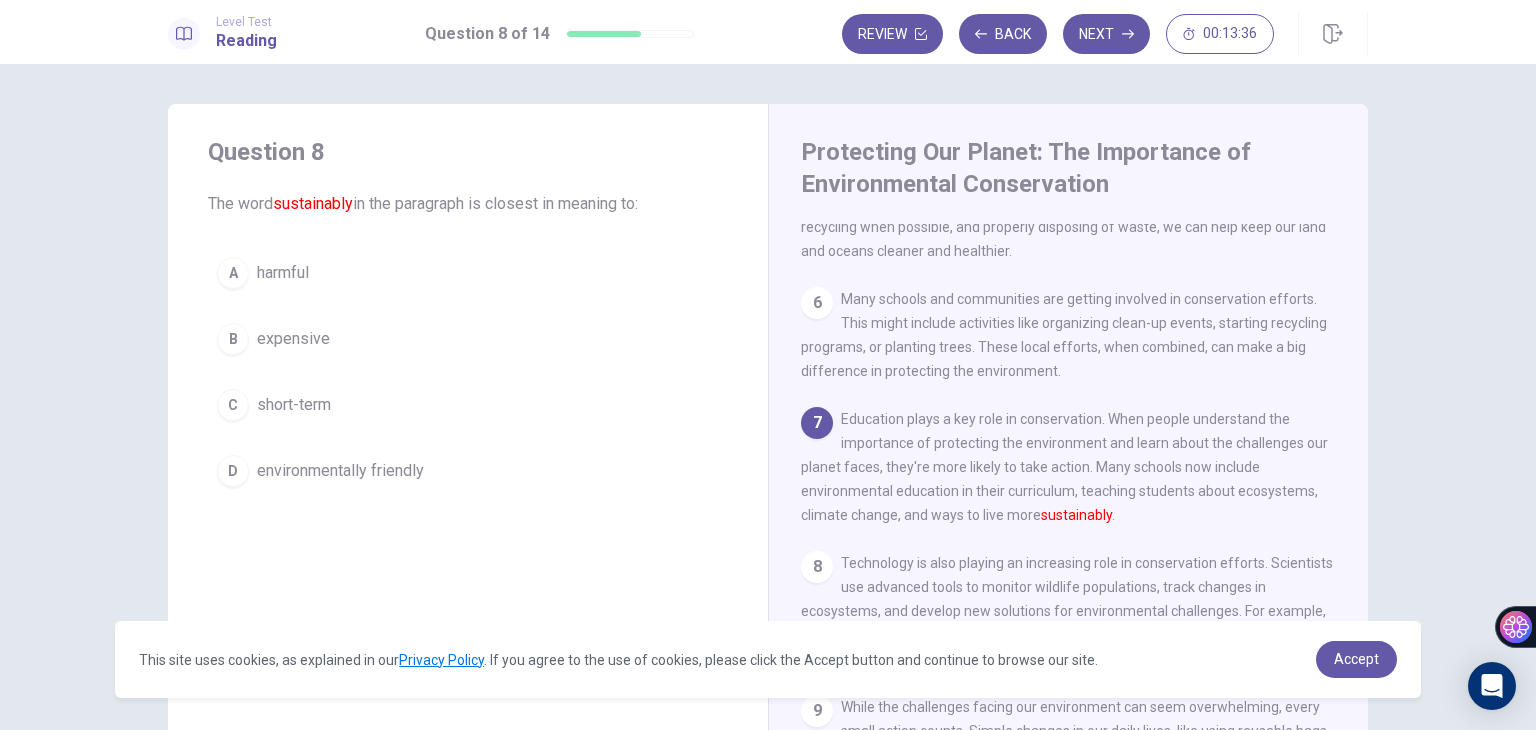 click on "environmentally friendly" at bounding box center (283, 273) 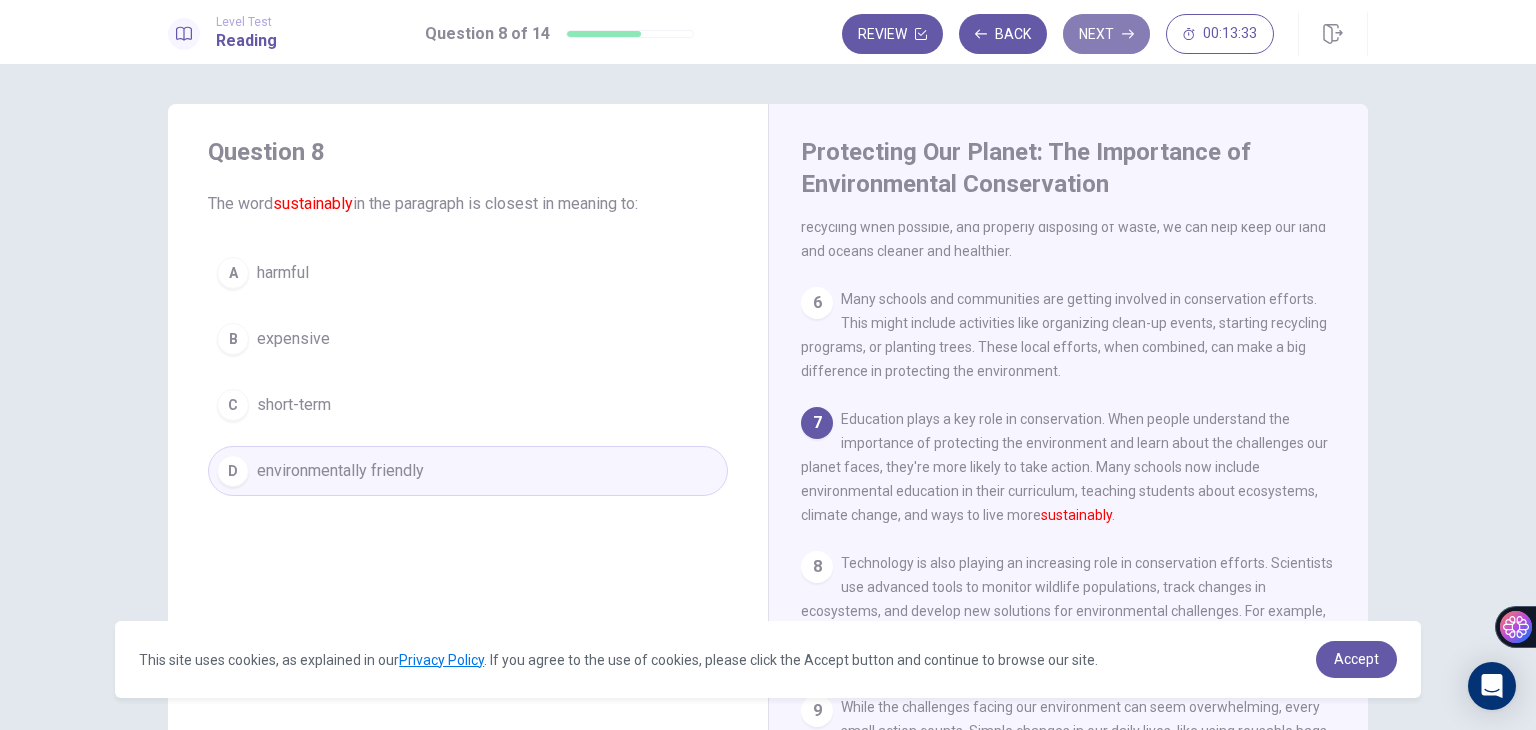 click on "Next" at bounding box center (1106, 34) 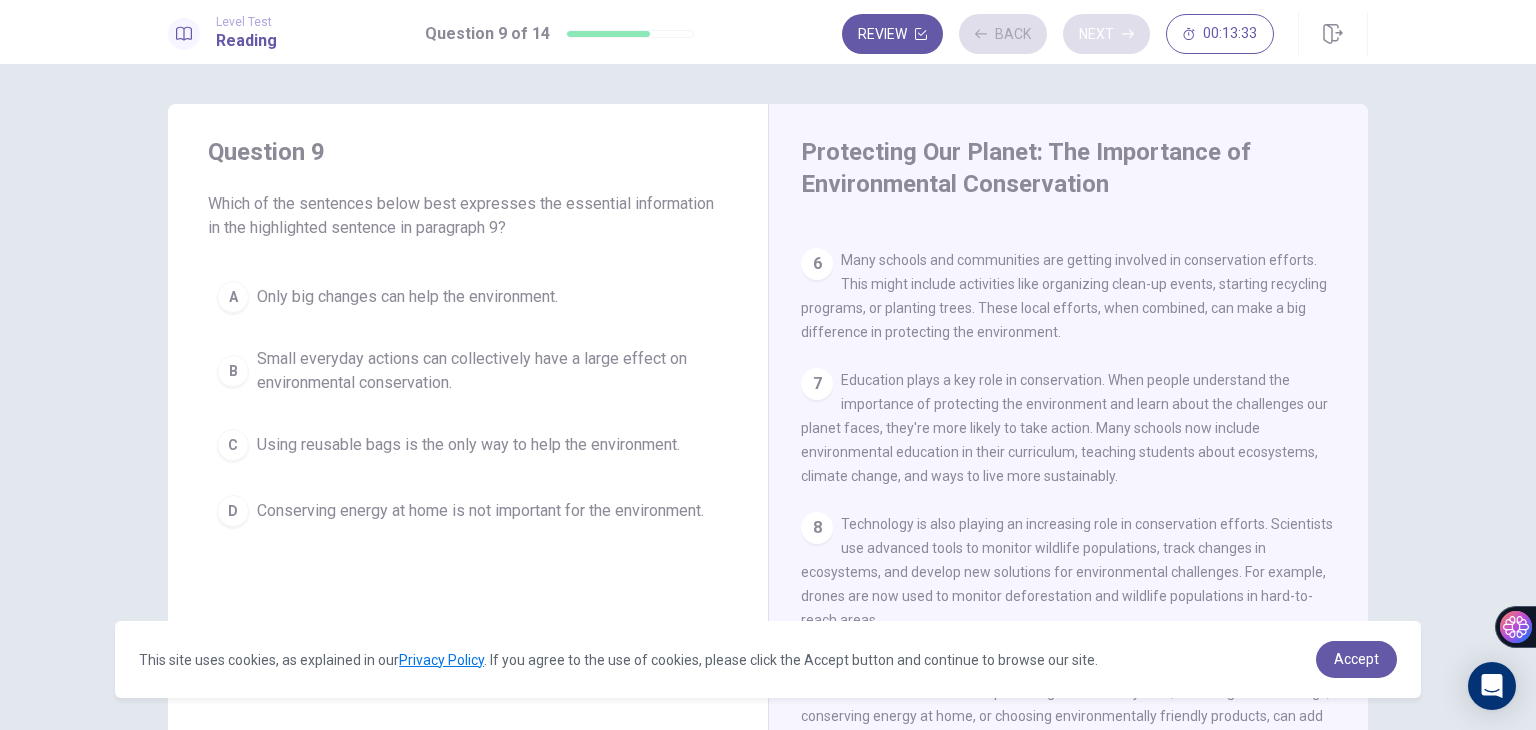 scroll, scrollTop: 781, scrollLeft: 0, axis: vertical 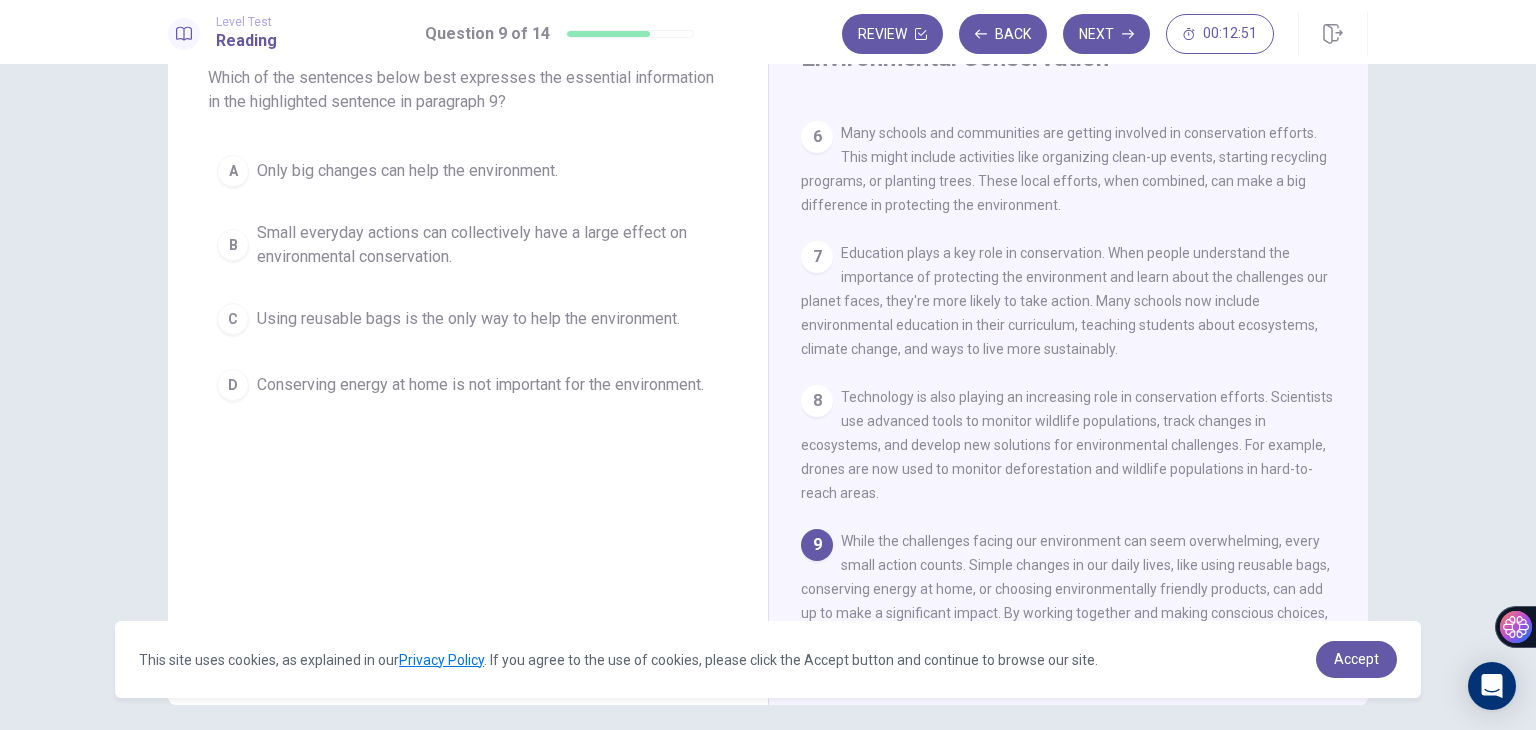 click on "Small everyday actions can collectively have a large effect on environmental conservation." at bounding box center [407, 171] 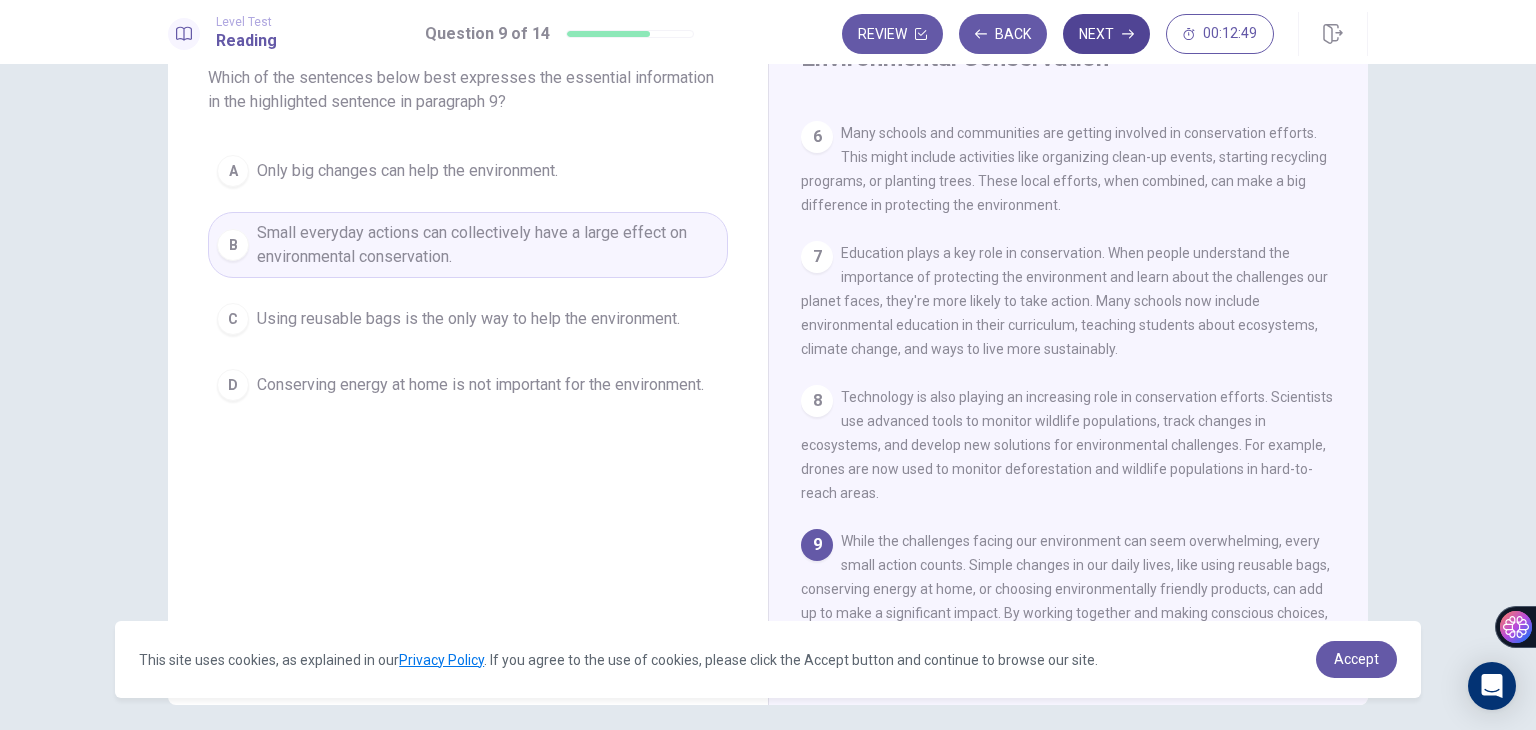 click on "Next" at bounding box center [1106, 34] 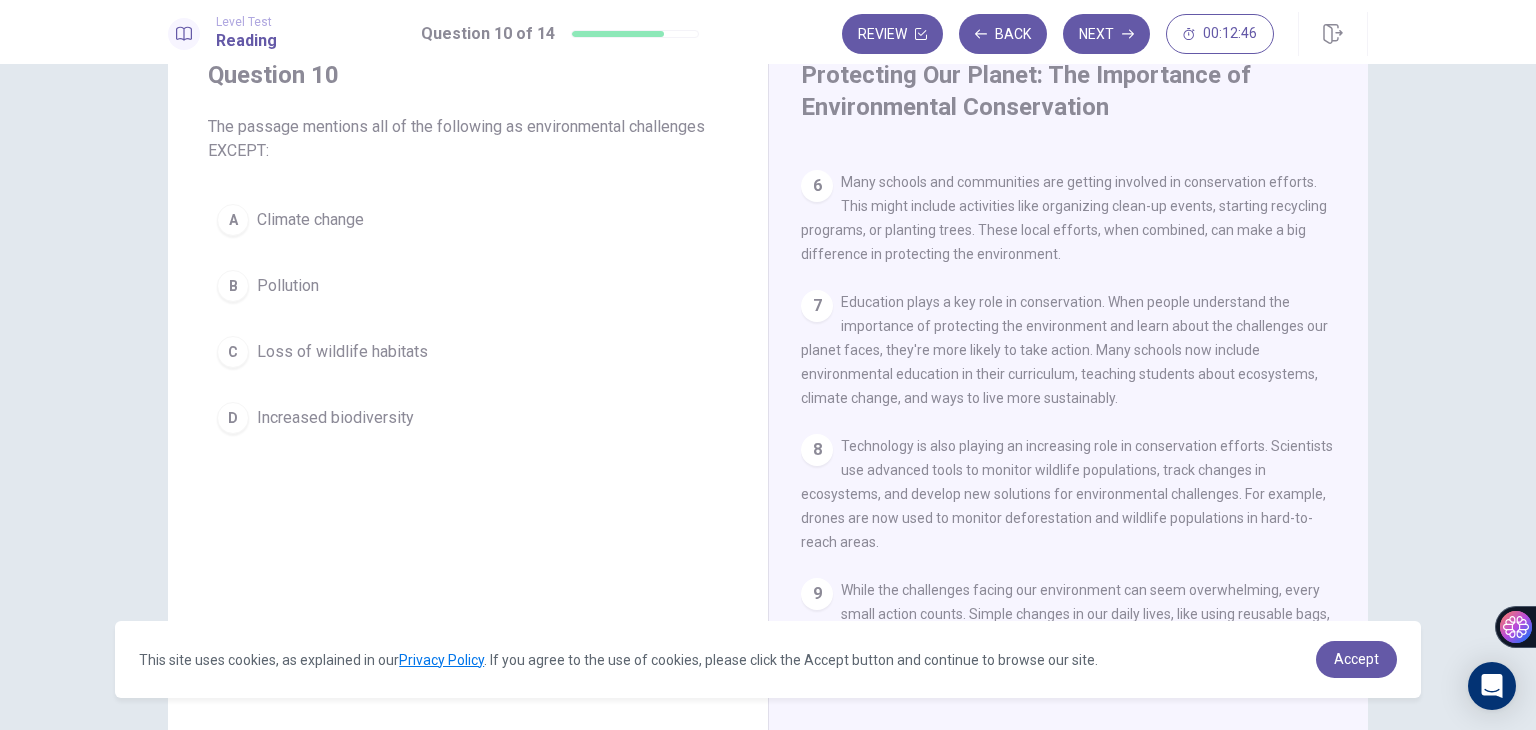 scroll, scrollTop: 76, scrollLeft: 0, axis: vertical 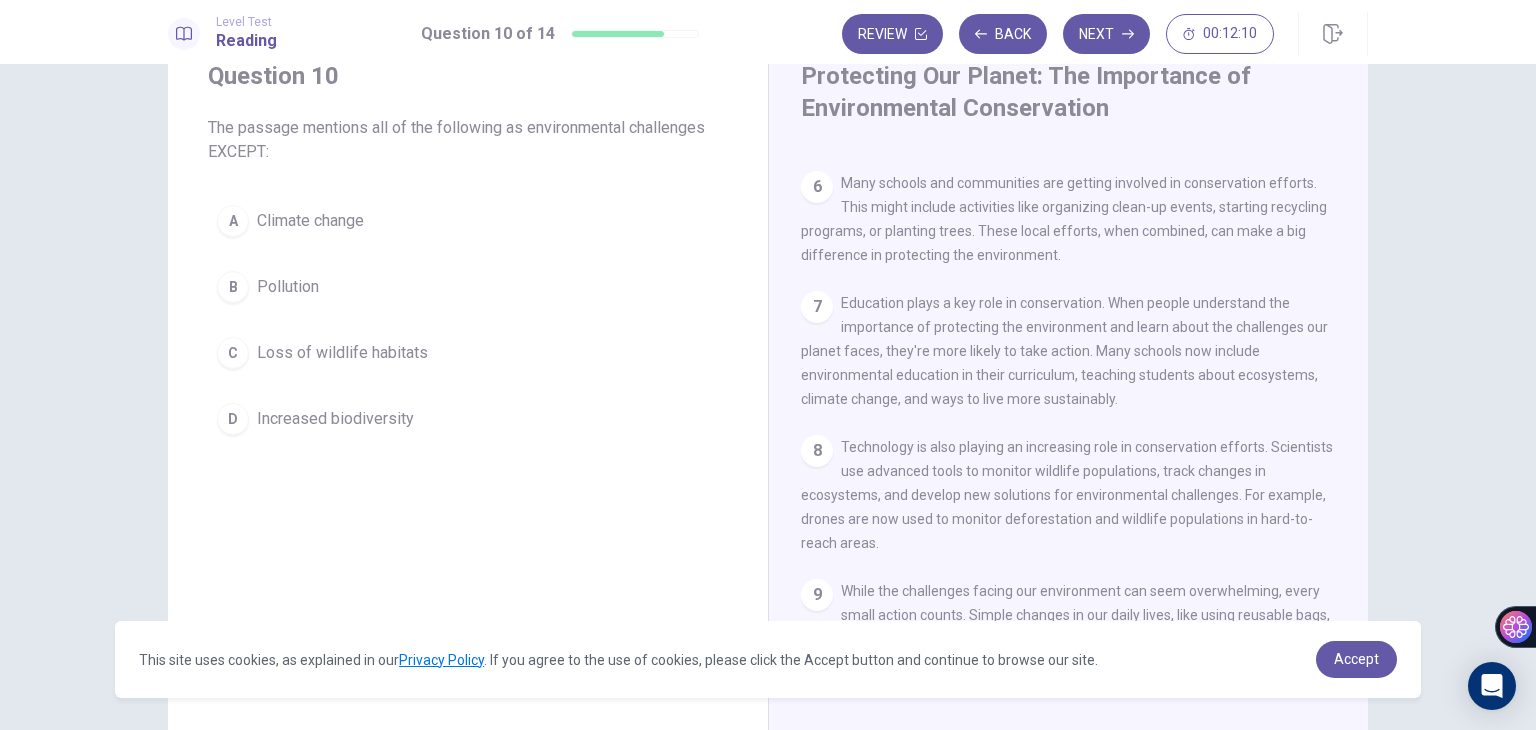 click on "Increased biodiversity" at bounding box center [310, 221] 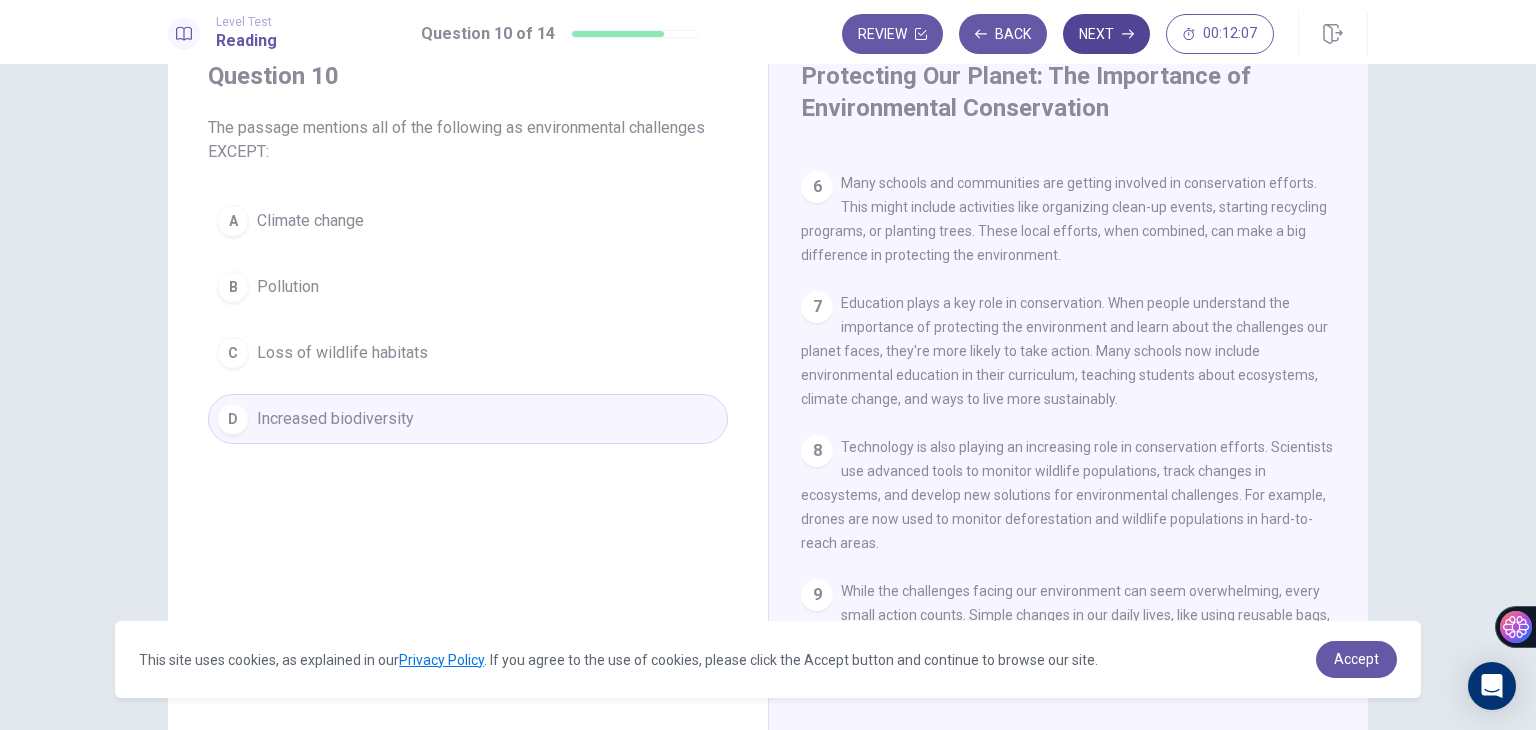 click on "Next" at bounding box center (1106, 34) 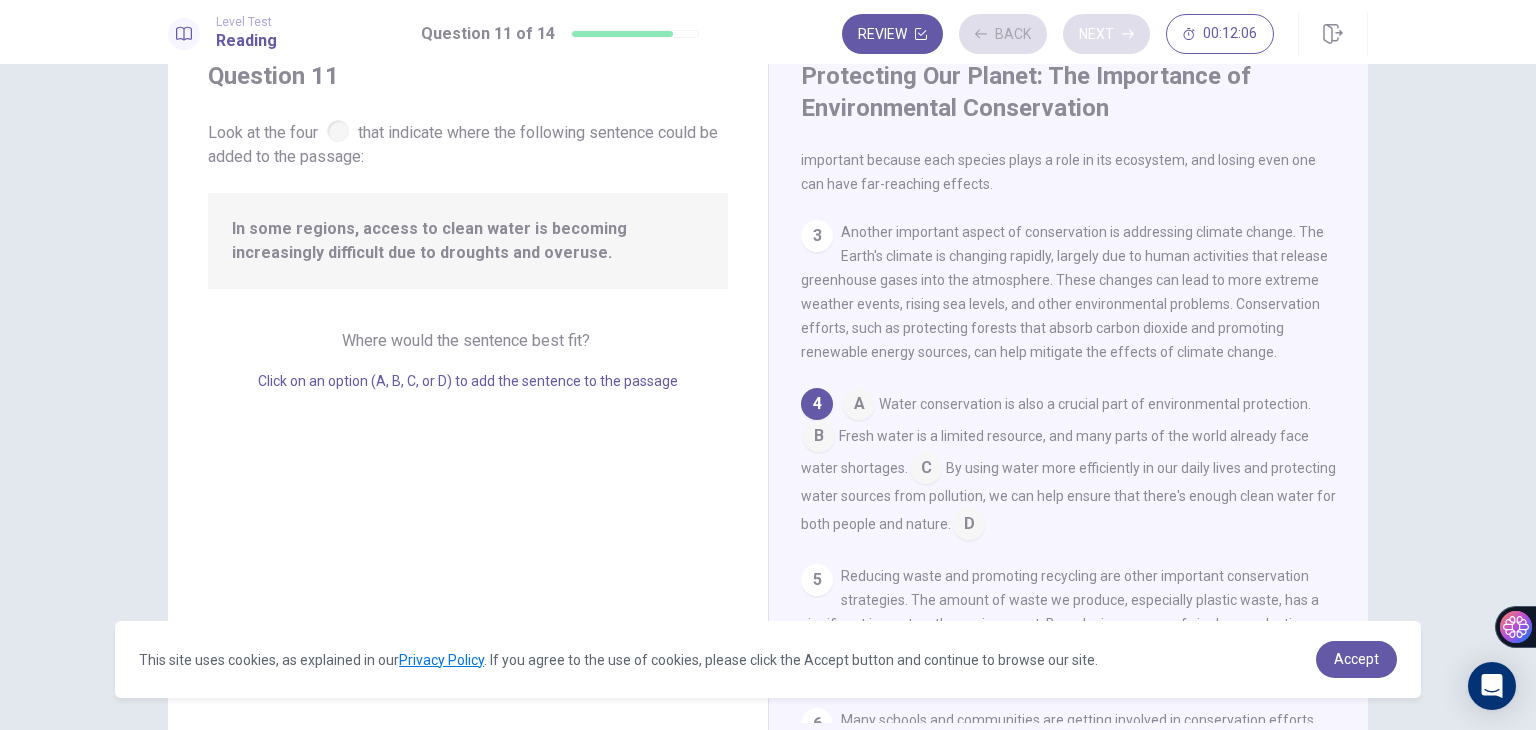 scroll, scrollTop: 270, scrollLeft: 0, axis: vertical 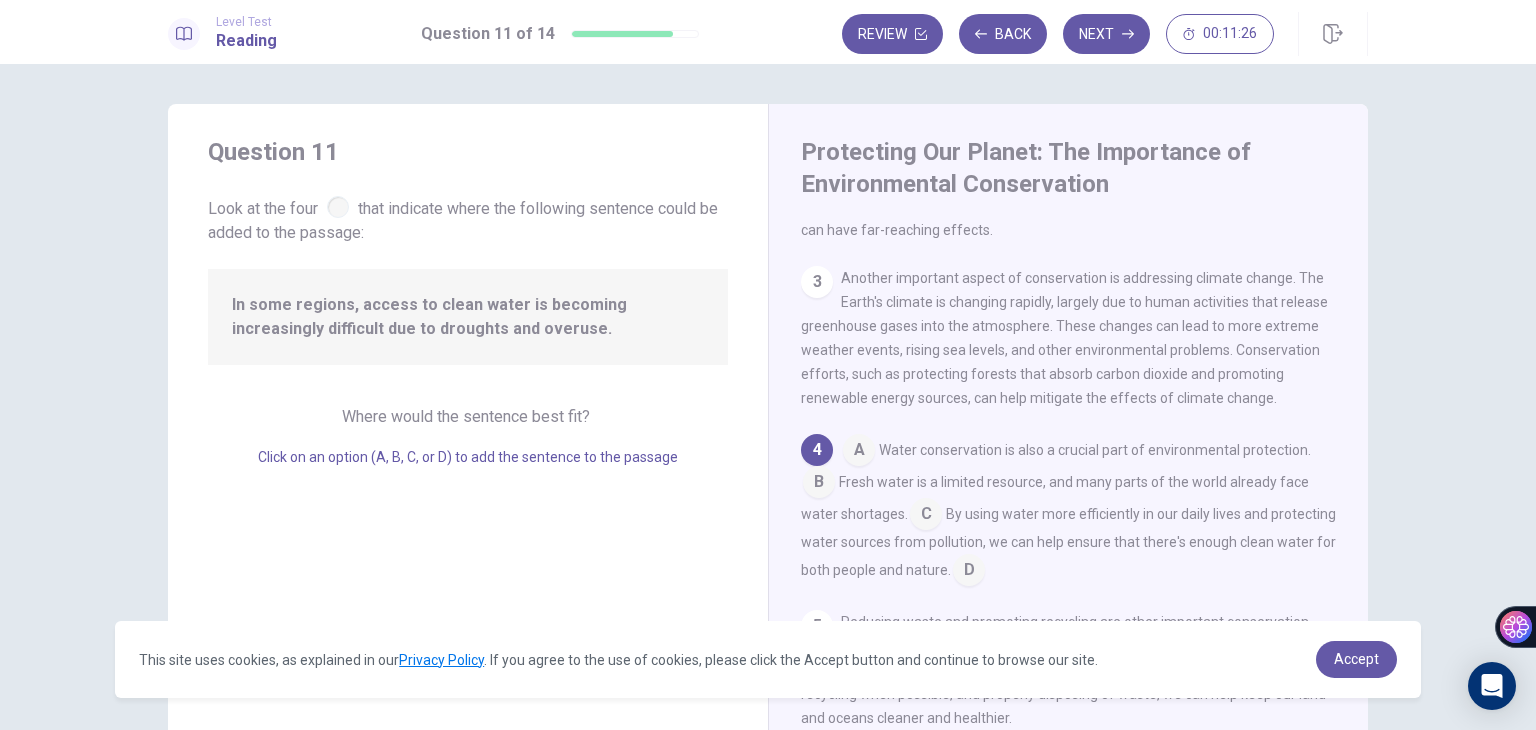 click at bounding box center [859, 452] 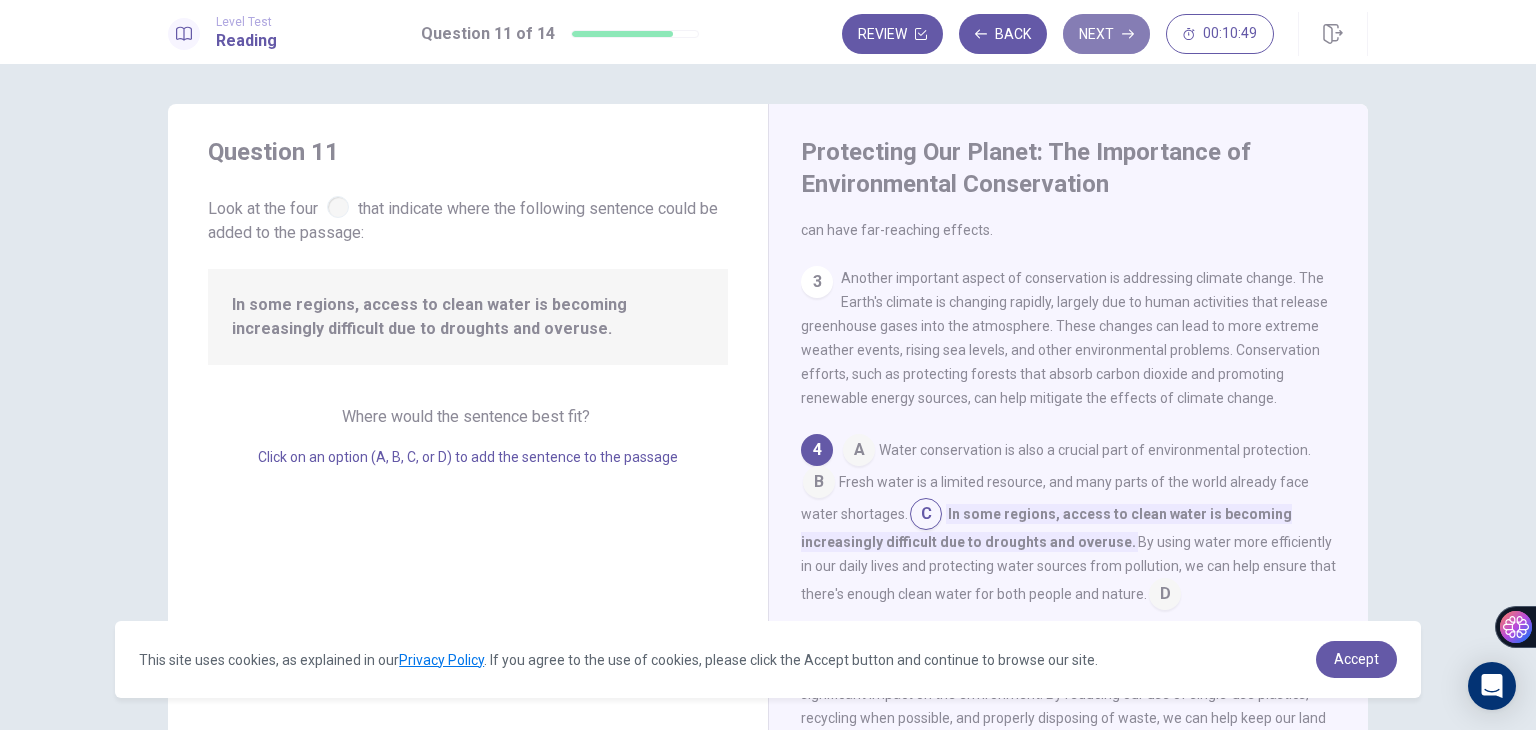 click on "Next" at bounding box center [1106, 34] 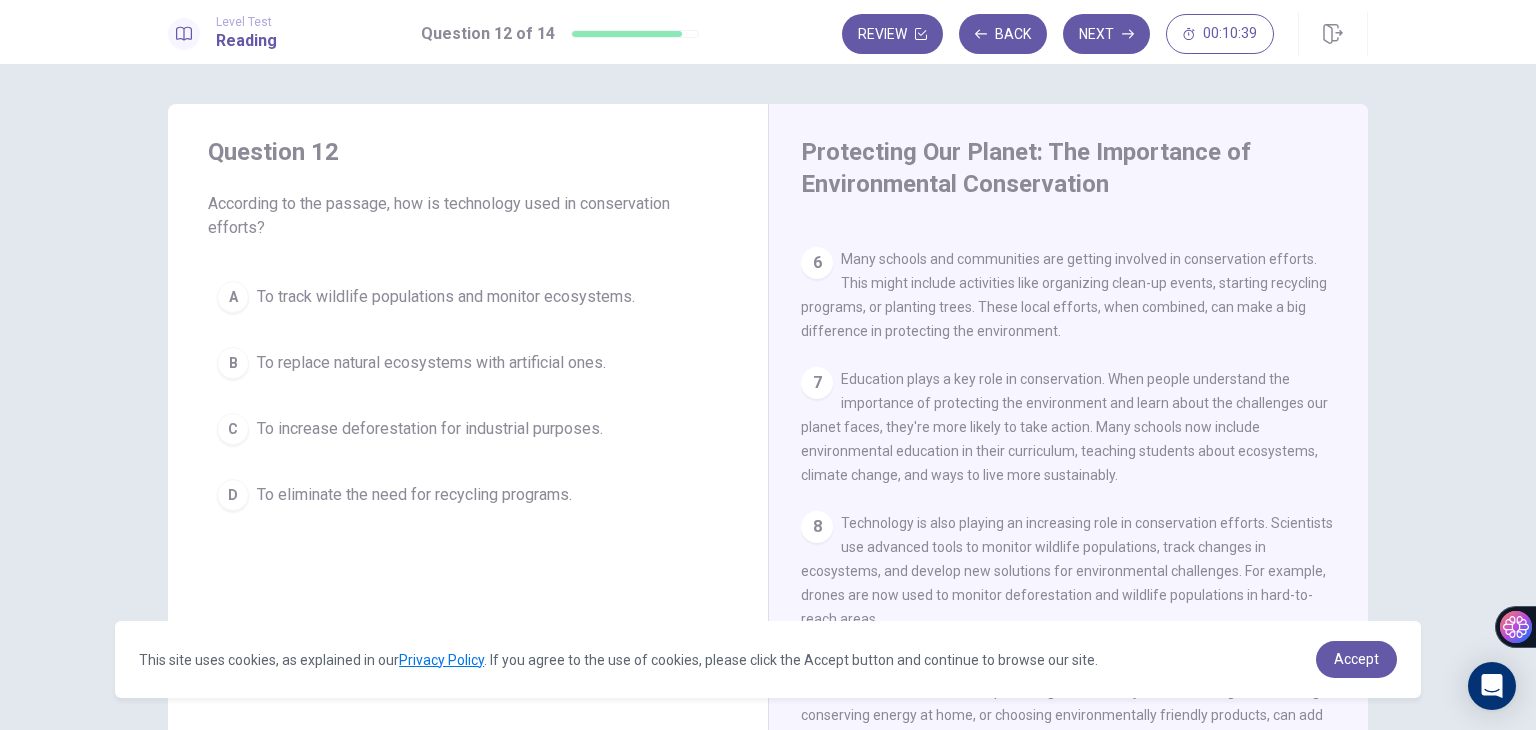 scroll, scrollTop: 781, scrollLeft: 0, axis: vertical 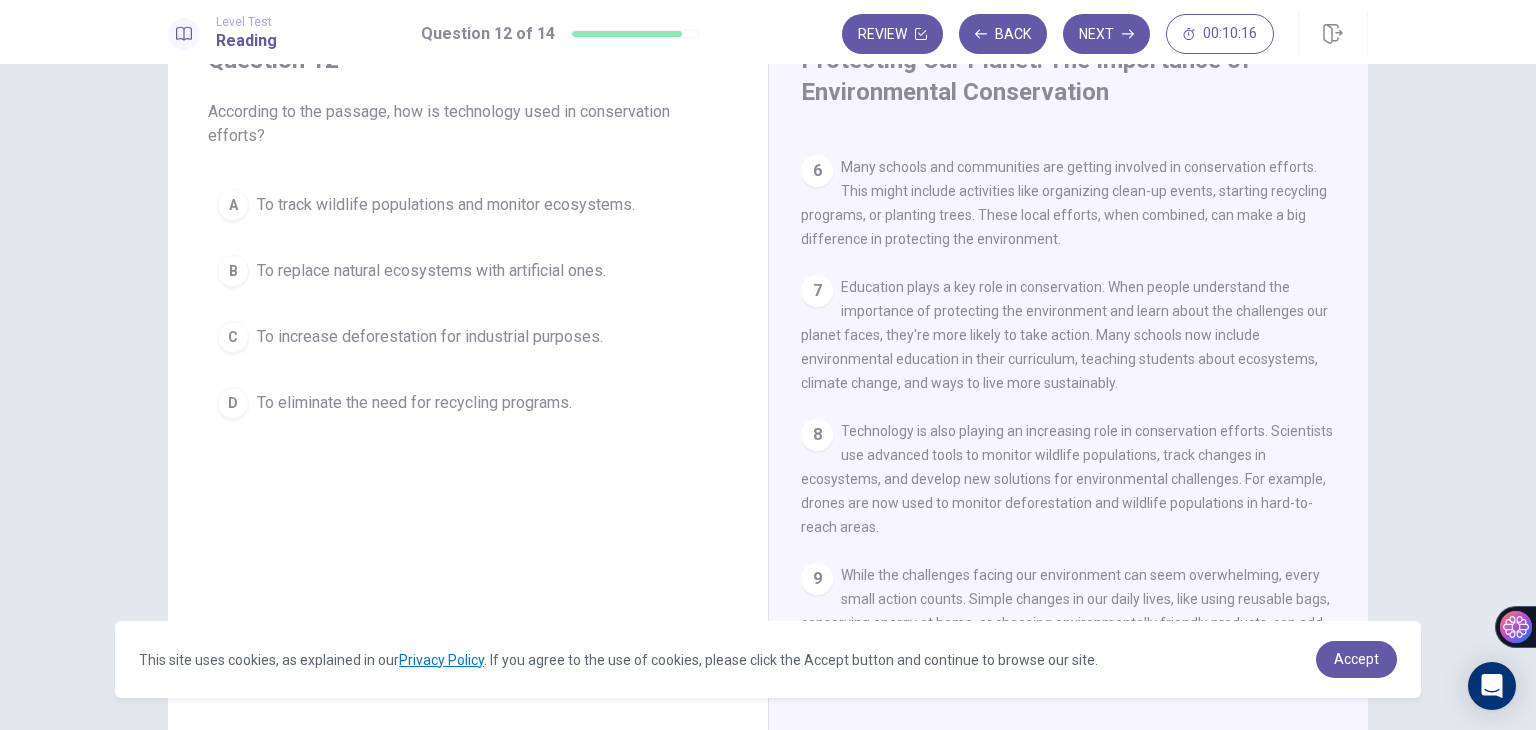 click on "To track wildlife populations and monitor ecosystems." at bounding box center [446, 205] 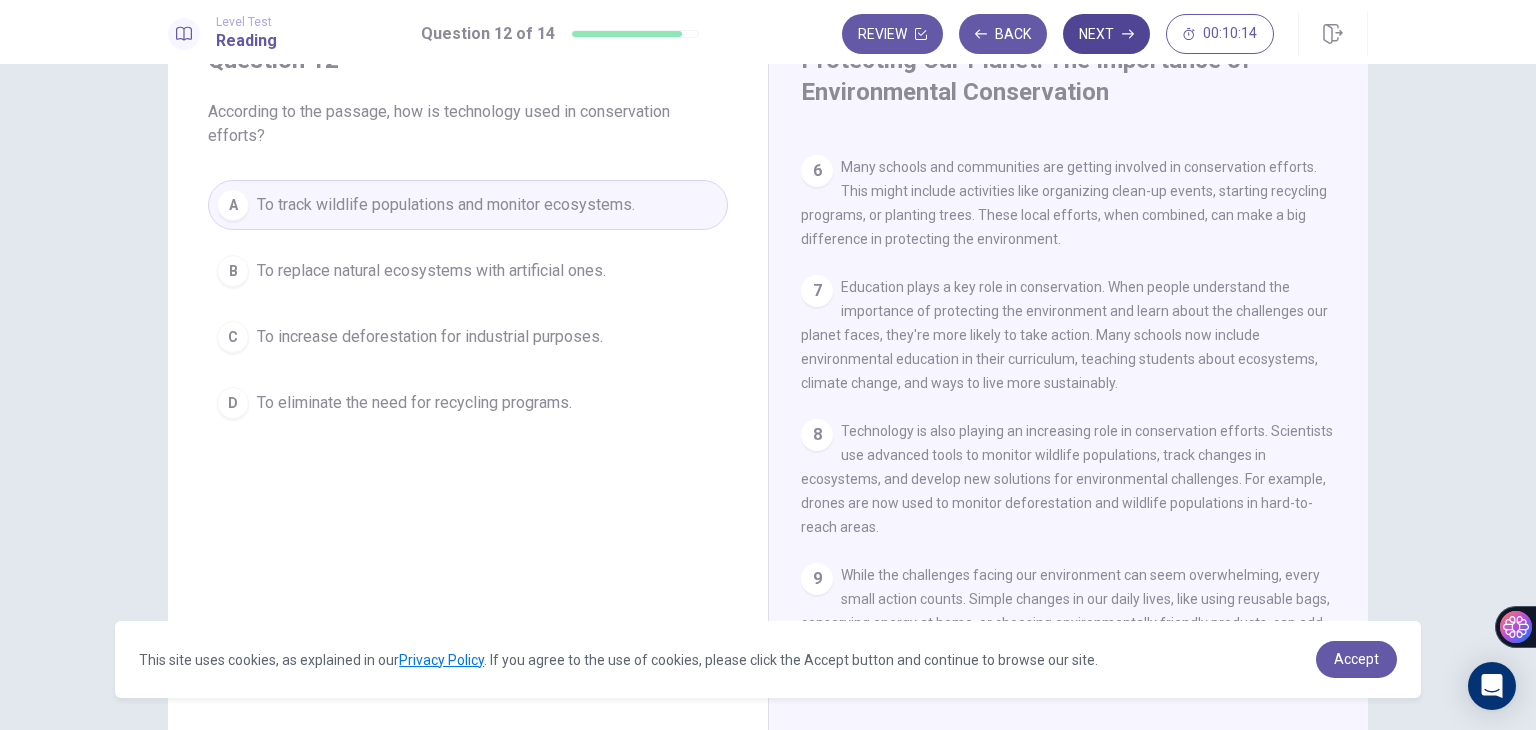 click on "Next" at bounding box center (1106, 34) 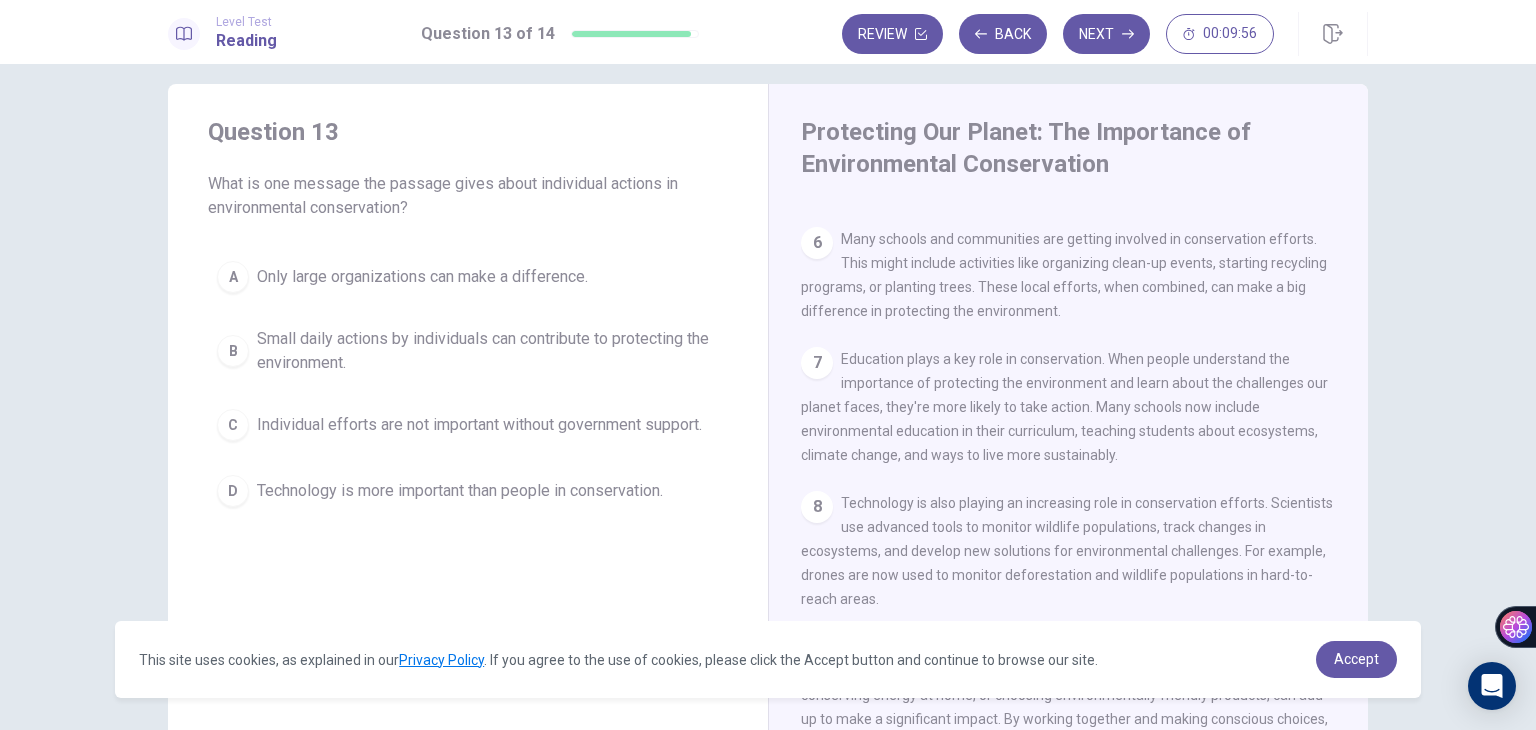 scroll, scrollTop: 0, scrollLeft: 0, axis: both 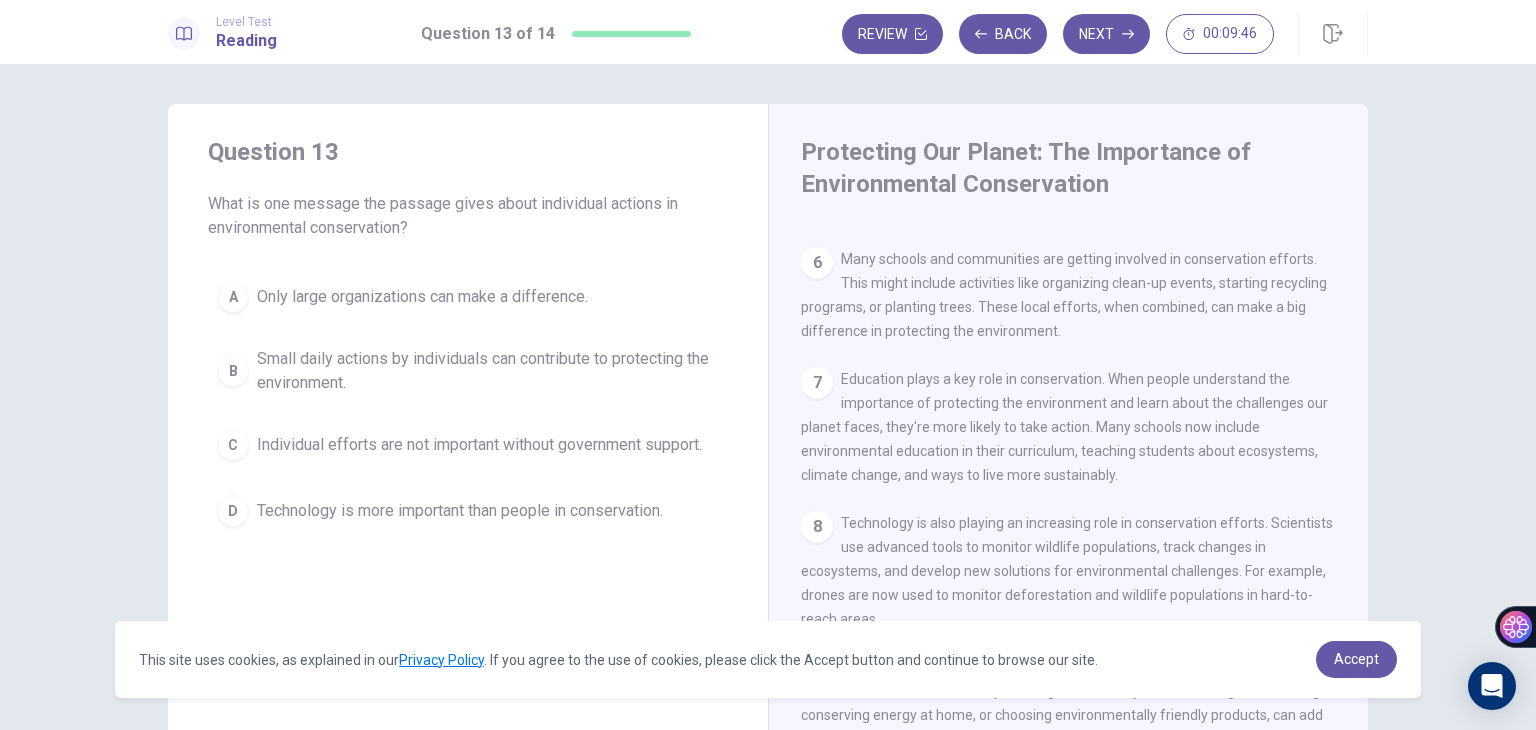 click on "Small daily actions by individuals can contribute to protecting the environment." at bounding box center [422, 297] 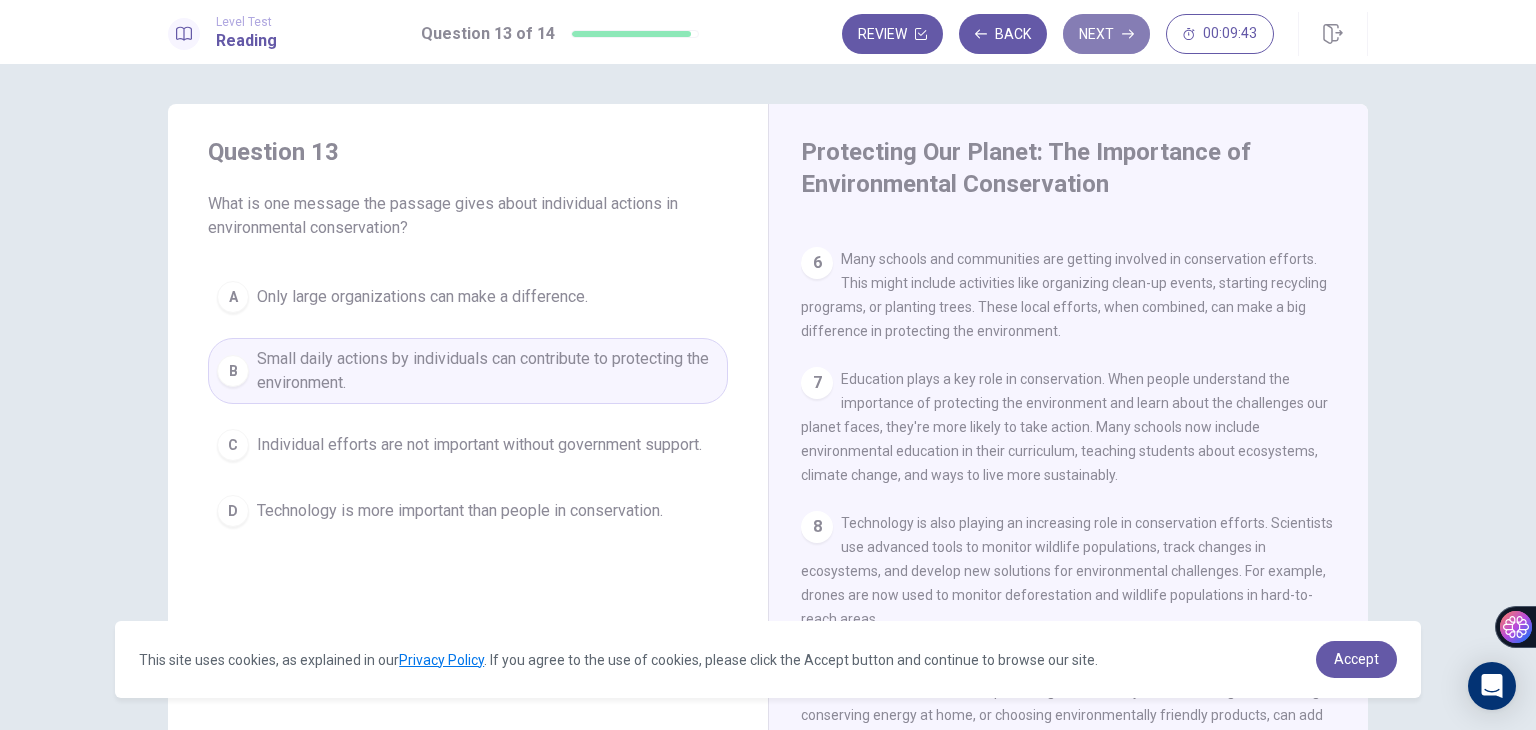 click on "Next" at bounding box center (1106, 34) 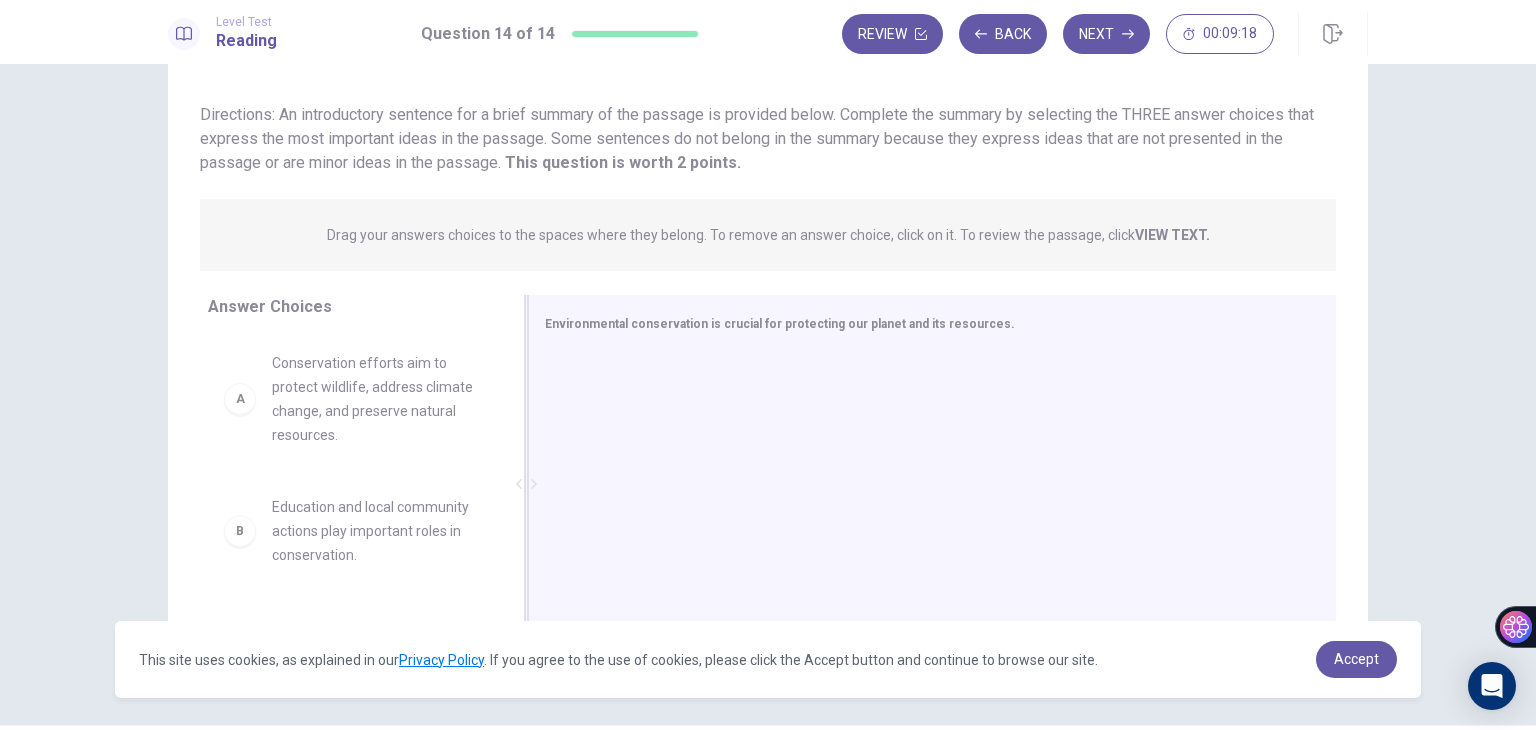 scroll, scrollTop: 173, scrollLeft: 0, axis: vertical 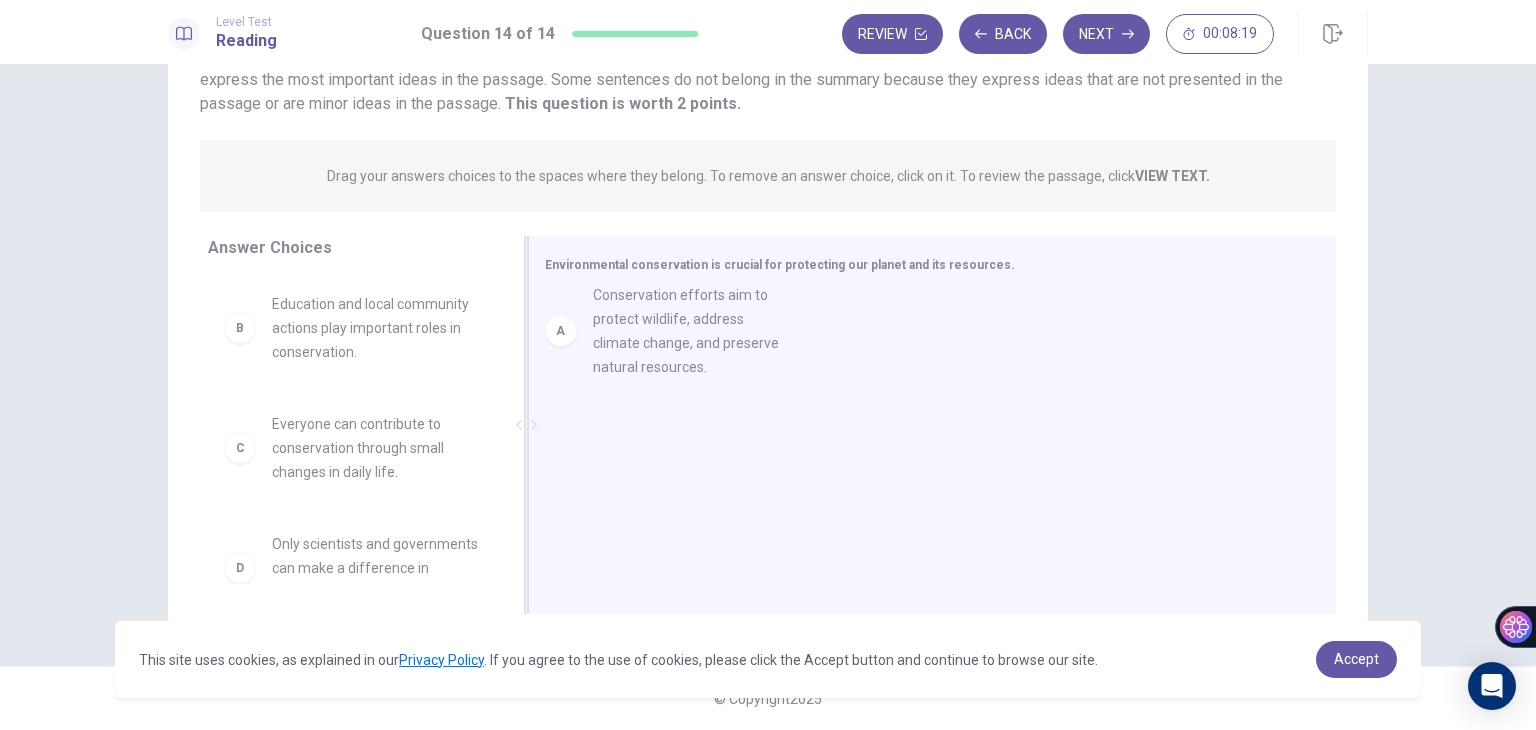 drag, startPoint x: 347, startPoint y: 314, endPoint x: 696, endPoint y: 305, distance: 349.11603 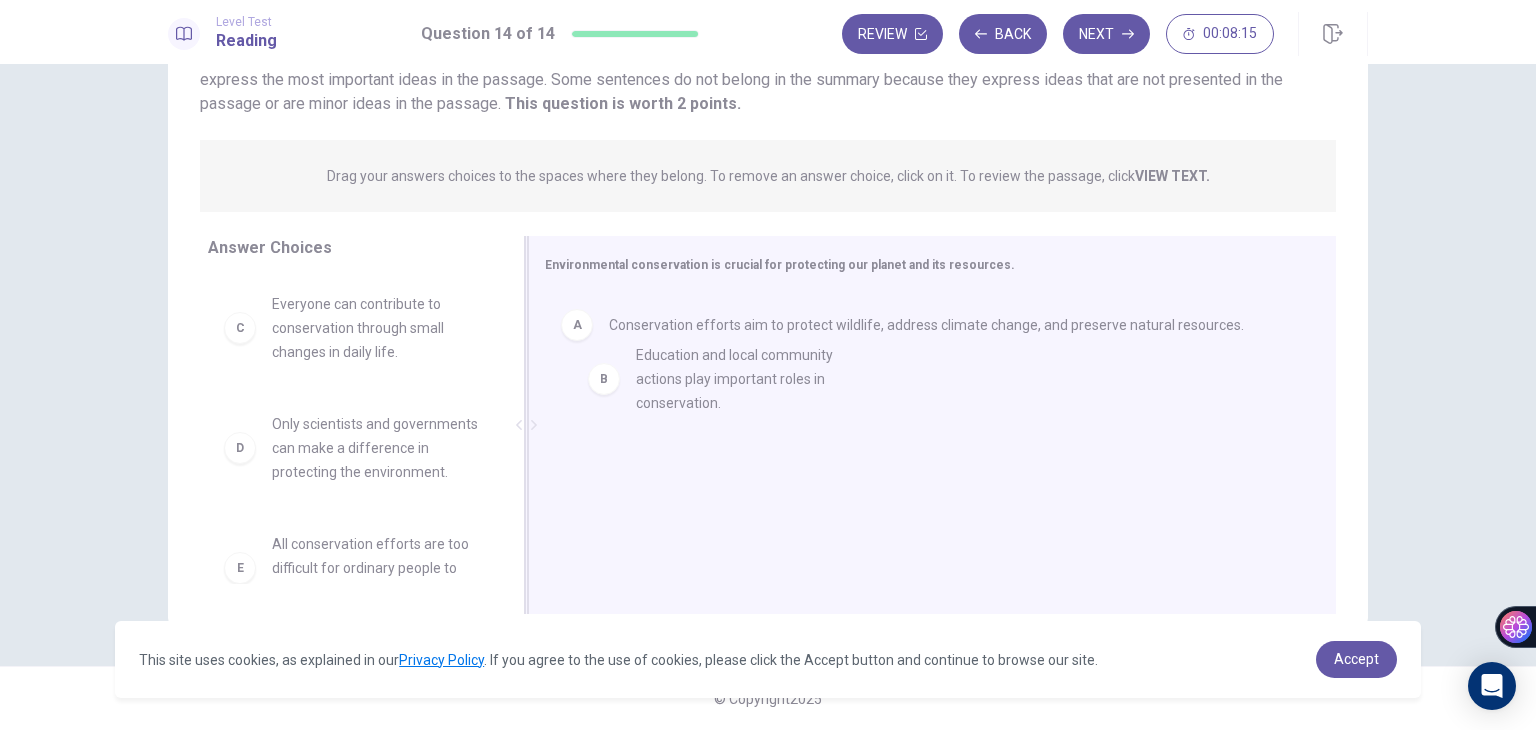 drag, startPoint x: 308, startPoint y: 322, endPoint x: 684, endPoint y: 374, distance: 379.5787 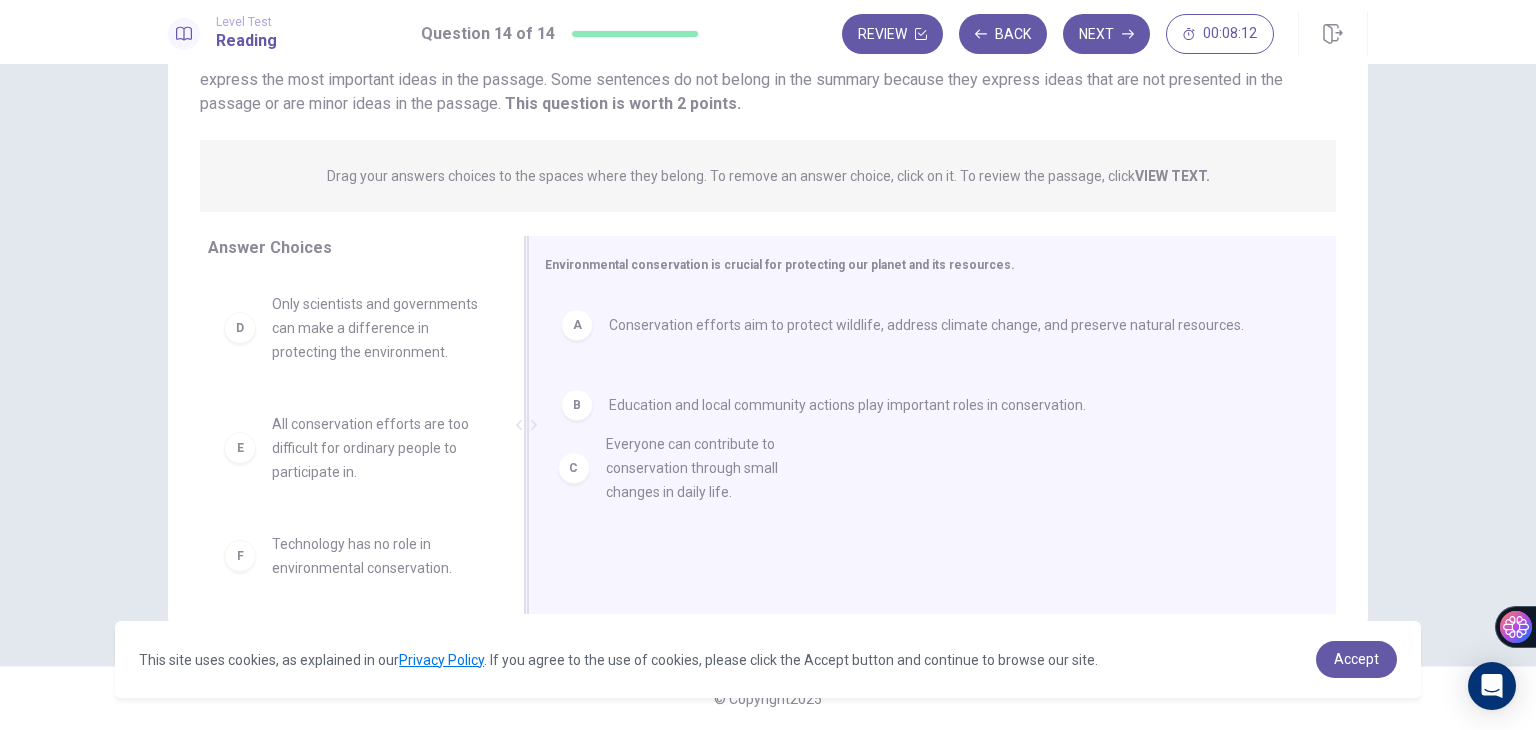 drag, startPoint x: 306, startPoint y: 333, endPoint x: 654, endPoint y: 477, distance: 376.61652 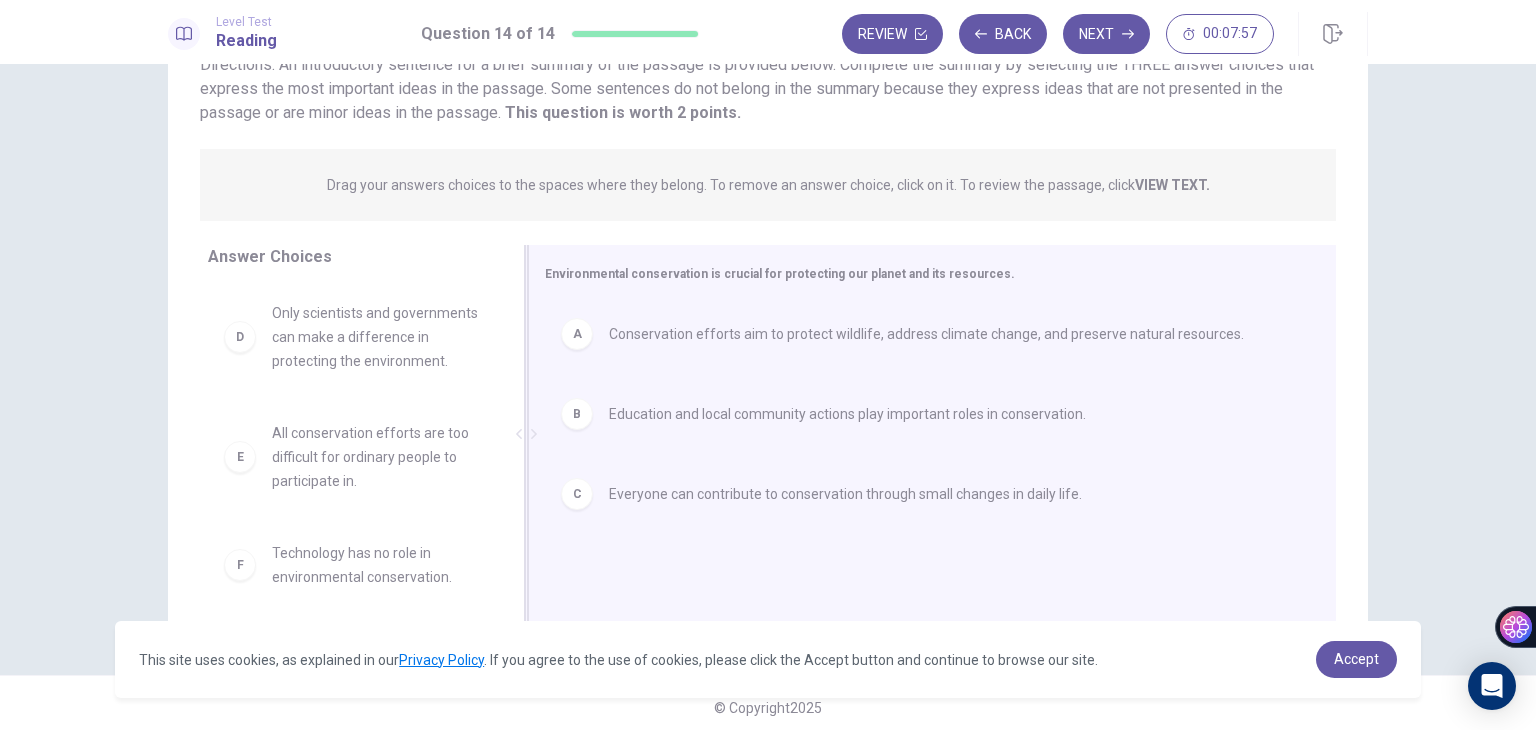 scroll, scrollTop: 164, scrollLeft: 0, axis: vertical 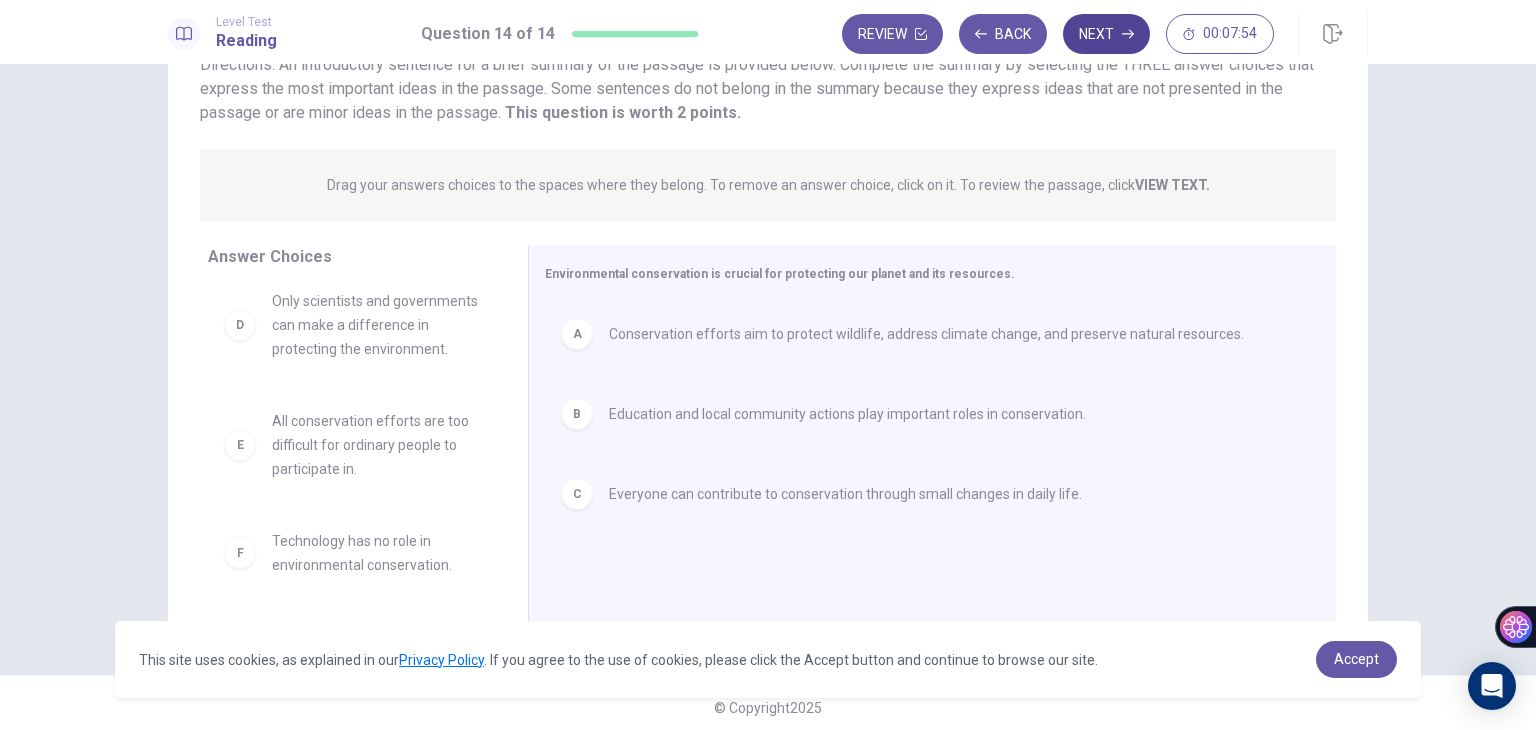 click on "Next" at bounding box center [1106, 34] 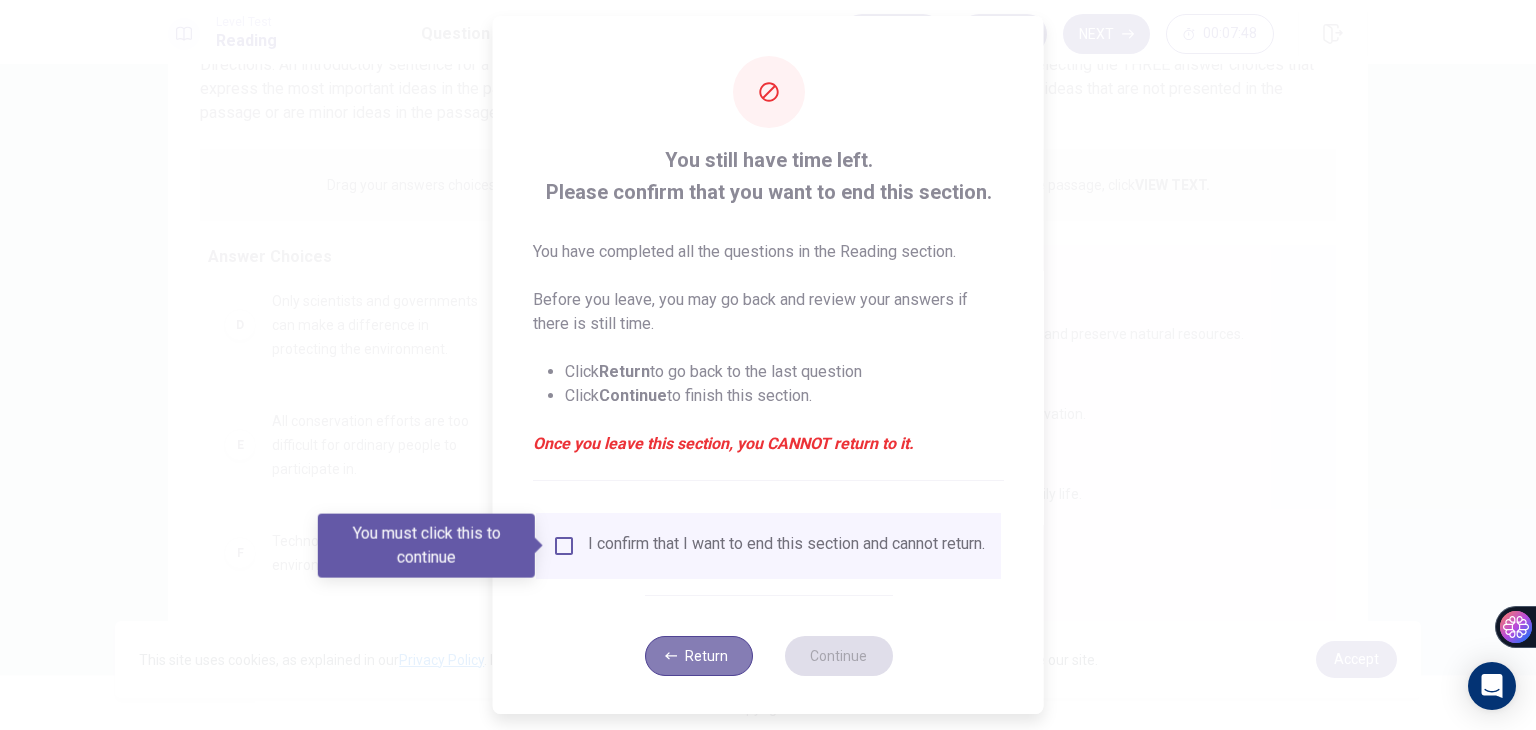 click on "Return" at bounding box center (698, 656) 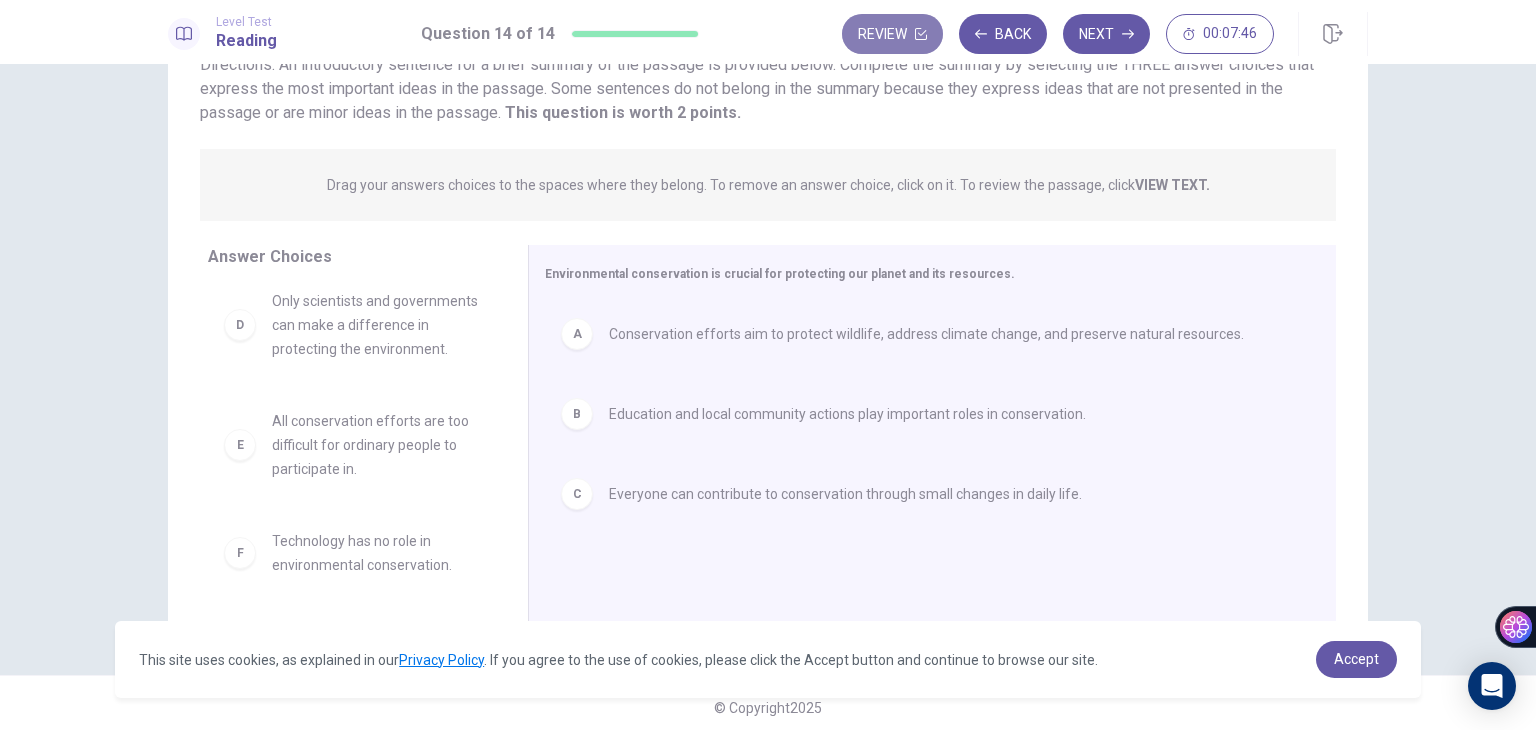 click on "Review" at bounding box center [892, 34] 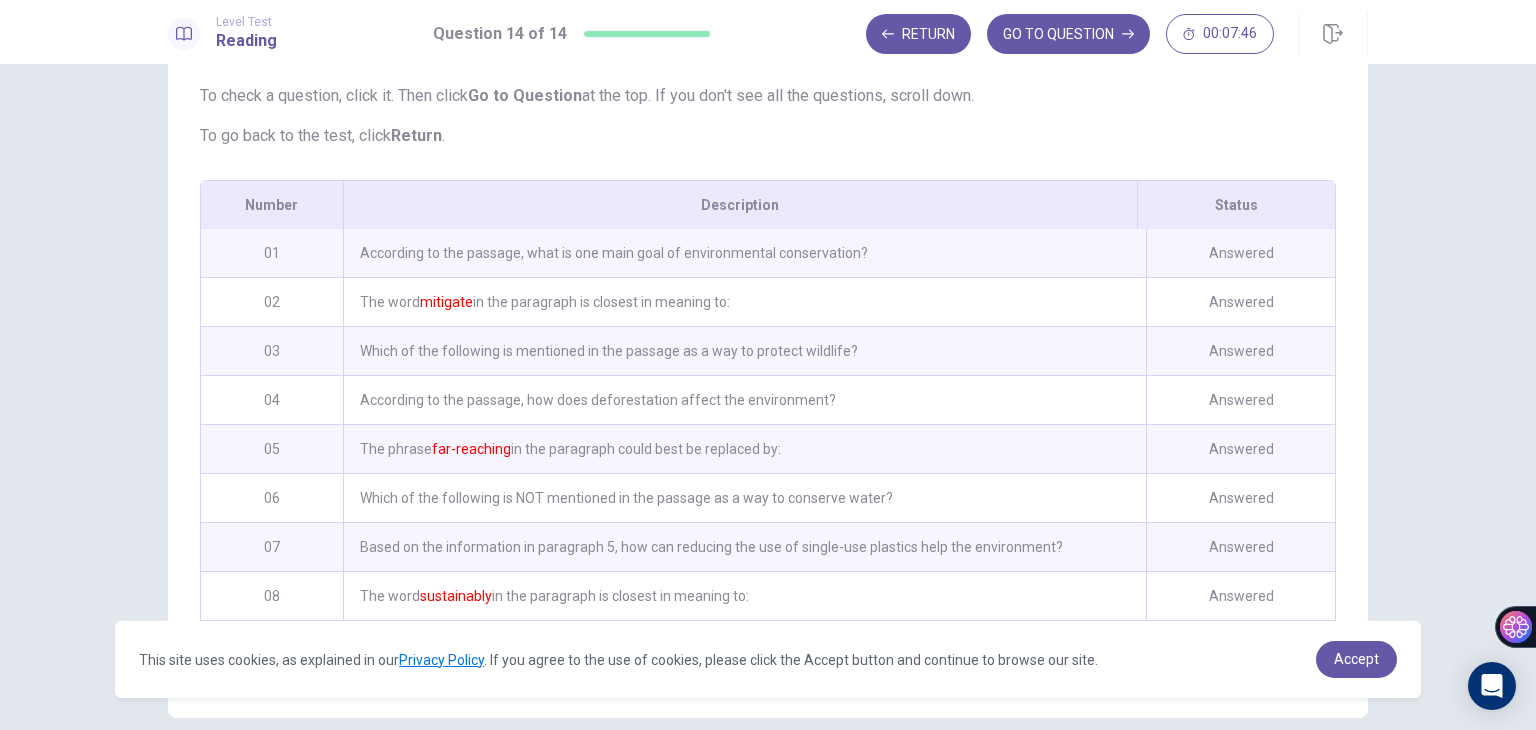 scroll, scrollTop: 277, scrollLeft: 0, axis: vertical 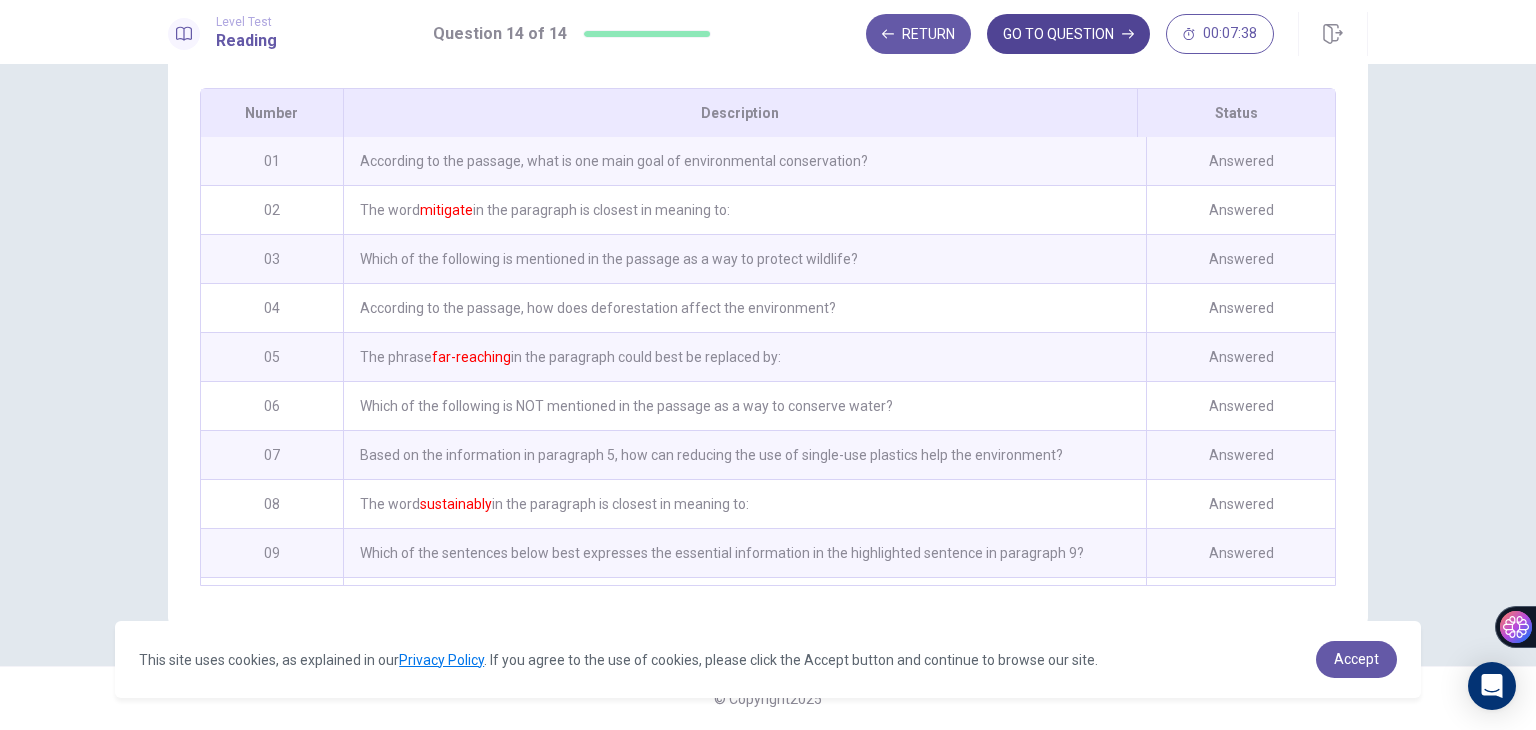click on "GO TO QUESTION" at bounding box center [1068, 34] 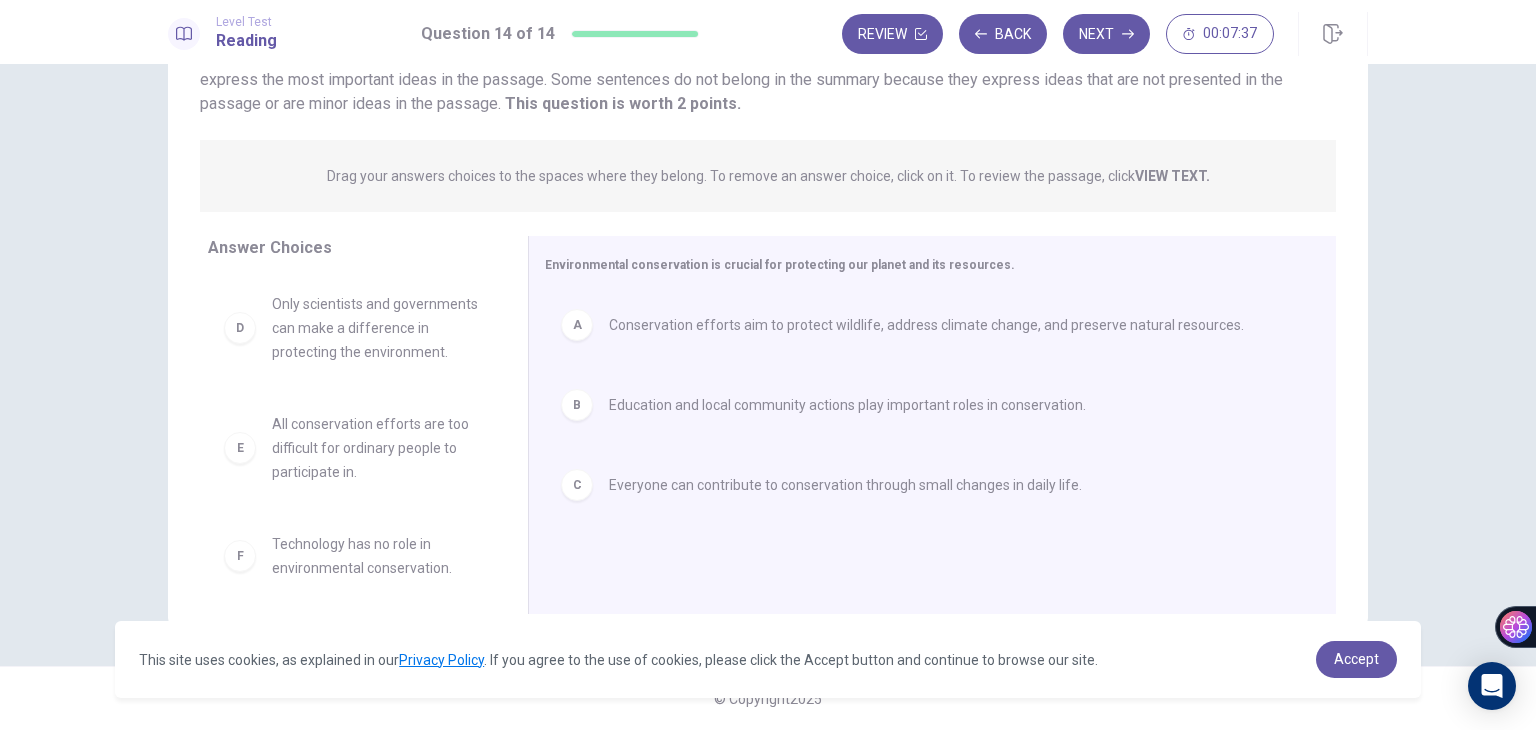 scroll, scrollTop: 173, scrollLeft: 0, axis: vertical 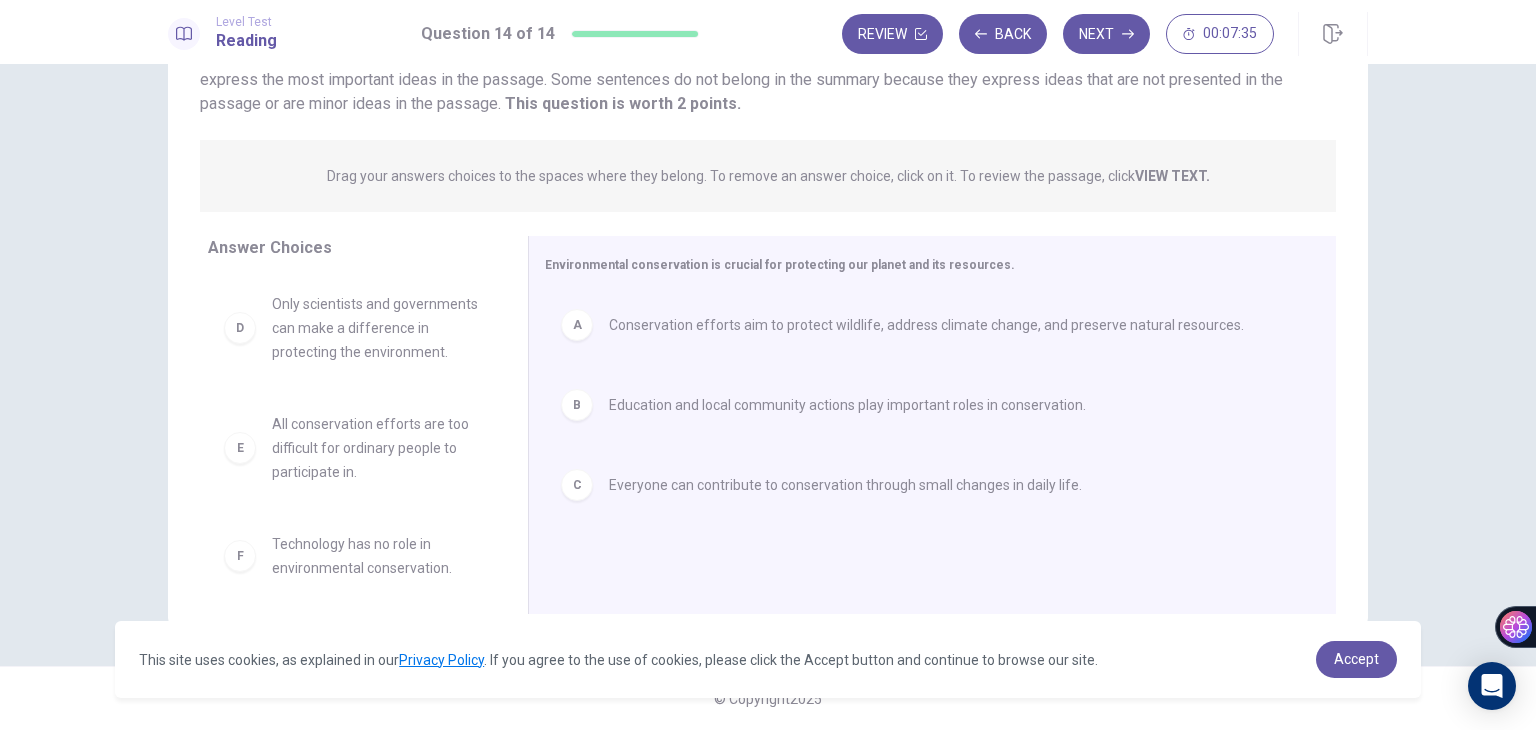 click on "Review Back Next 00:07:35" at bounding box center (1105, 34) 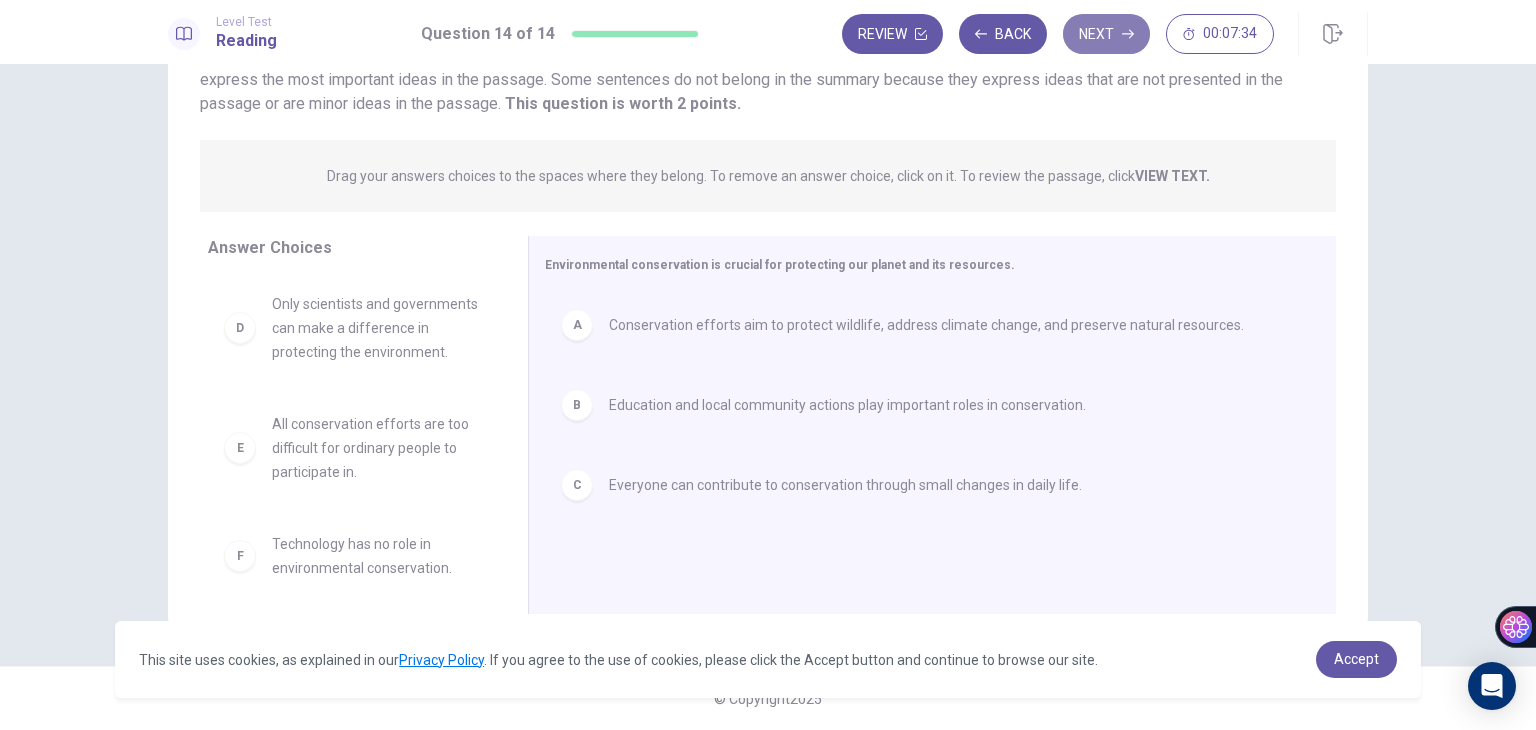 click on "Next" at bounding box center (1106, 34) 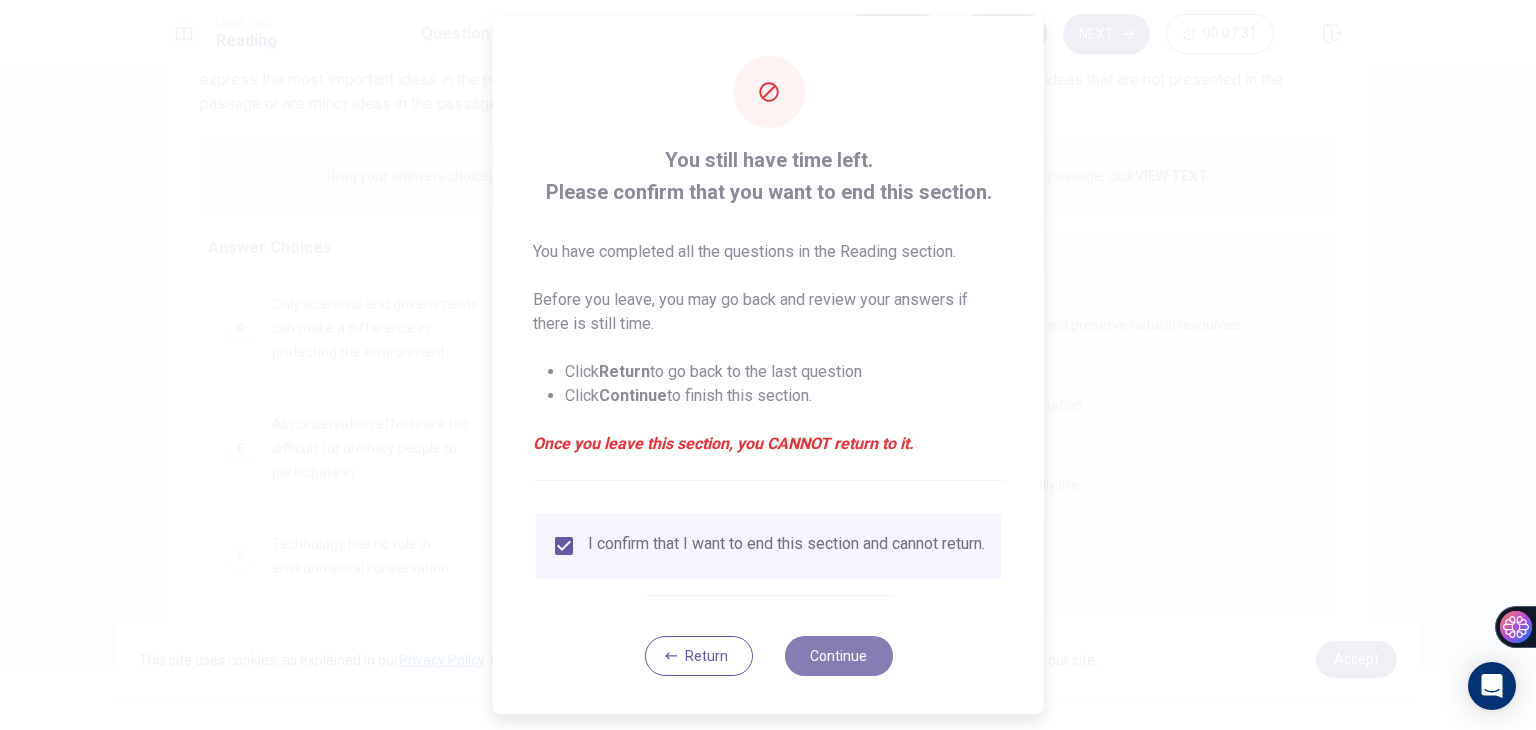click on "Continue" at bounding box center [838, 656] 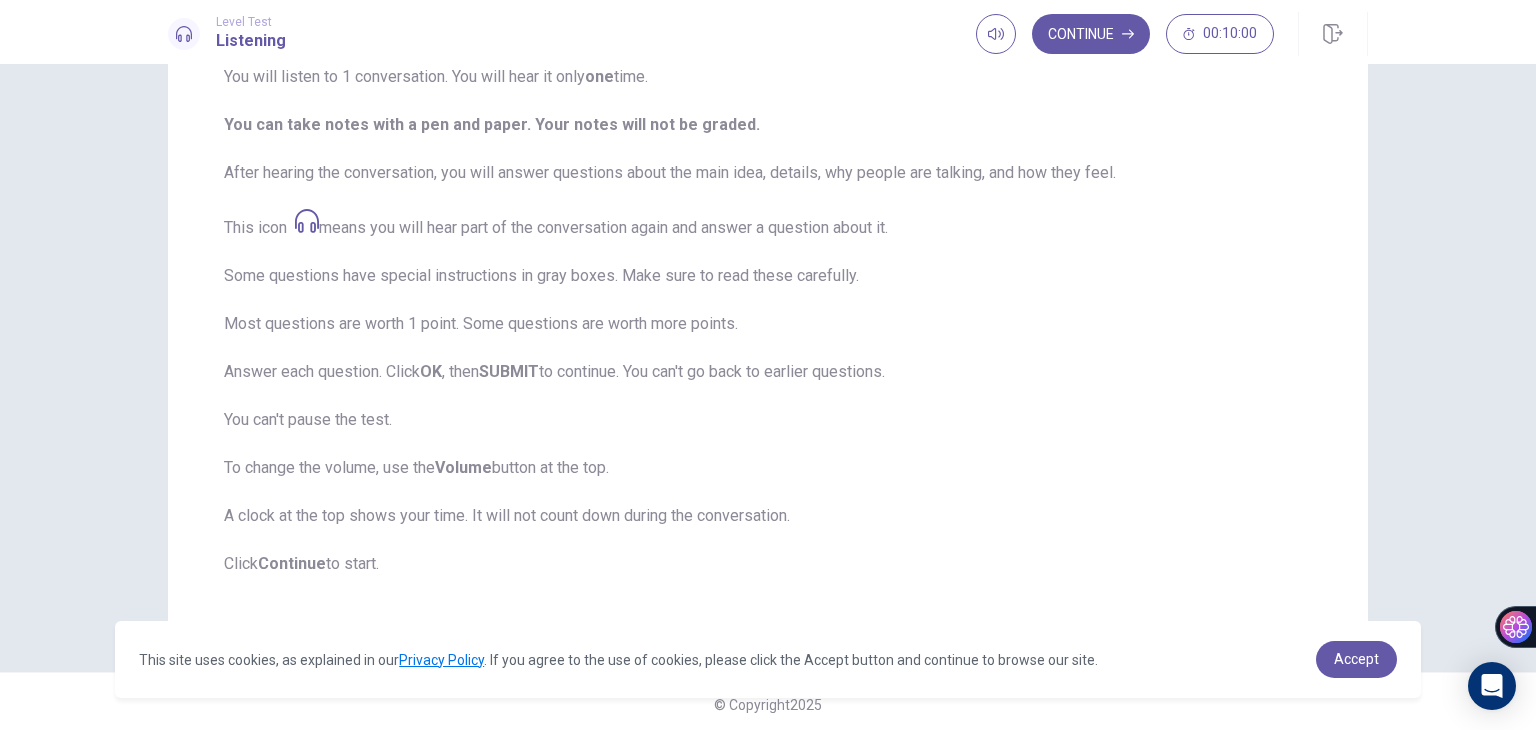 scroll, scrollTop: 228, scrollLeft: 0, axis: vertical 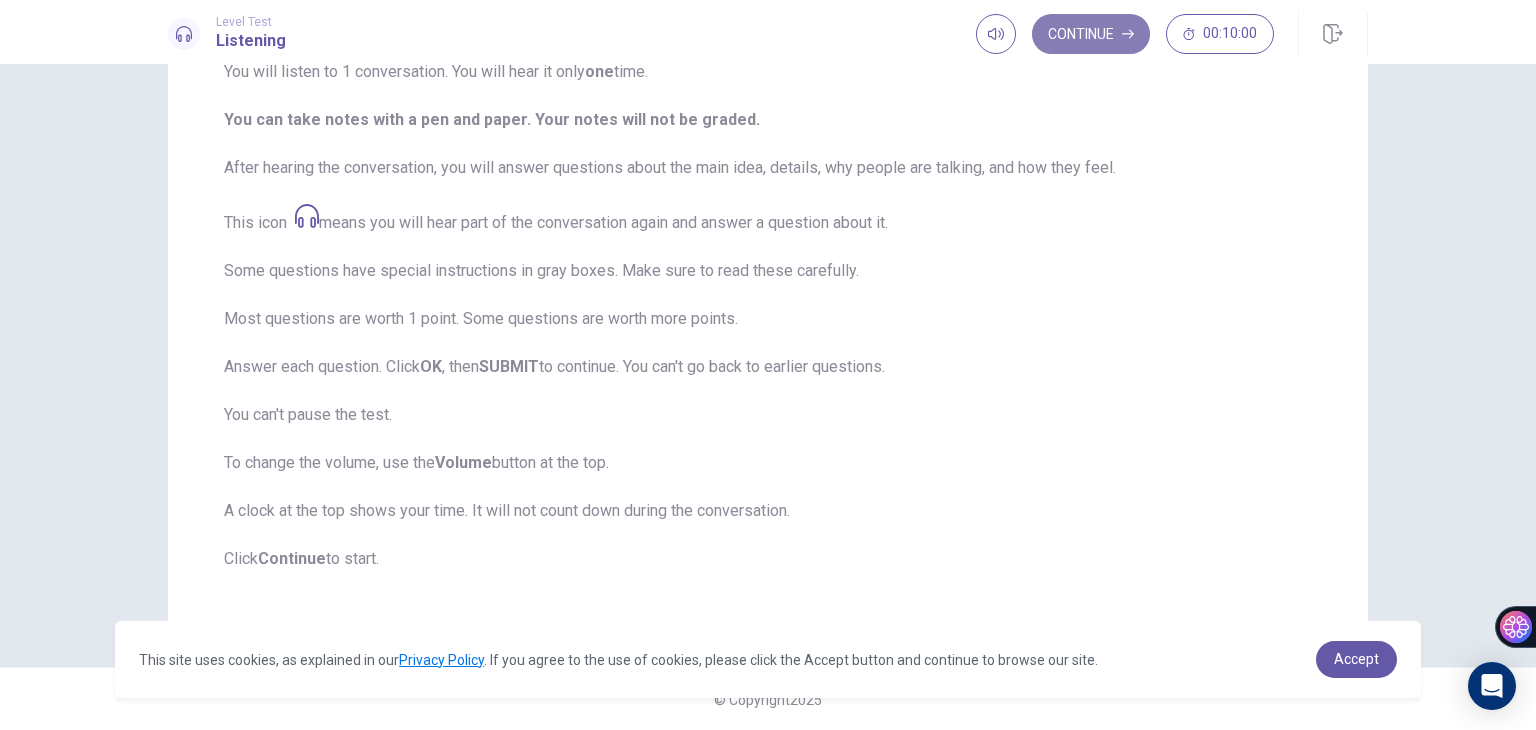 click on "Continue" at bounding box center (1091, 34) 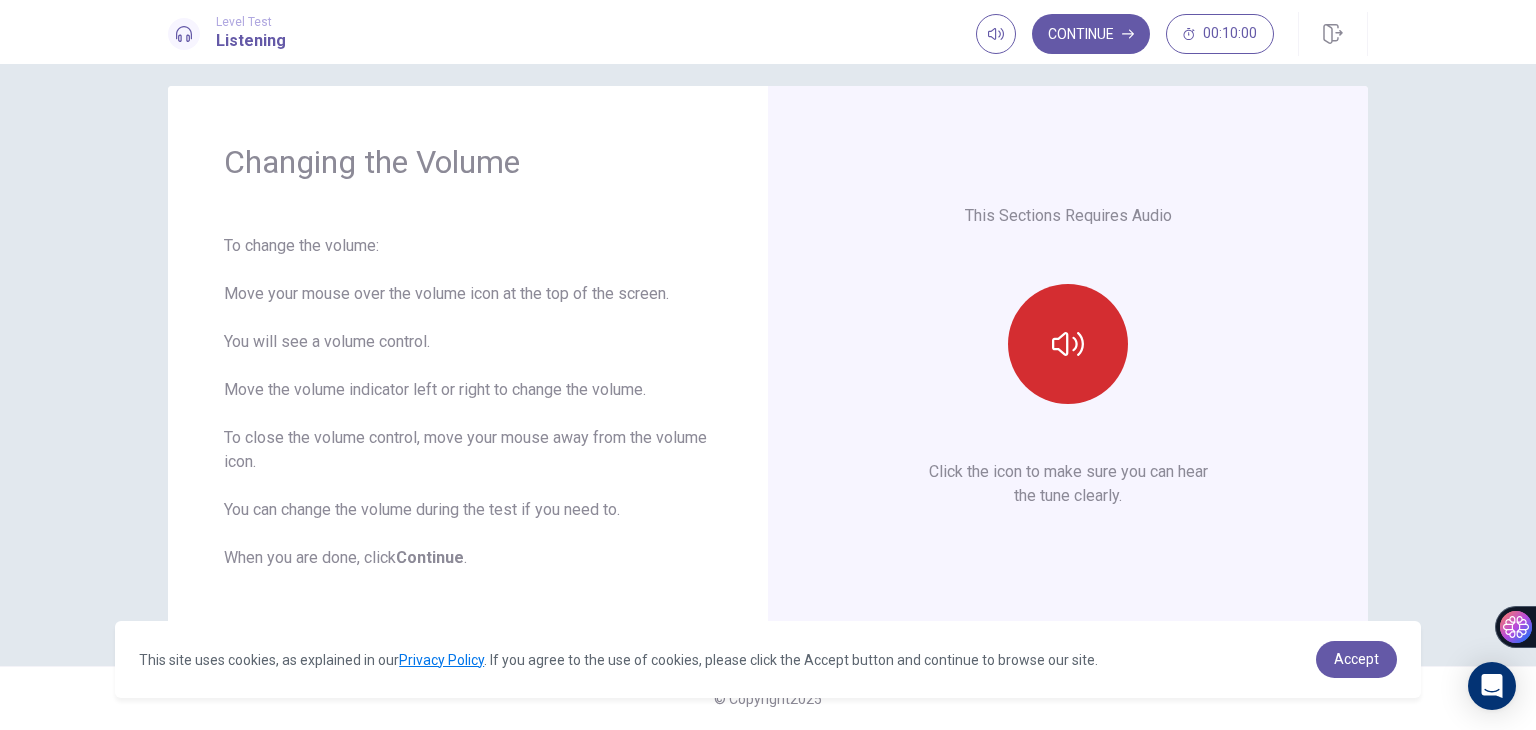 click at bounding box center (1068, 344) 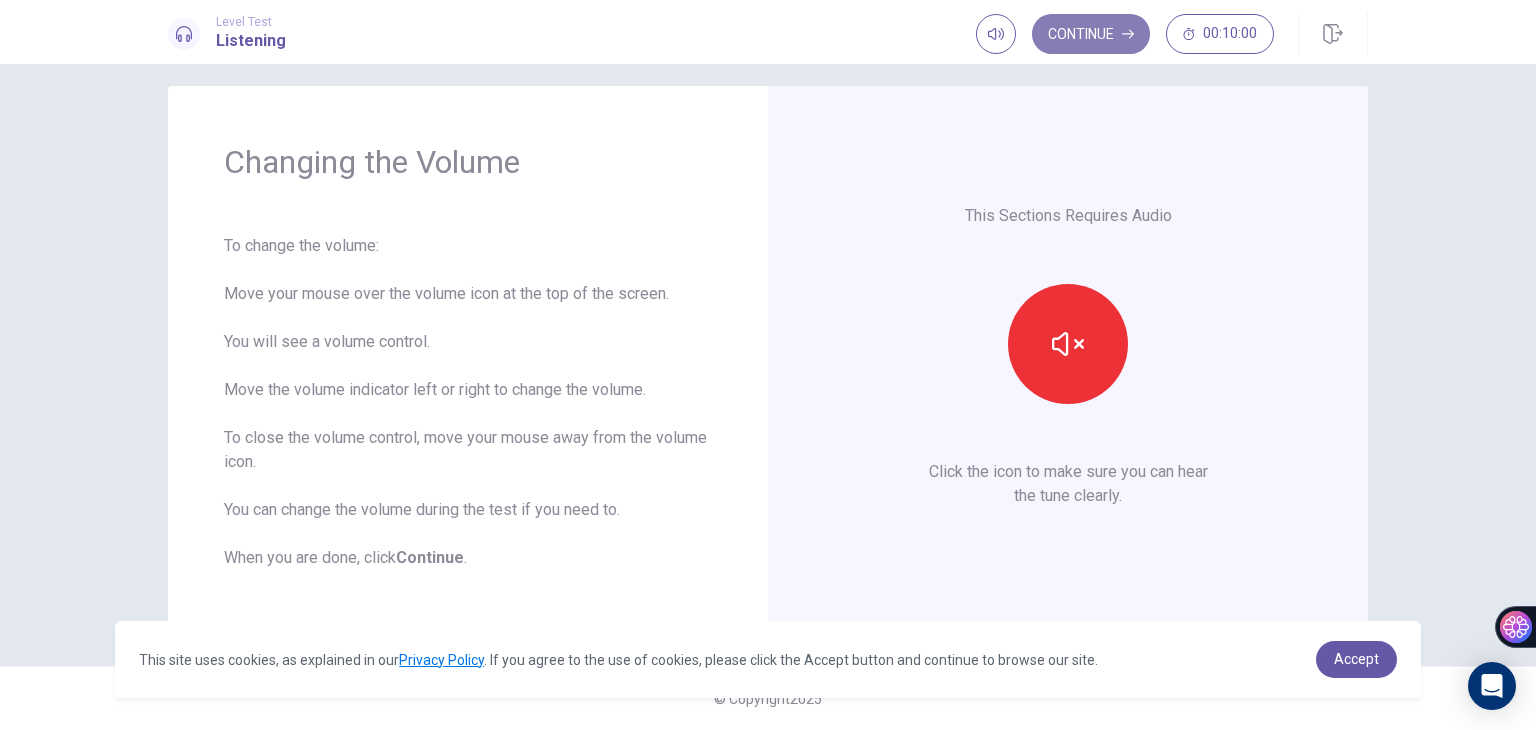 click on "Continue" at bounding box center [1091, 34] 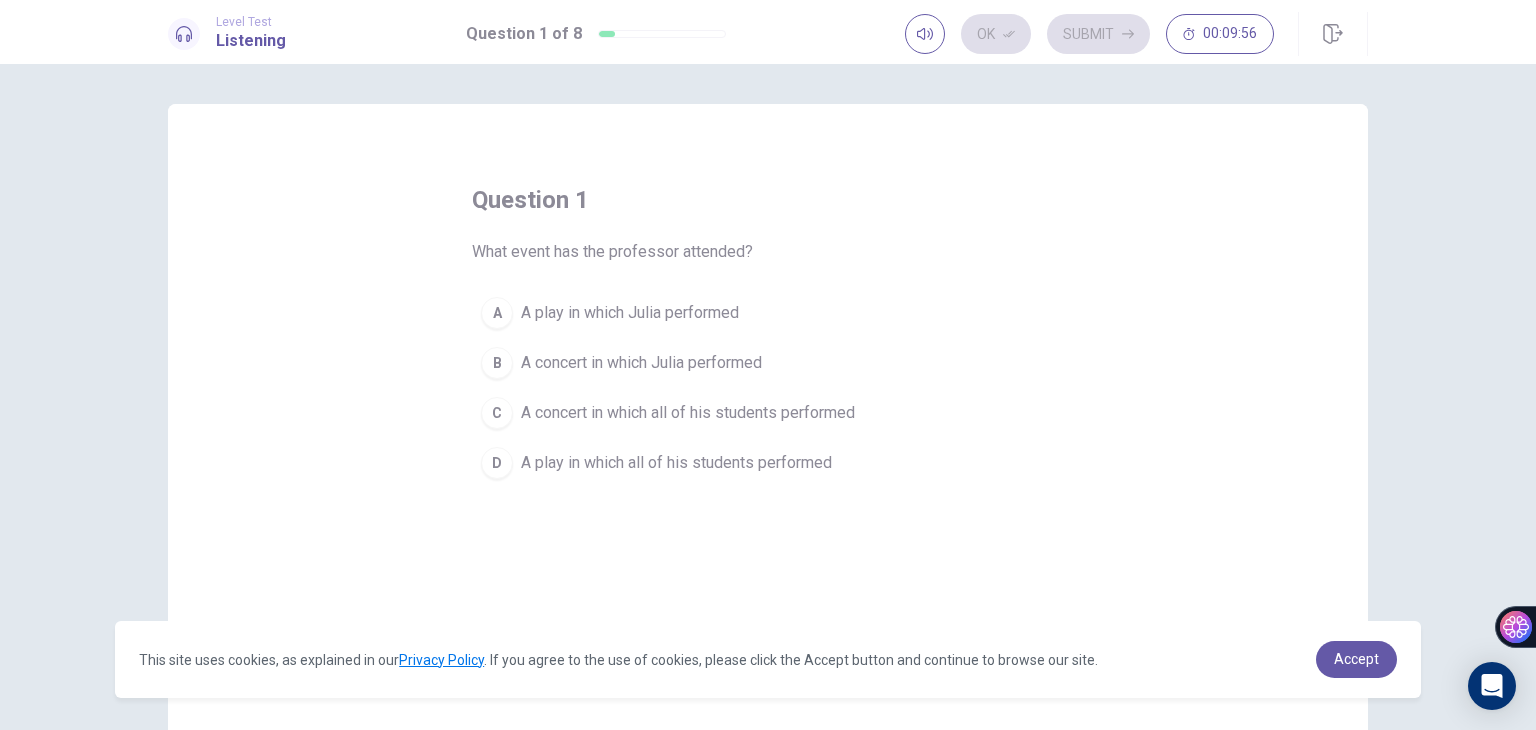 click on "A concert in which Julia performed" at bounding box center (630, 313) 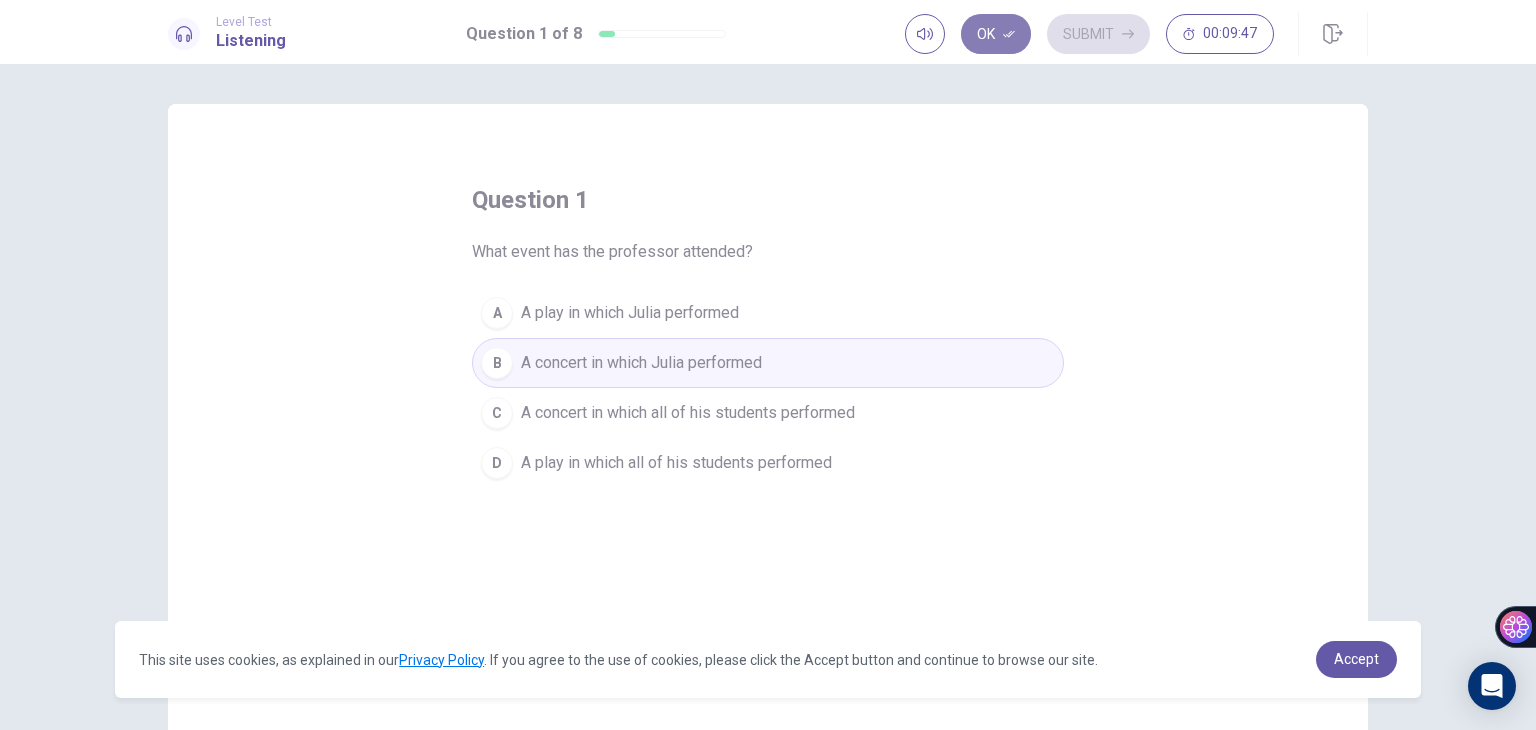 click on "Ok" at bounding box center [996, 34] 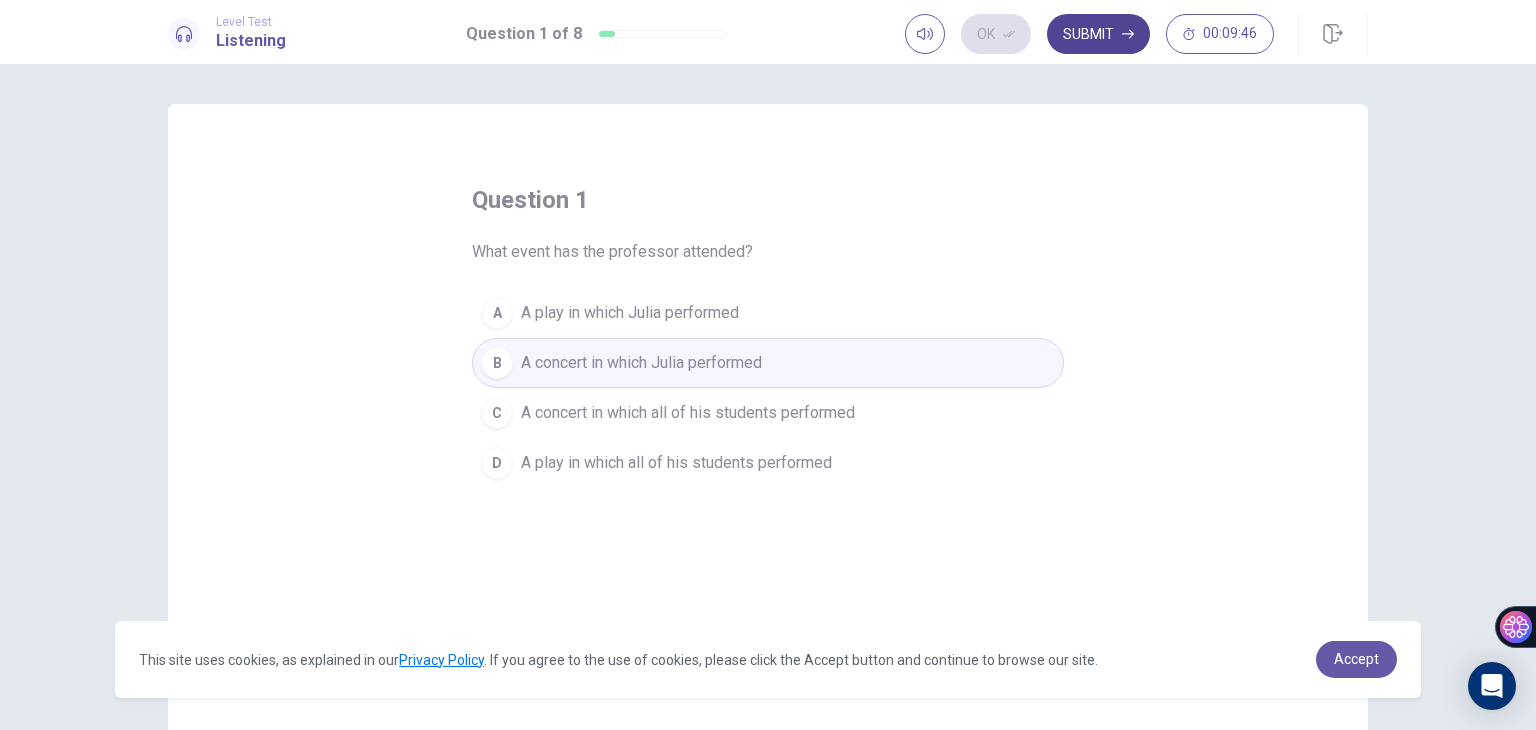 click on "Submit" at bounding box center (1098, 34) 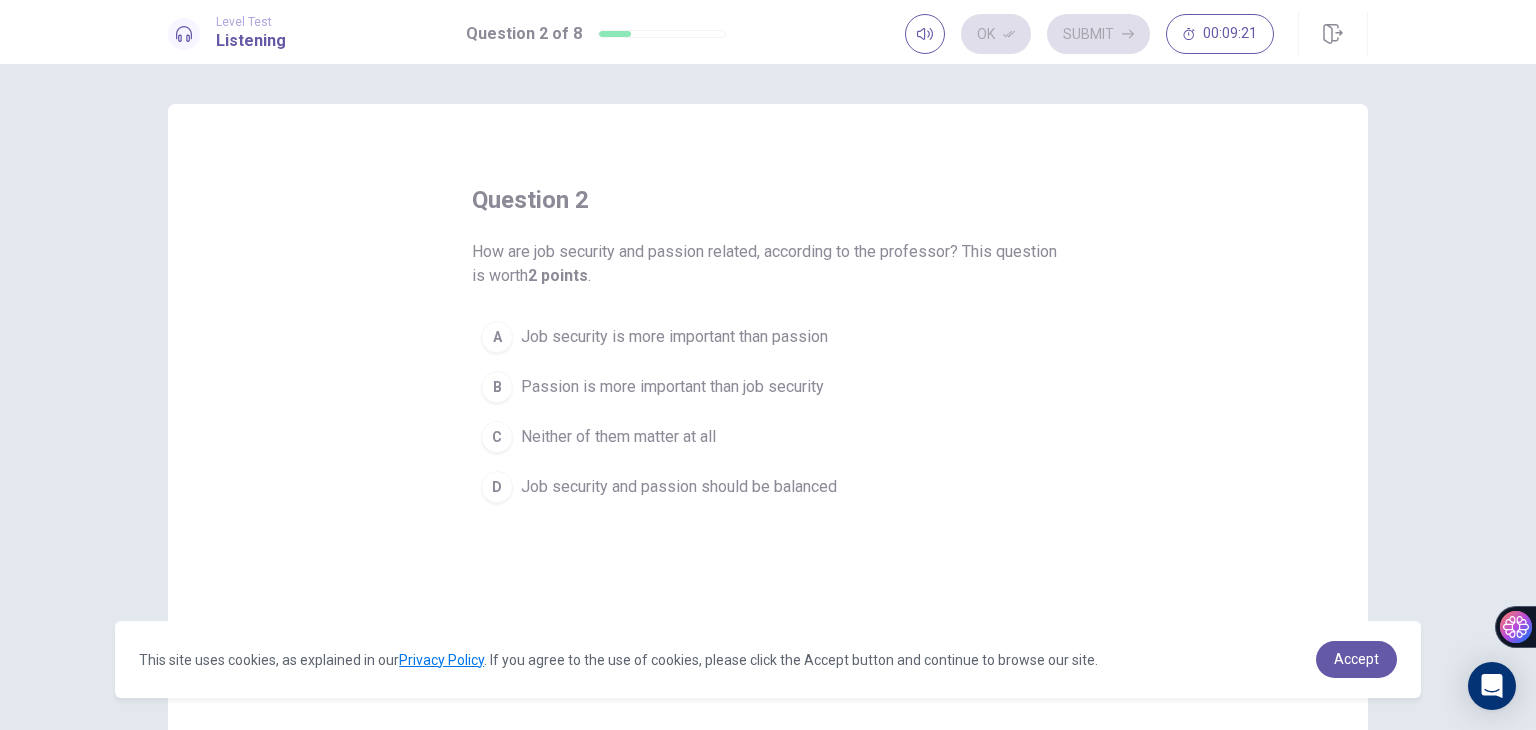 click on "Job security and passion should be balanced" at bounding box center [674, 337] 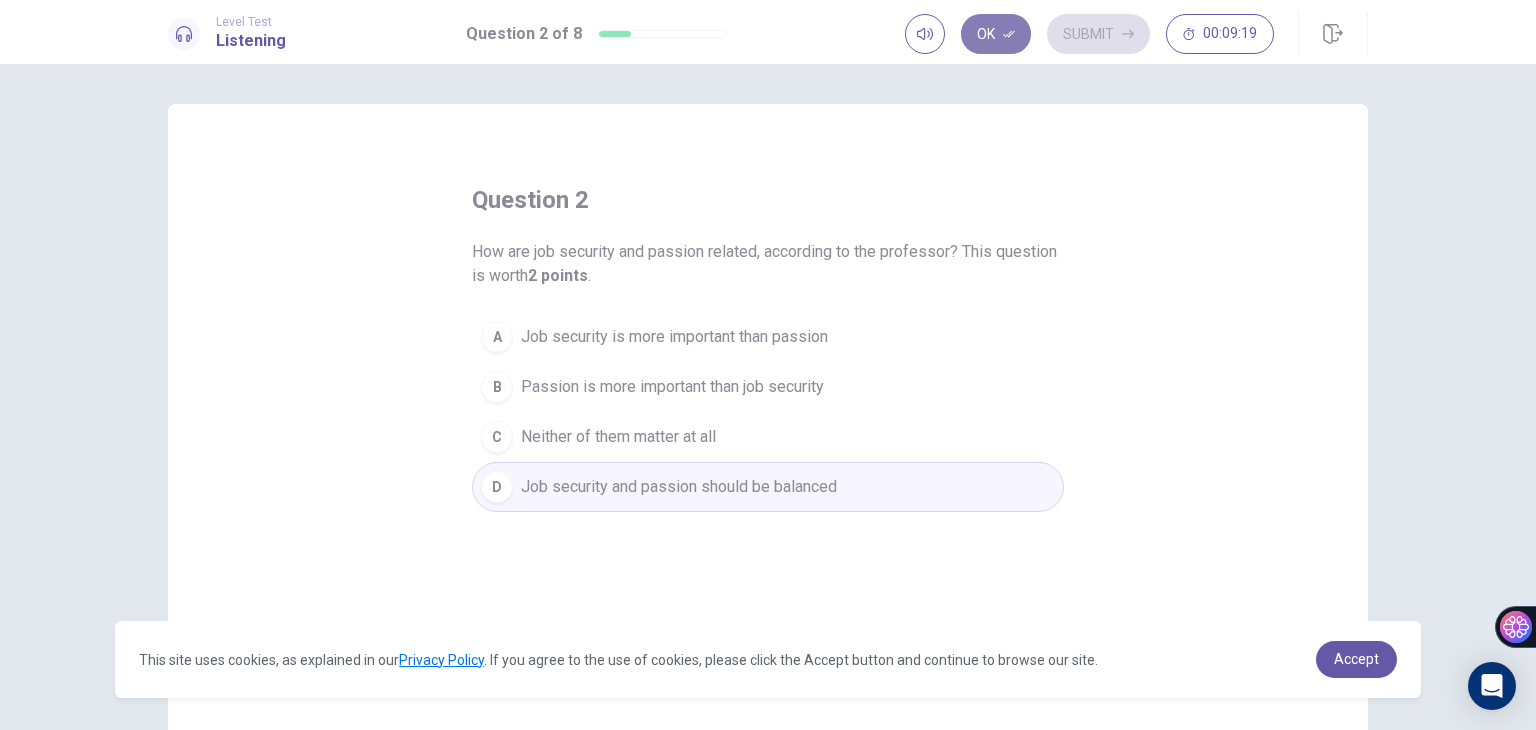click on "Ok" at bounding box center [996, 34] 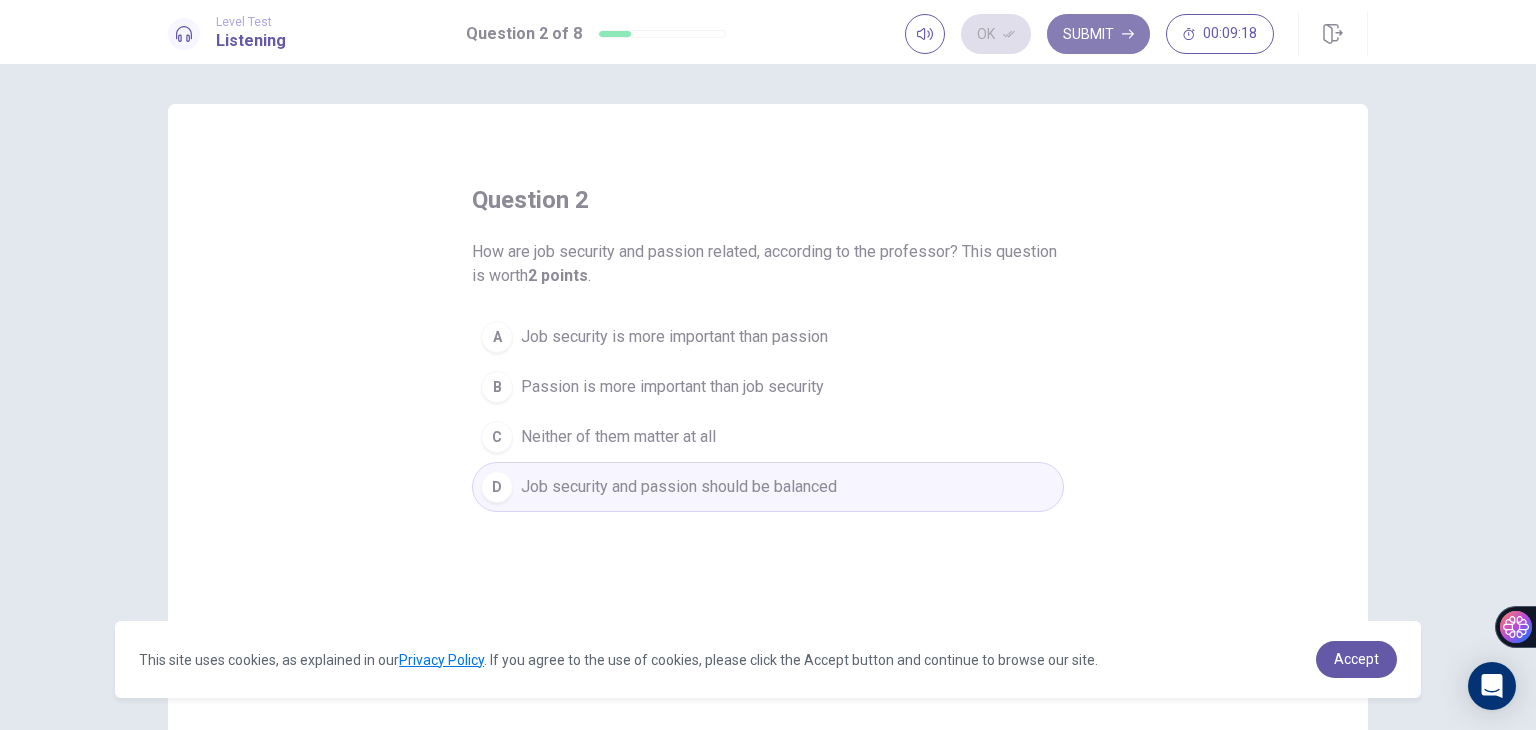 click on "Submit" at bounding box center [1098, 34] 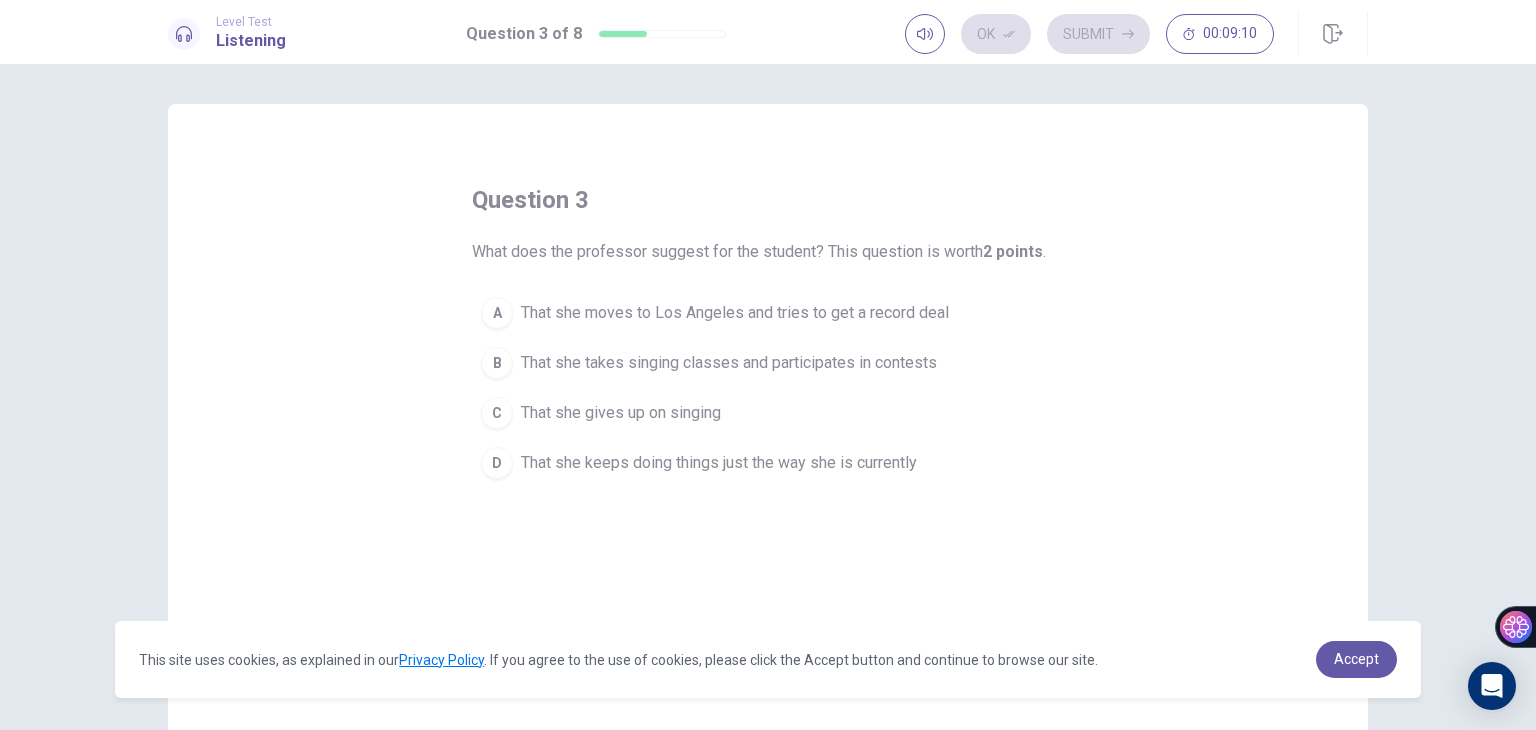 click on "B That she takes singing classes and participates in contests" at bounding box center (768, 363) 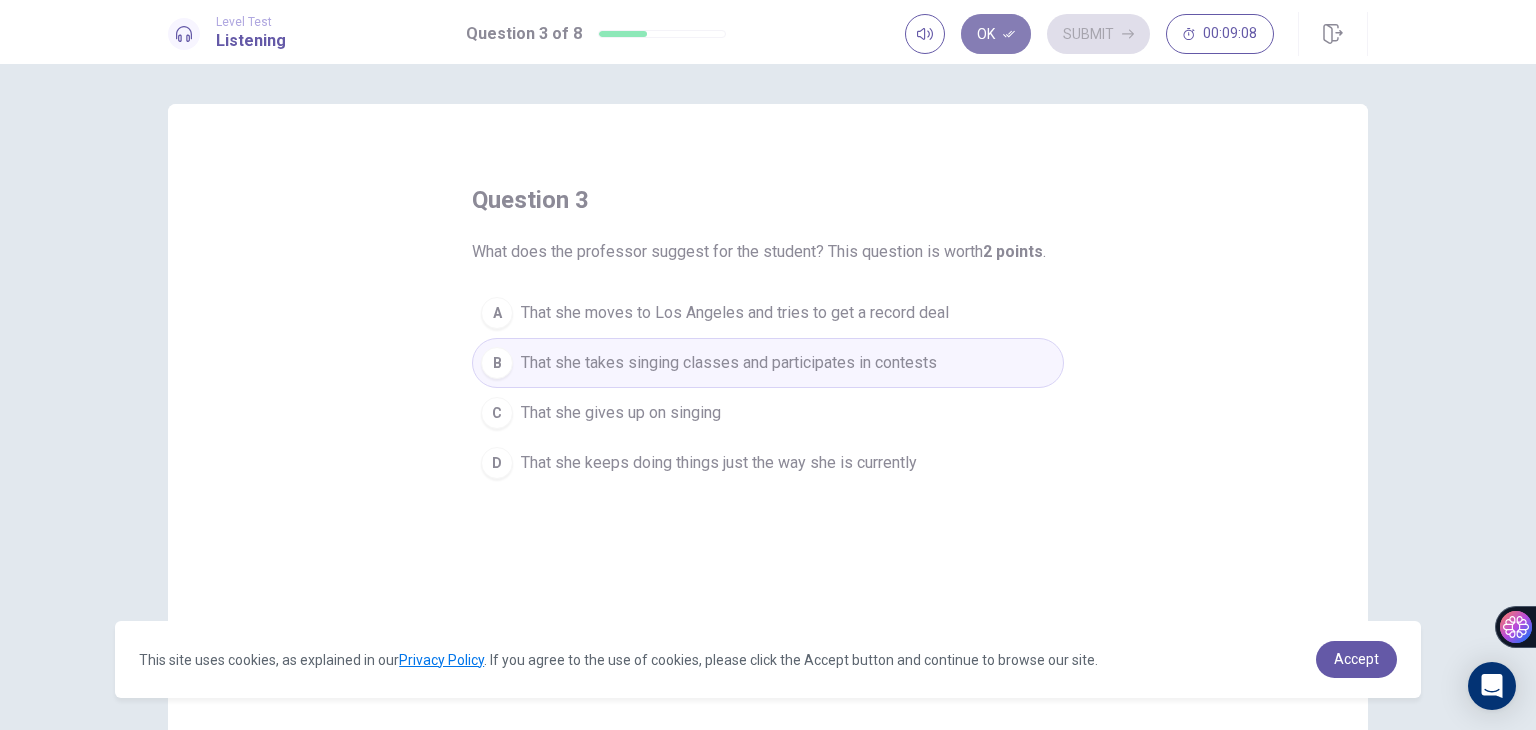 click on "Ok" at bounding box center [996, 34] 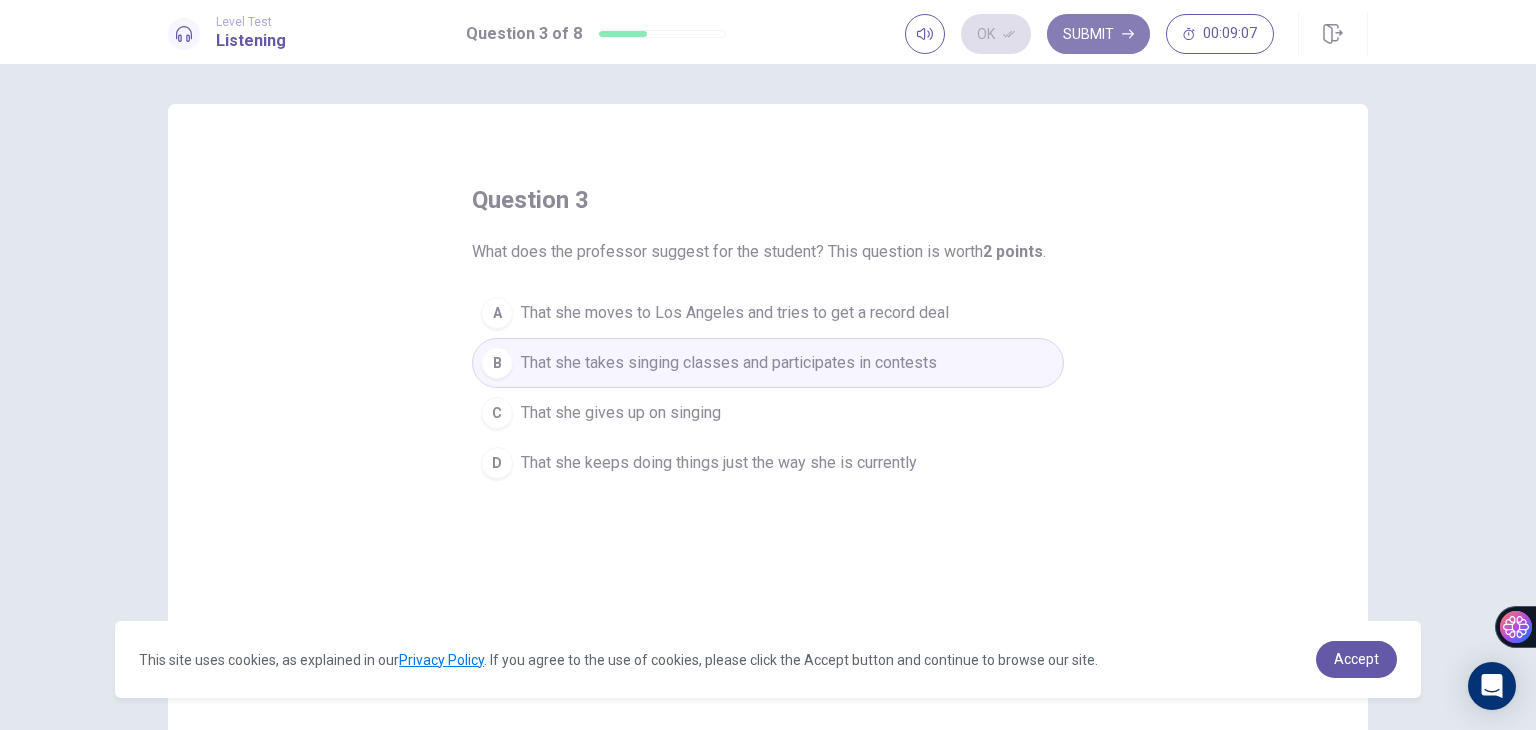 click on "Submit" at bounding box center (1098, 34) 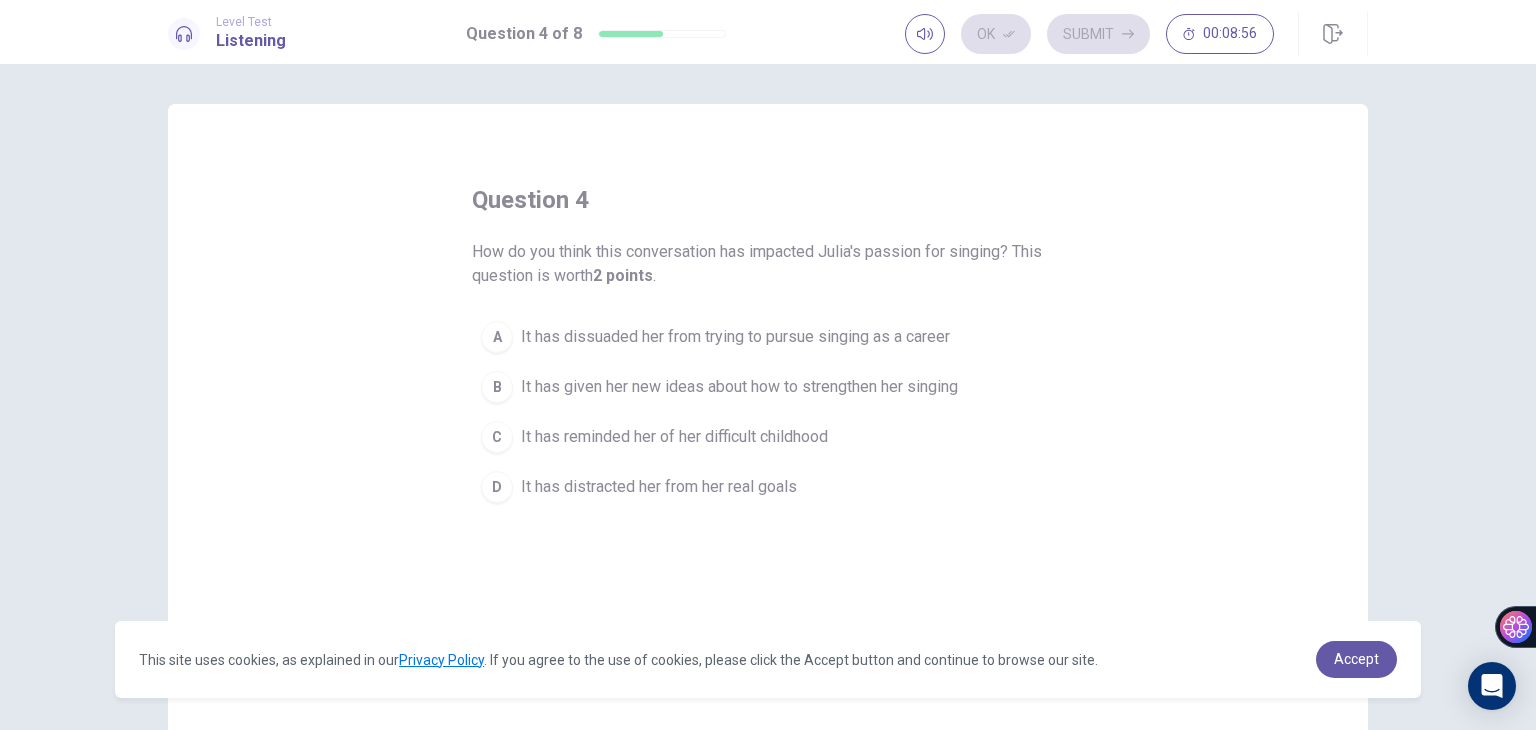 click on "It has given her new ideas about how to strengthen her singing" at bounding box center (735, 337) 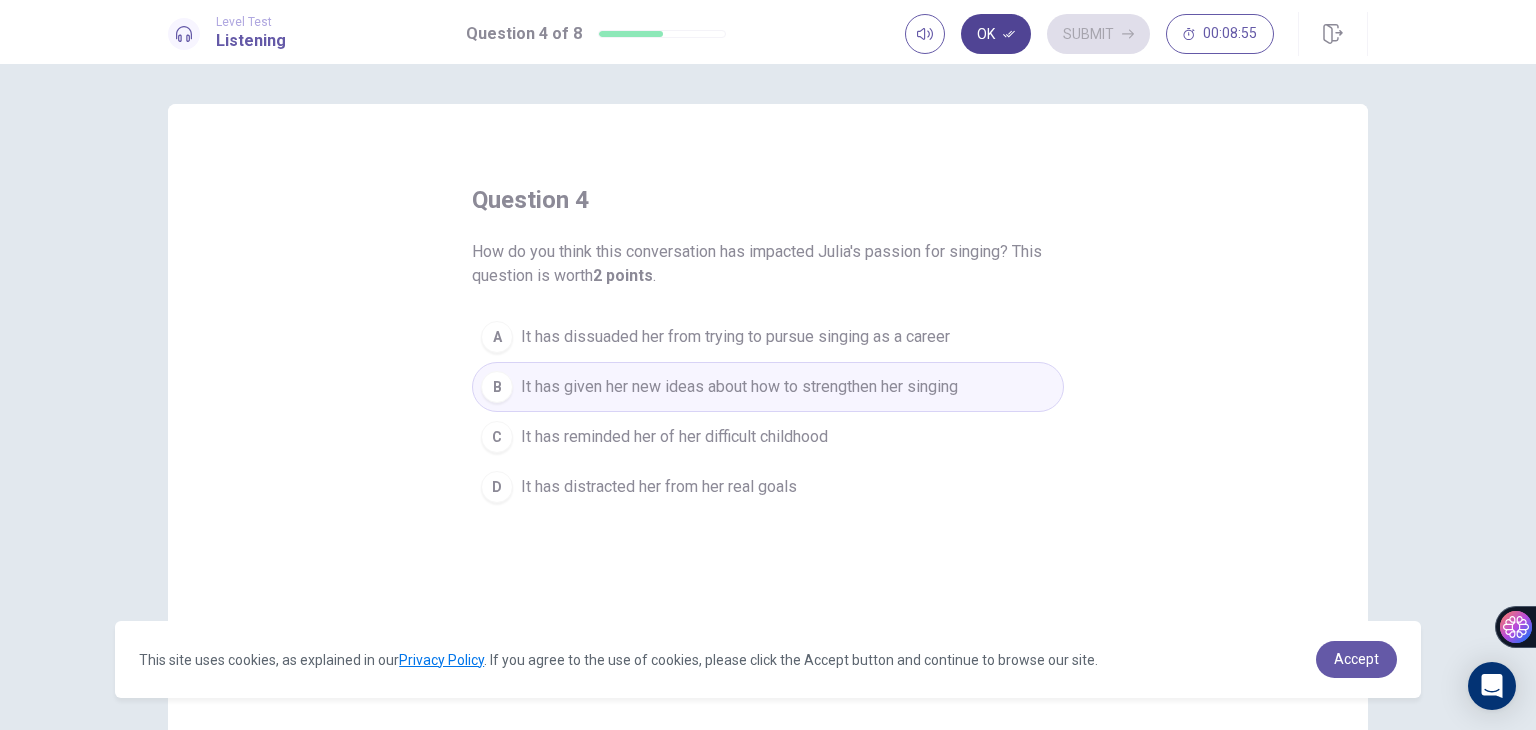 click on "Ok" at bounding box center (996, 34) 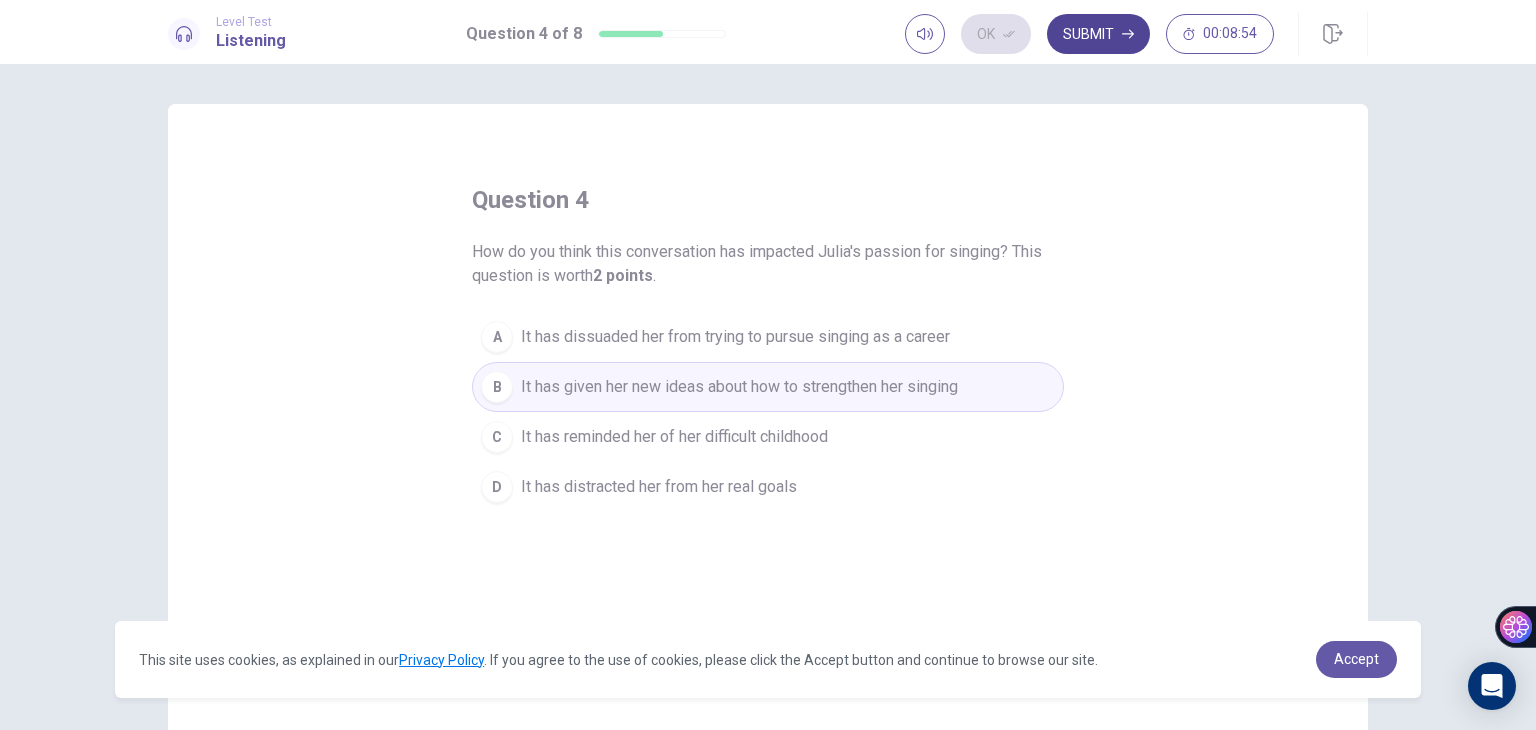 click on "Submit" at bounding box center [1098, 34] 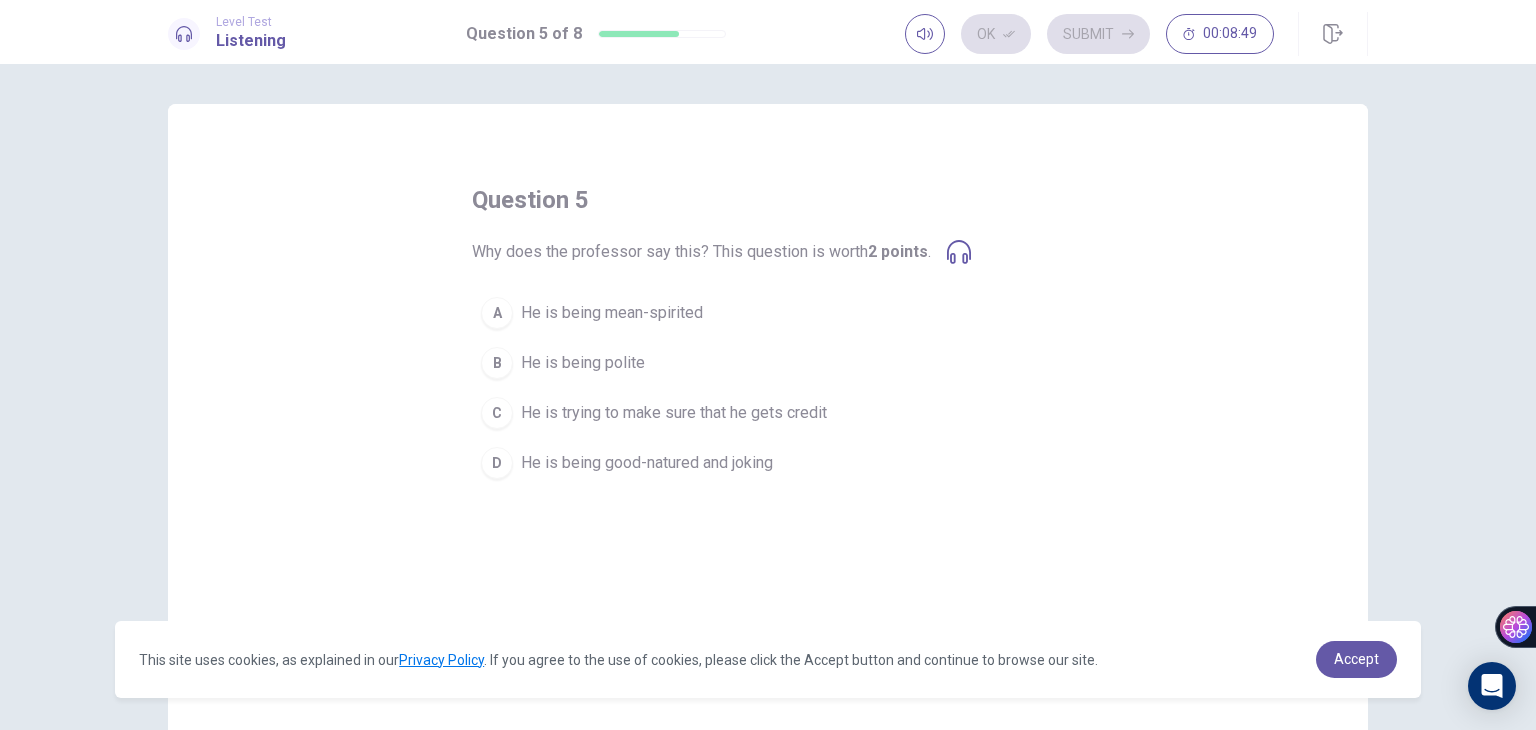 click on "He is being good-natured and joking" at bounding box center (612, 313) 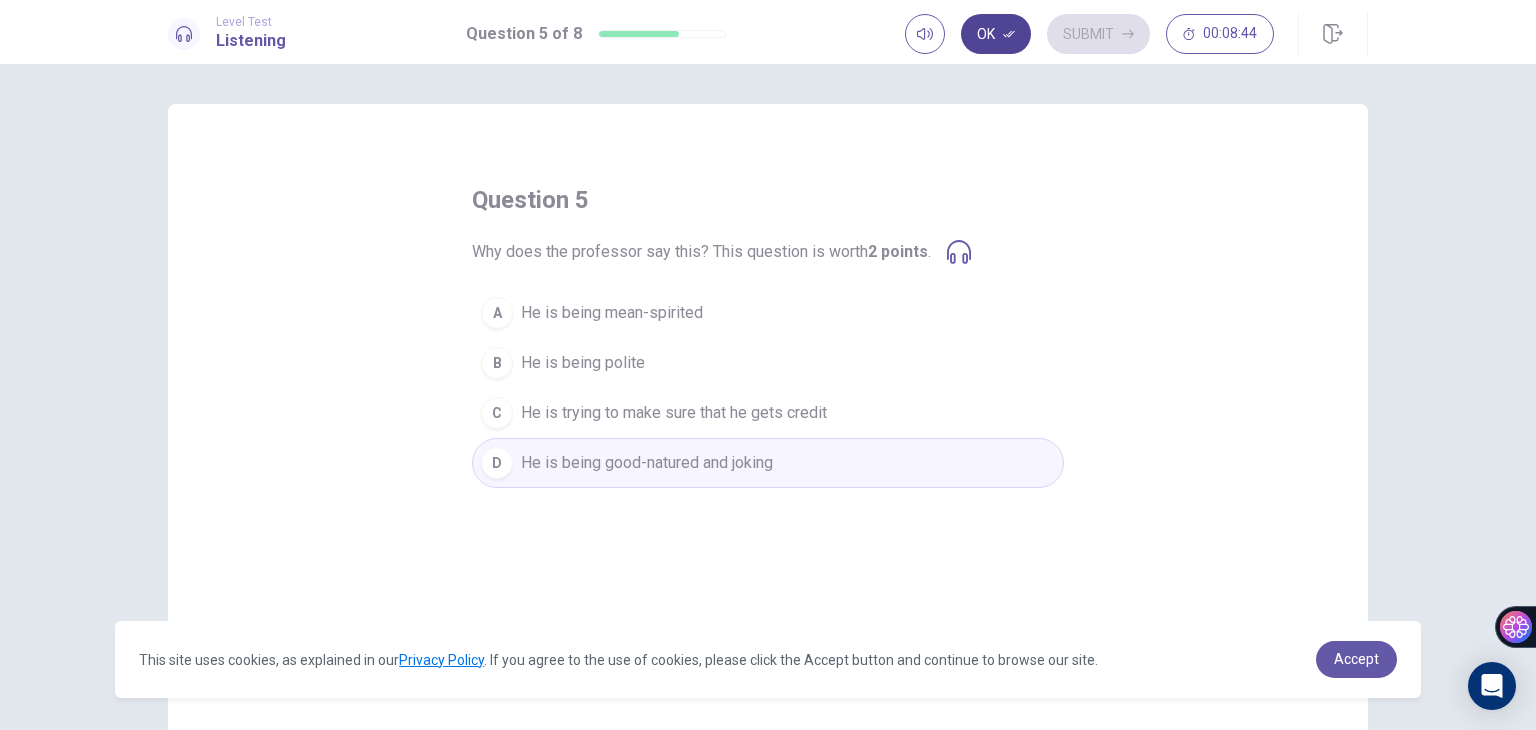 click on "Ok" at bounding box center (996, 34) 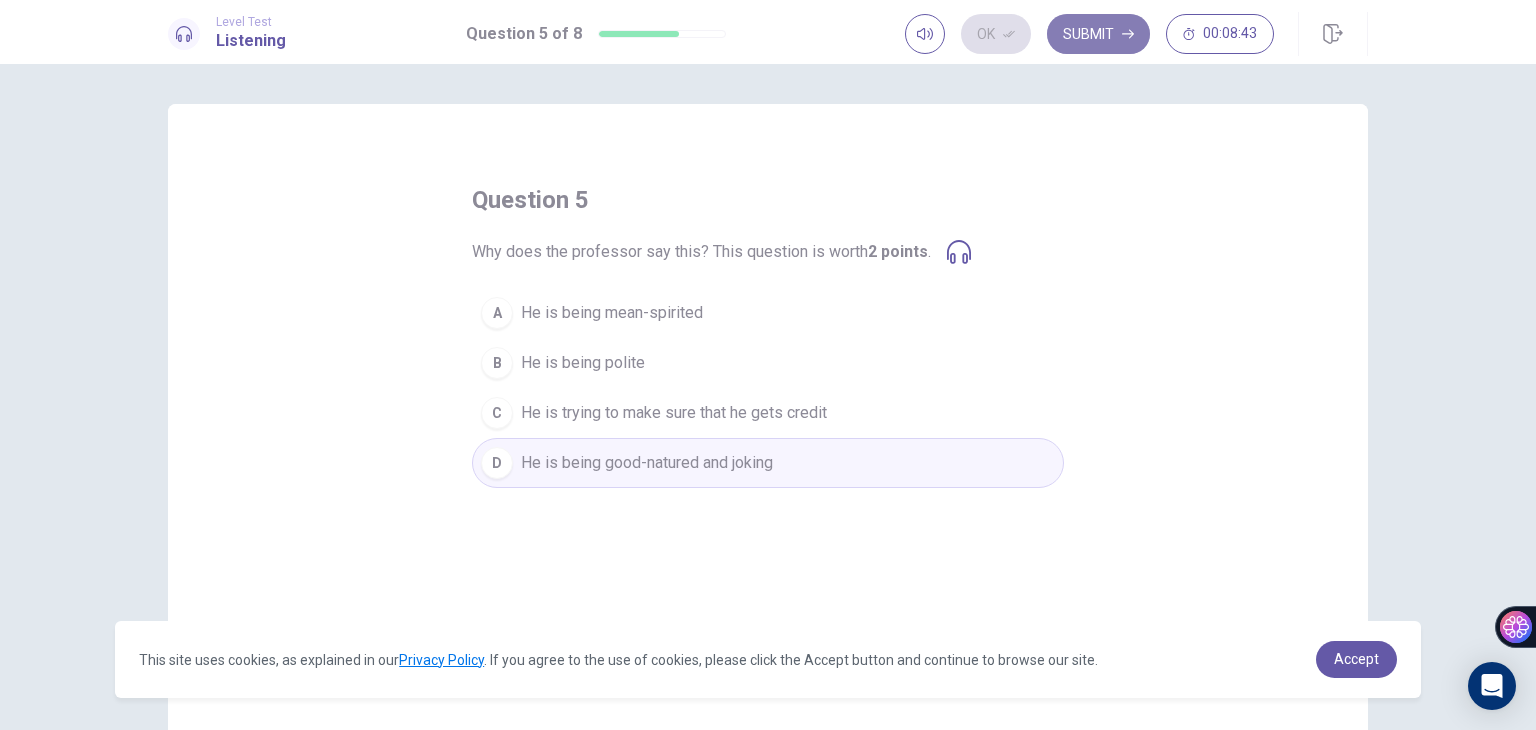 click on "Submit" at bounding box center [1098, 34] 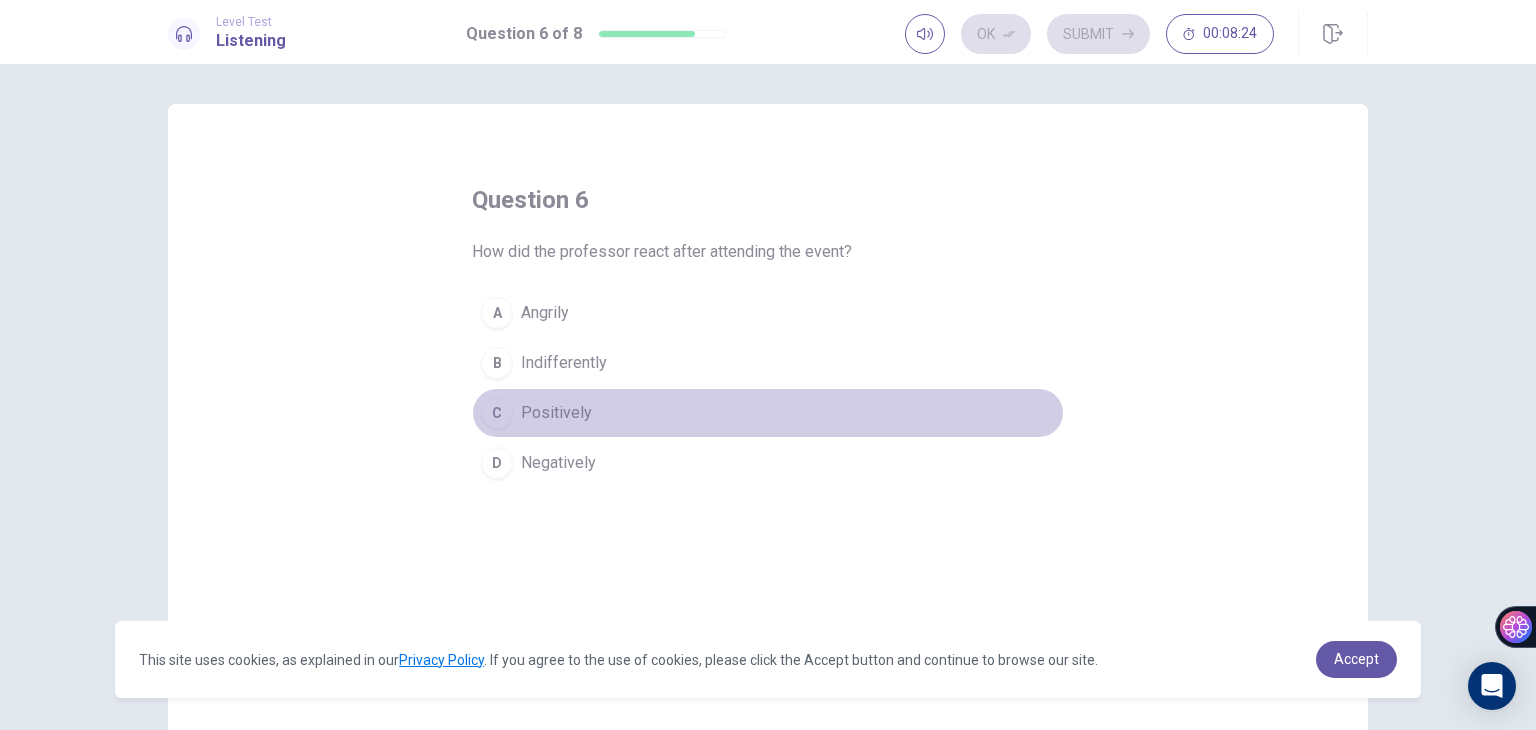 click on "Positively" at bounding box center [545, 313] 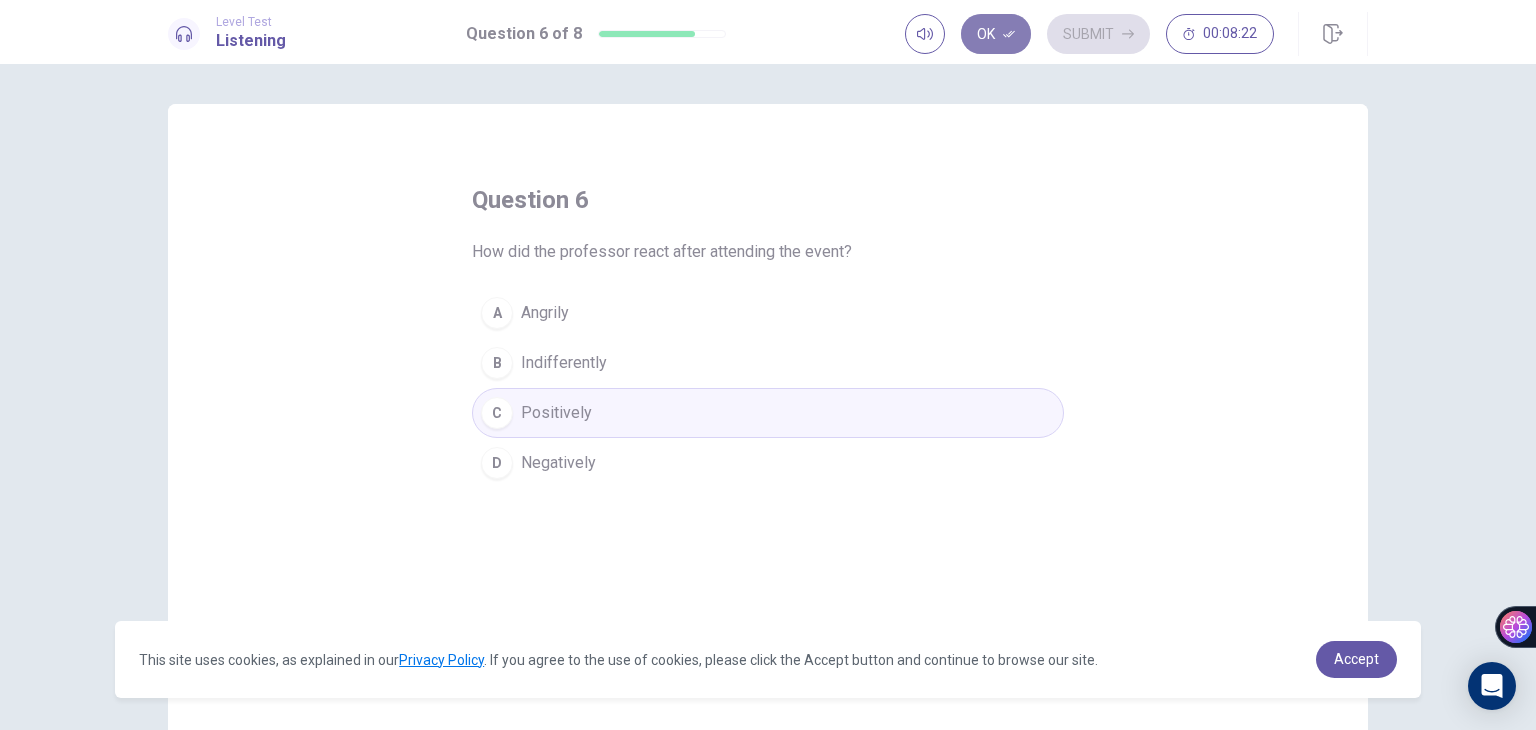 click on "Ok" at bounding box center (996, 34) 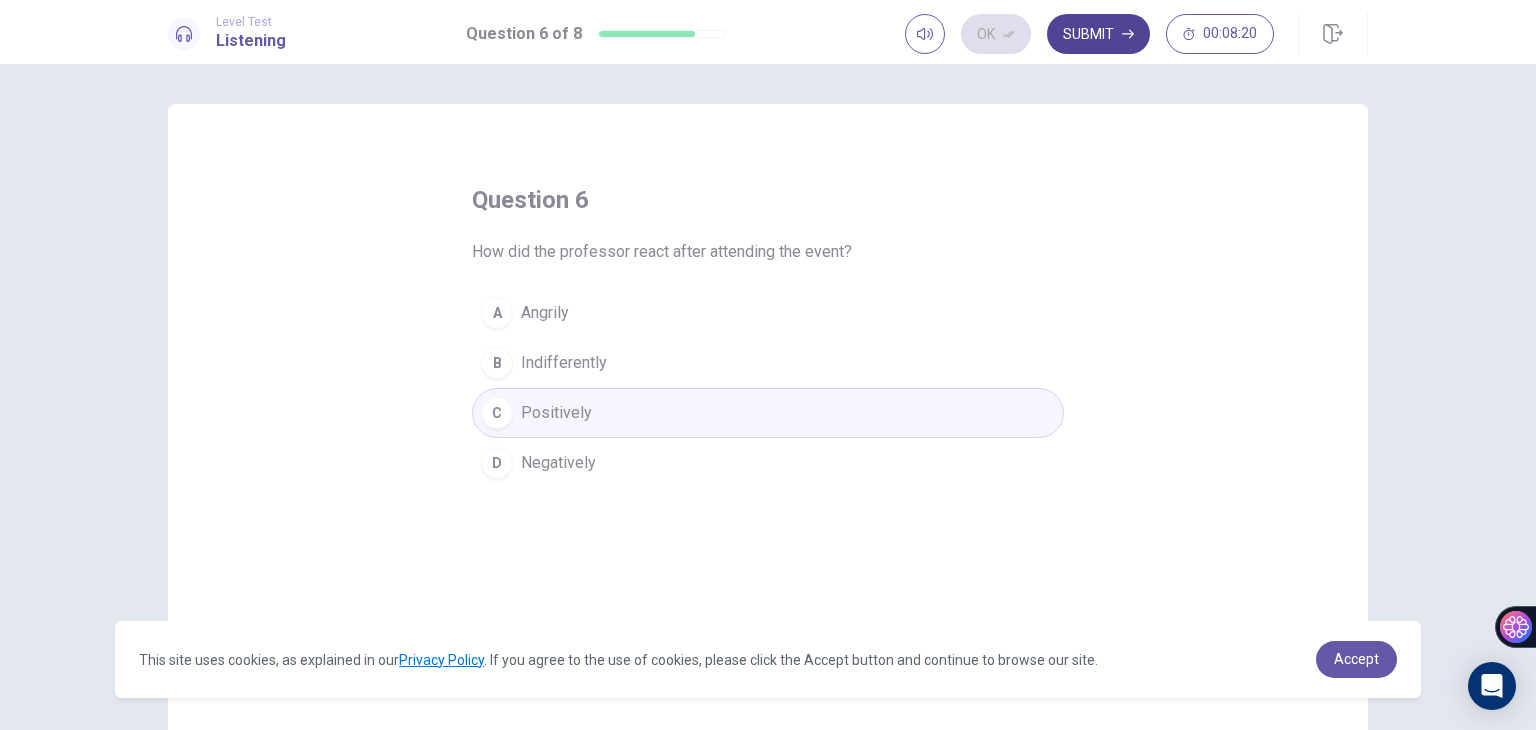 click on "Submit" at bounding box center (1098, 34) 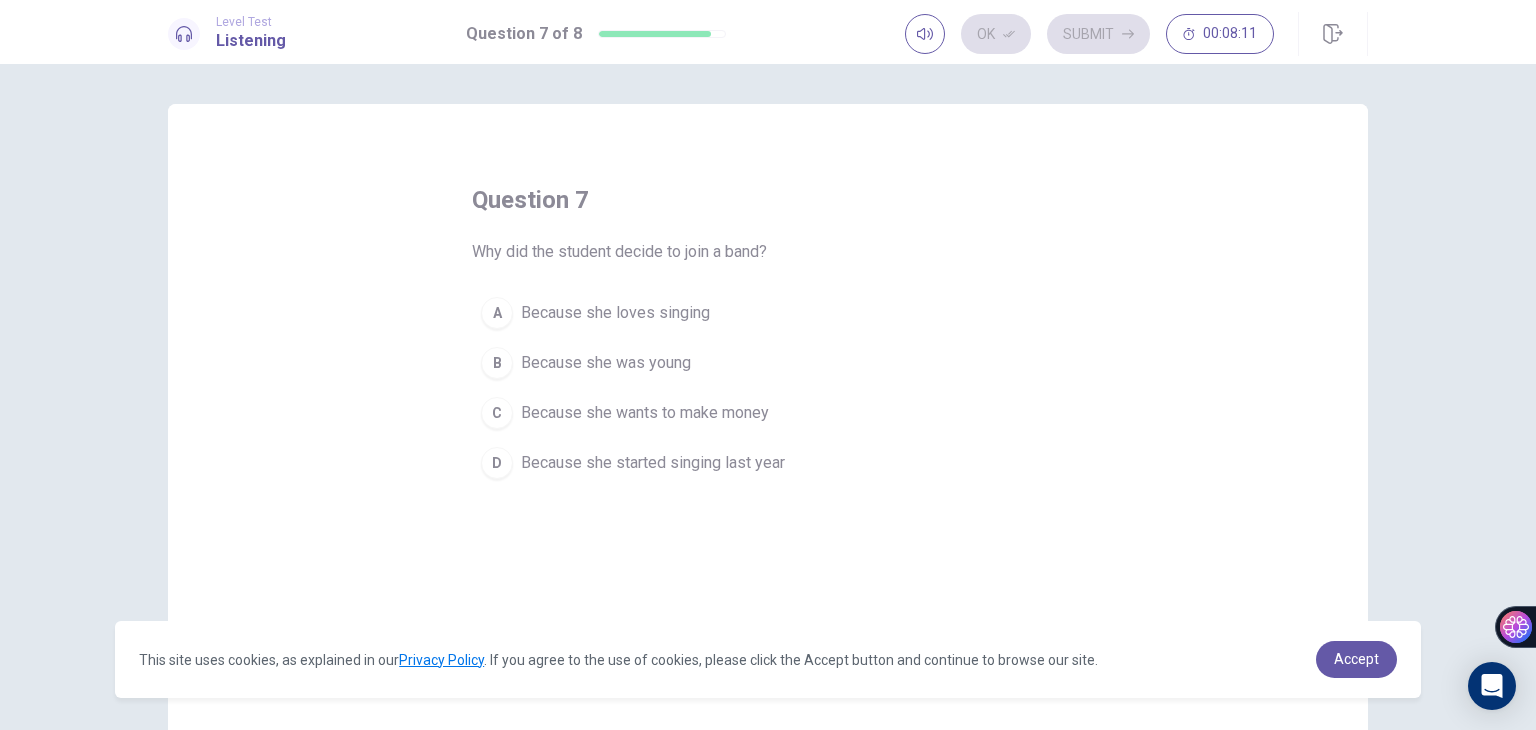 click on "Because she loves singing" at bounding box center [615, 313] 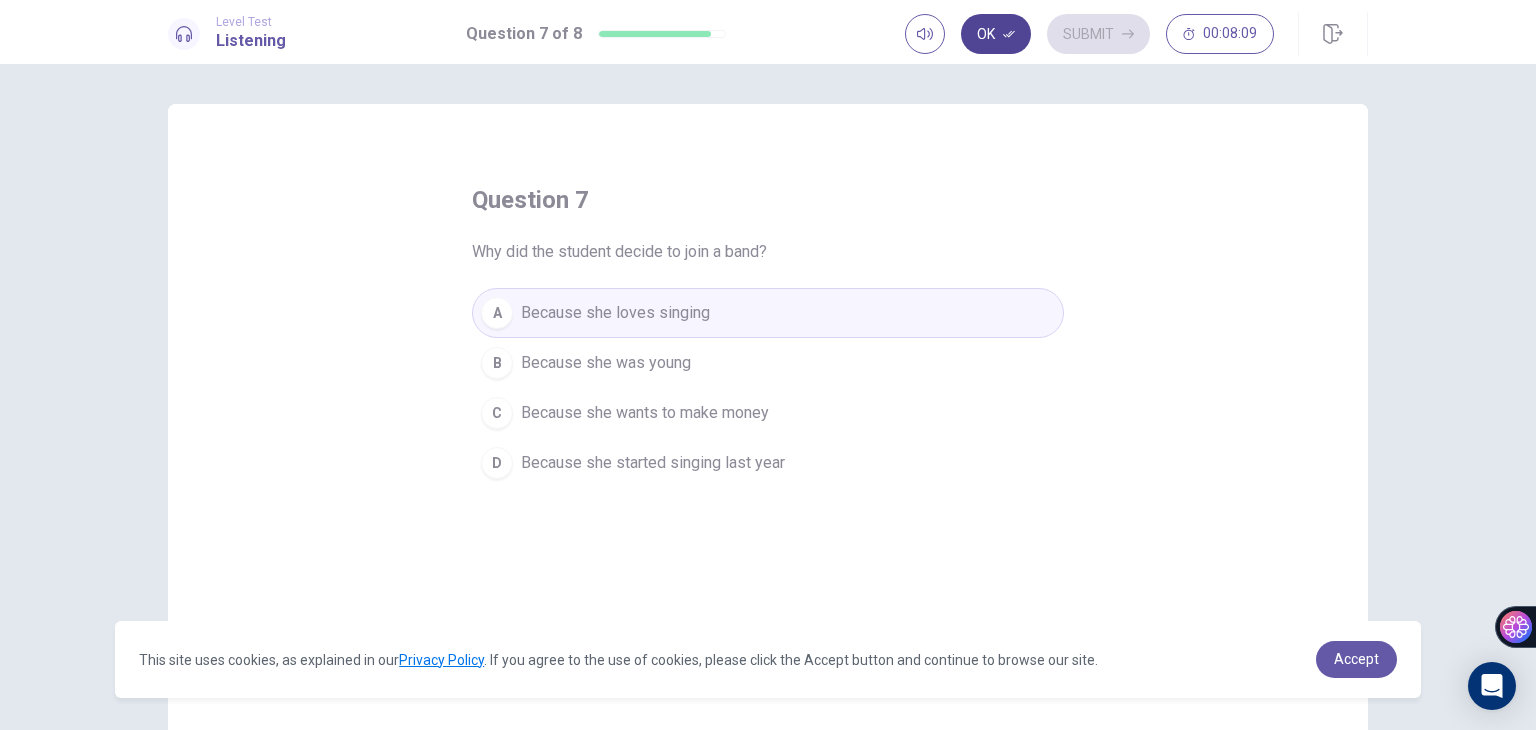 click on "Ok" at bounding box center [996, 34] 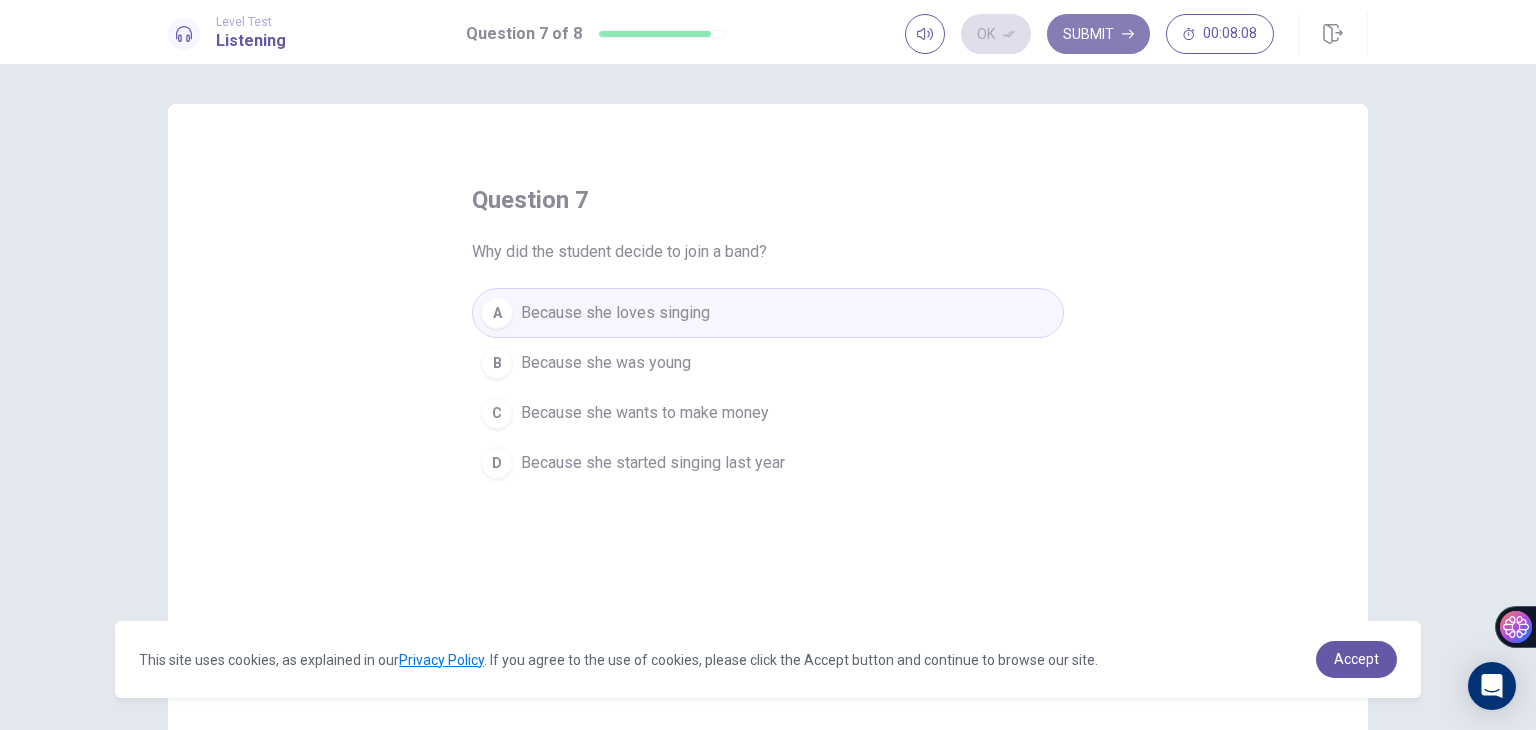 click on "Submit" at bounding box center [1098, 34] 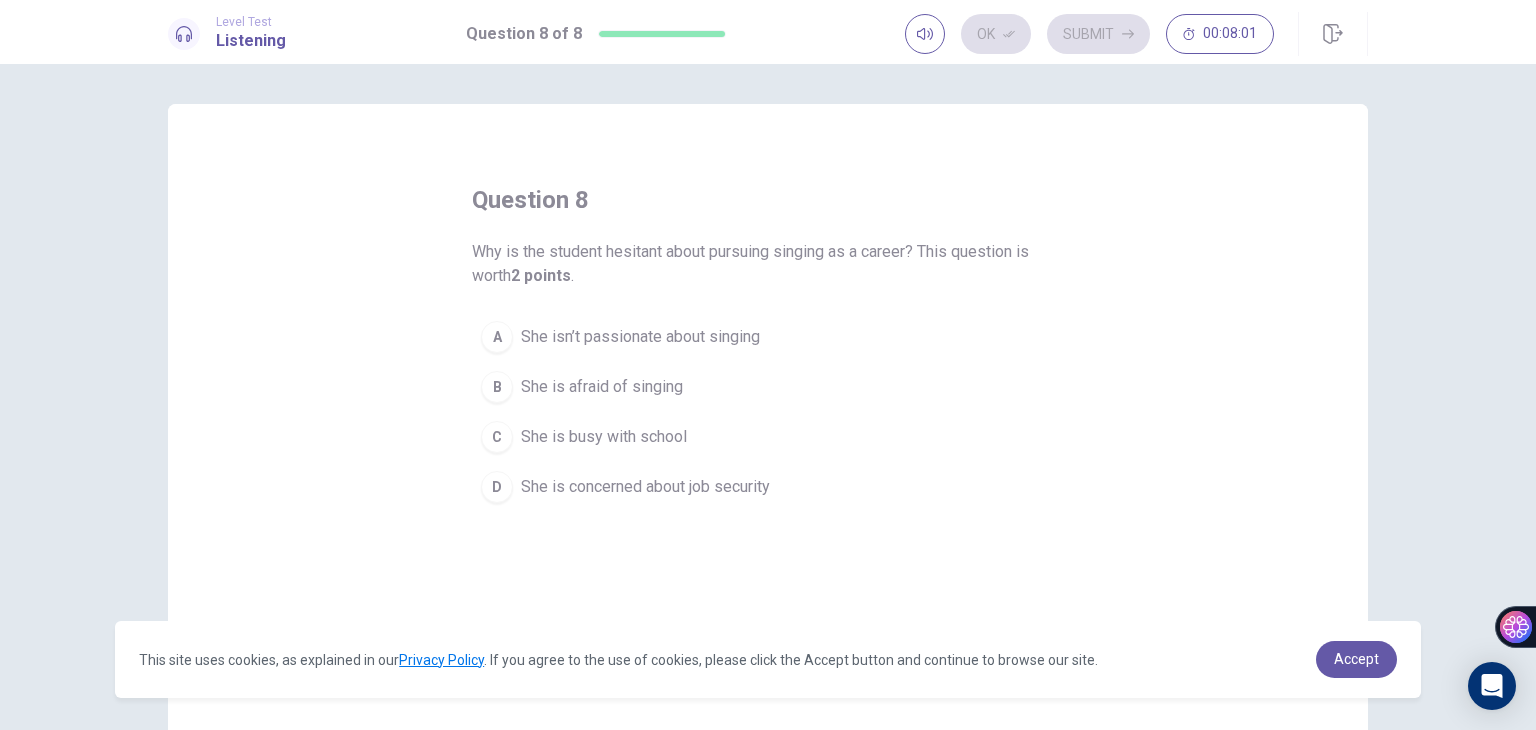 click on "She is concerned about job security" at bounding box center [640, 337] 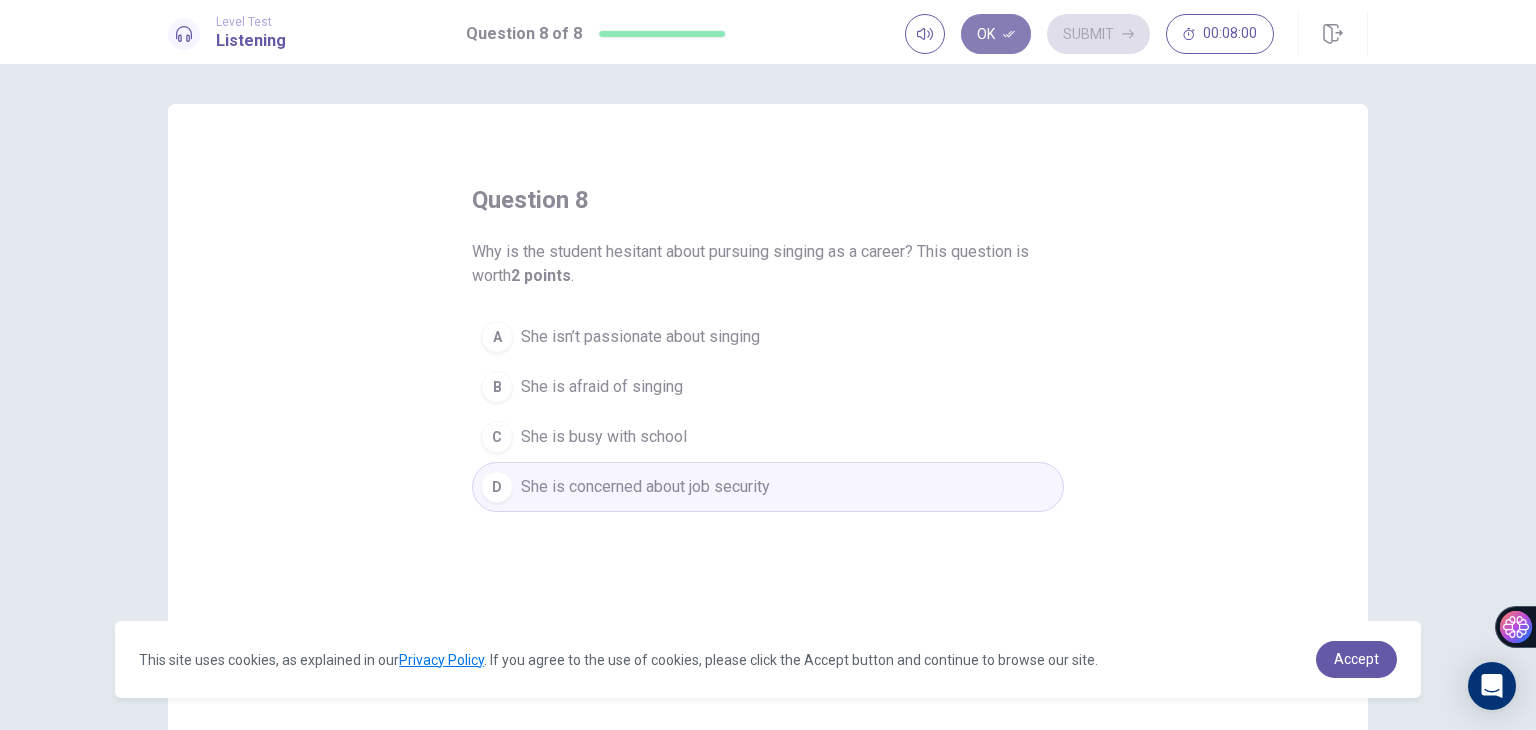 click on "Ok" at bounding box center [996, 34] 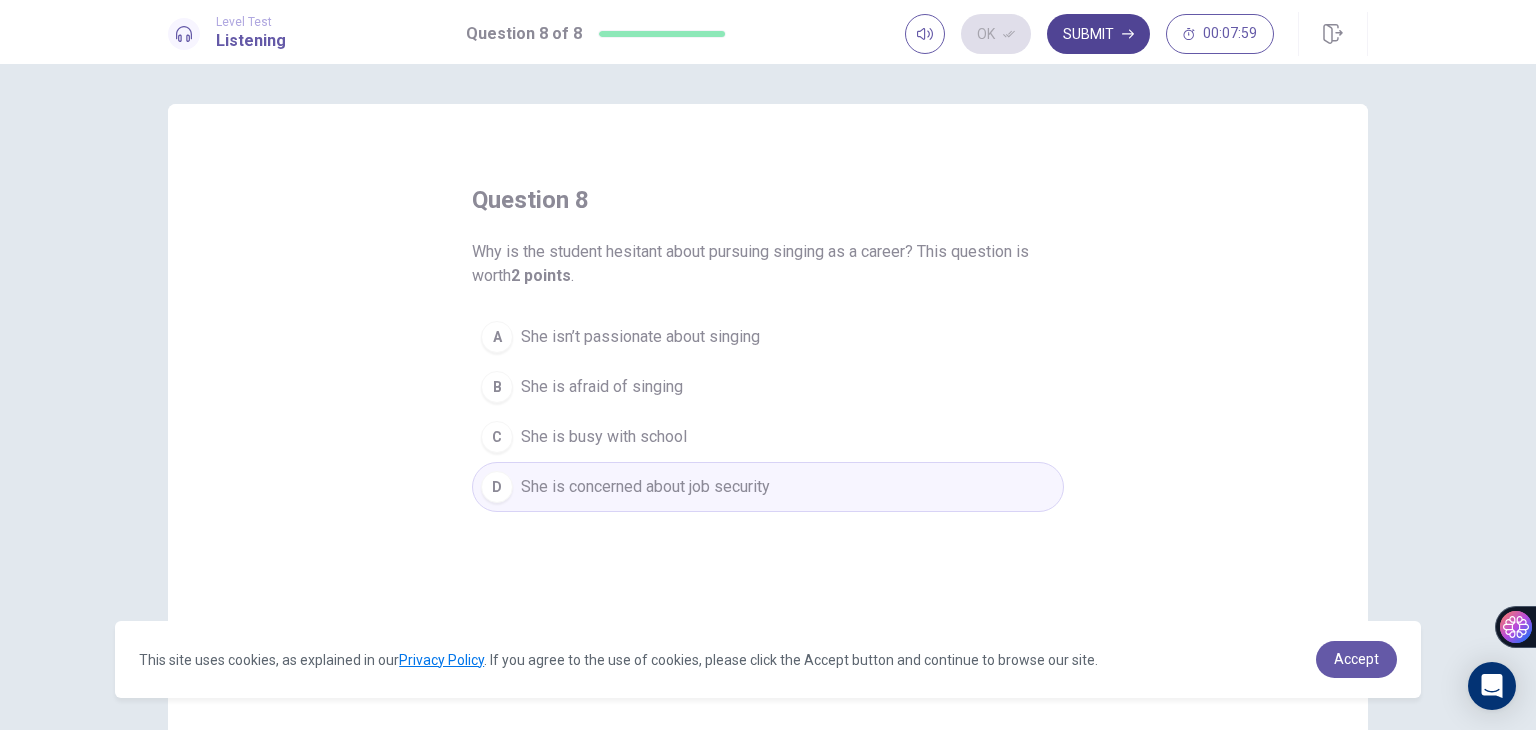 click on "Submit" at bounding box center (1098, 34) 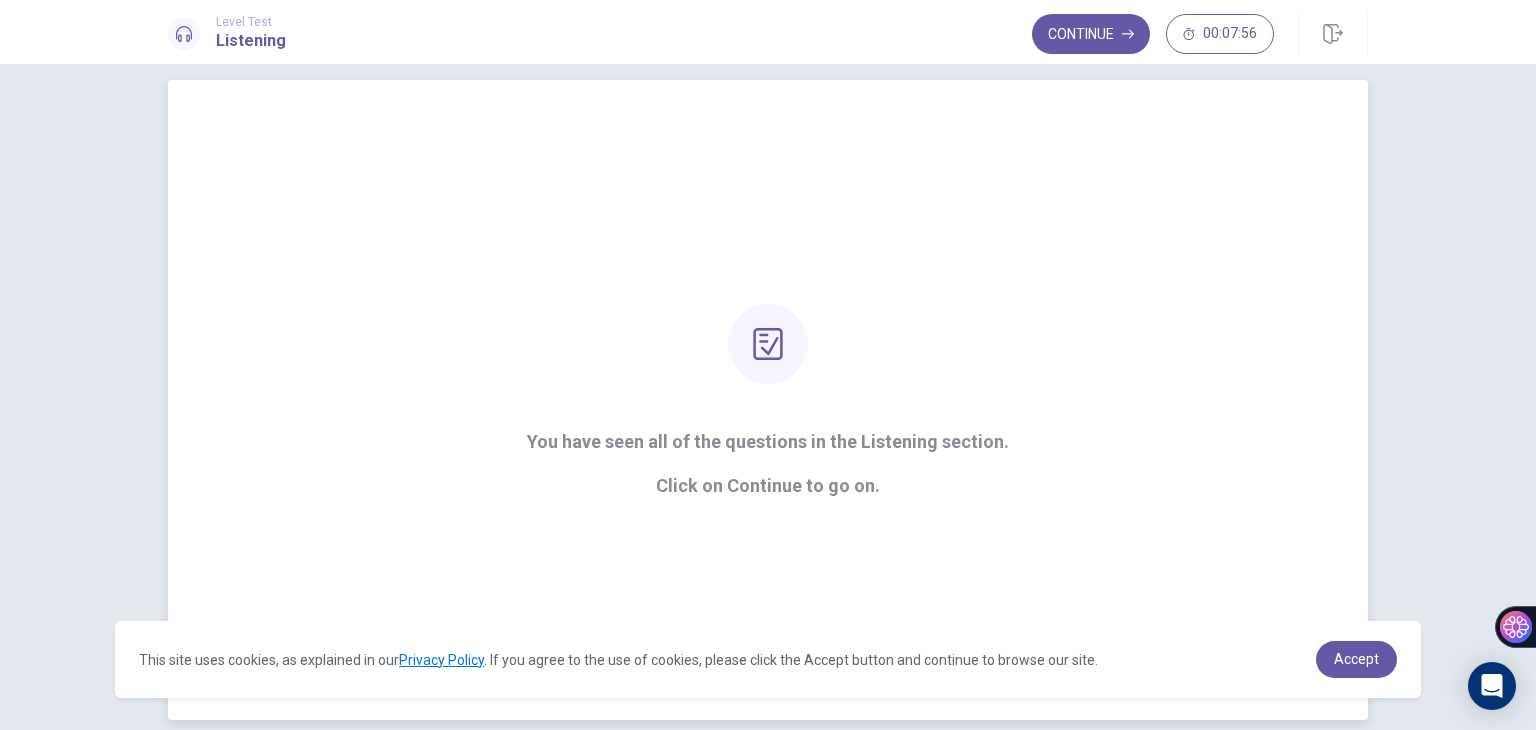 scroll, scrollTop: 31, scrollLeft: 0, axis: vertical 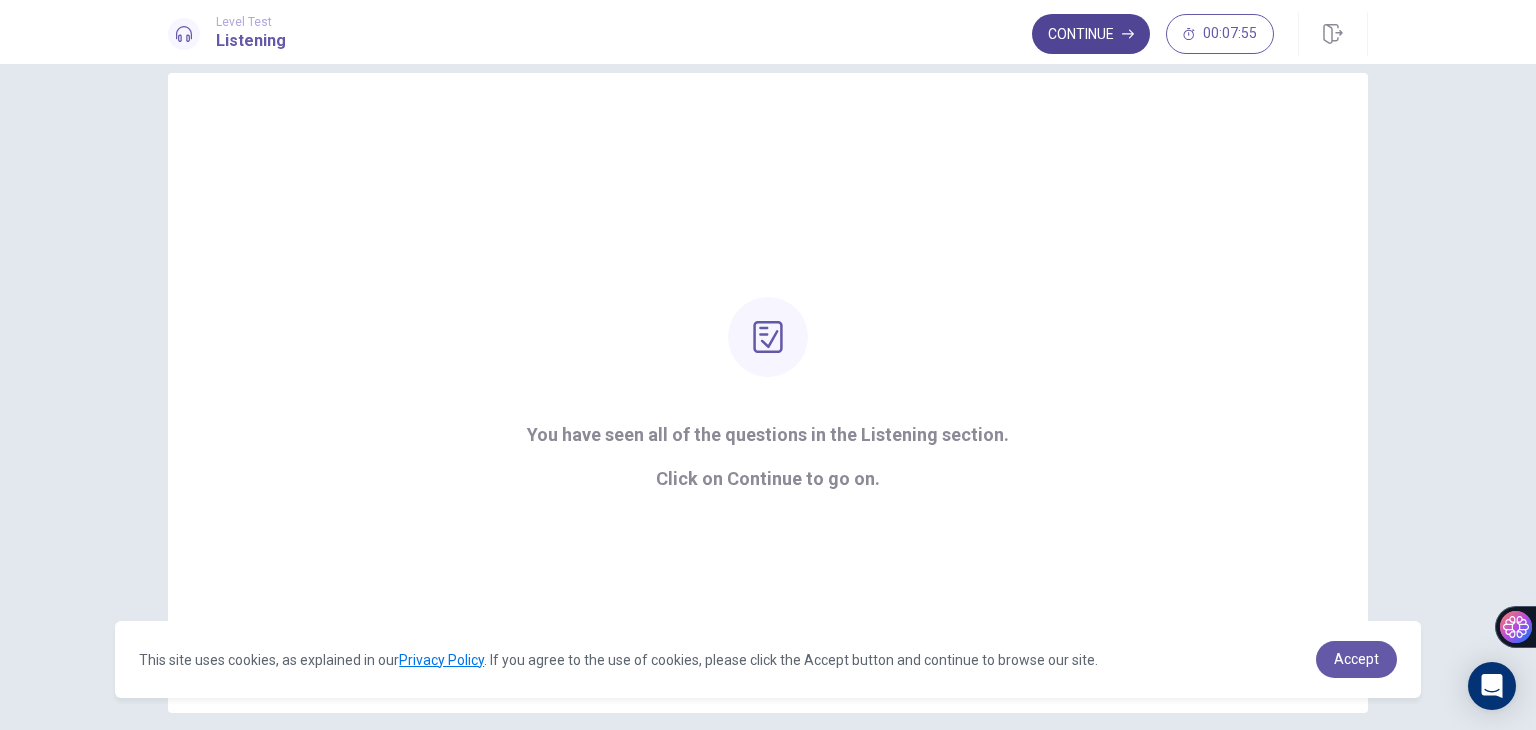 click on "Continue" at bounding box center (1091, 34) 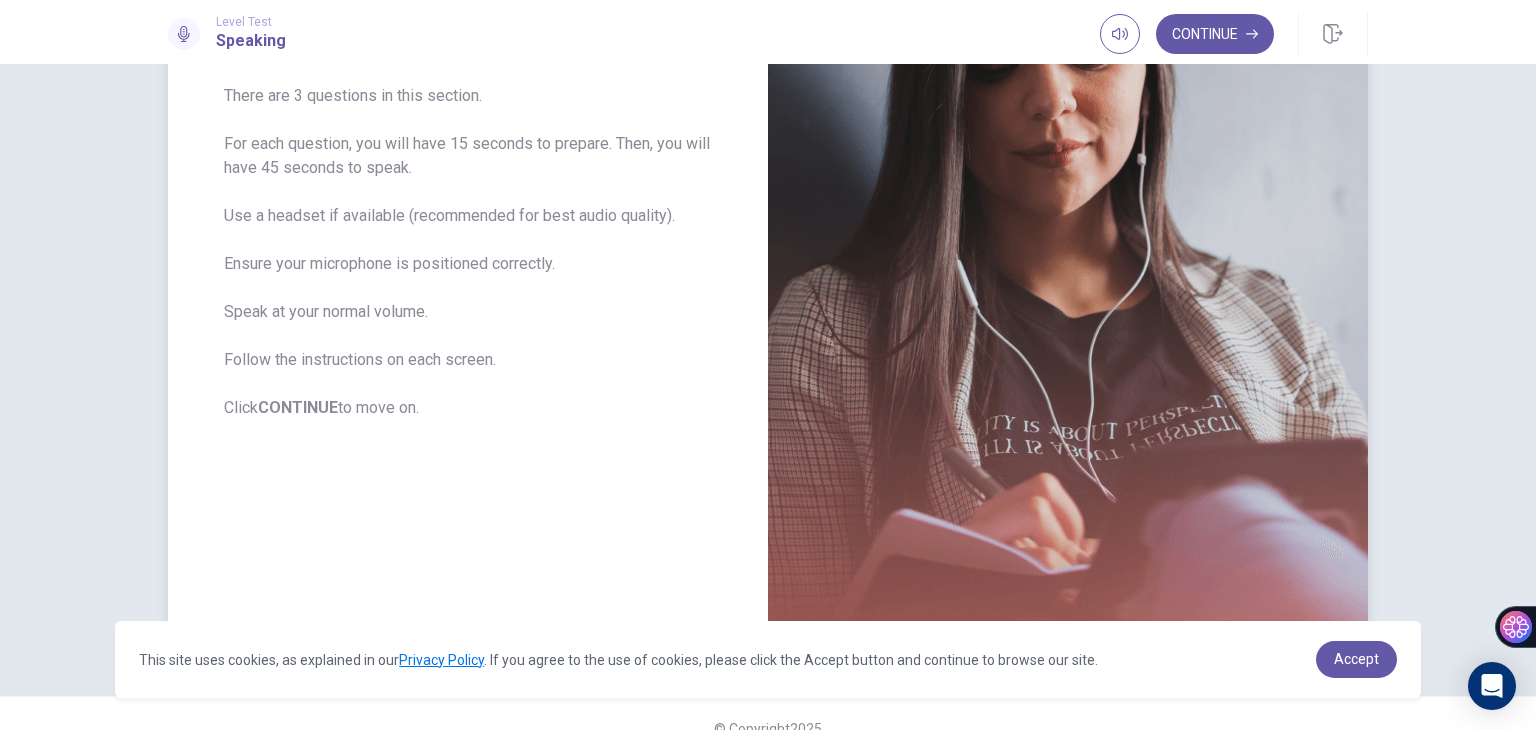 scroll, scrollTop: 322, scrollLeft: 0, axis: vertical 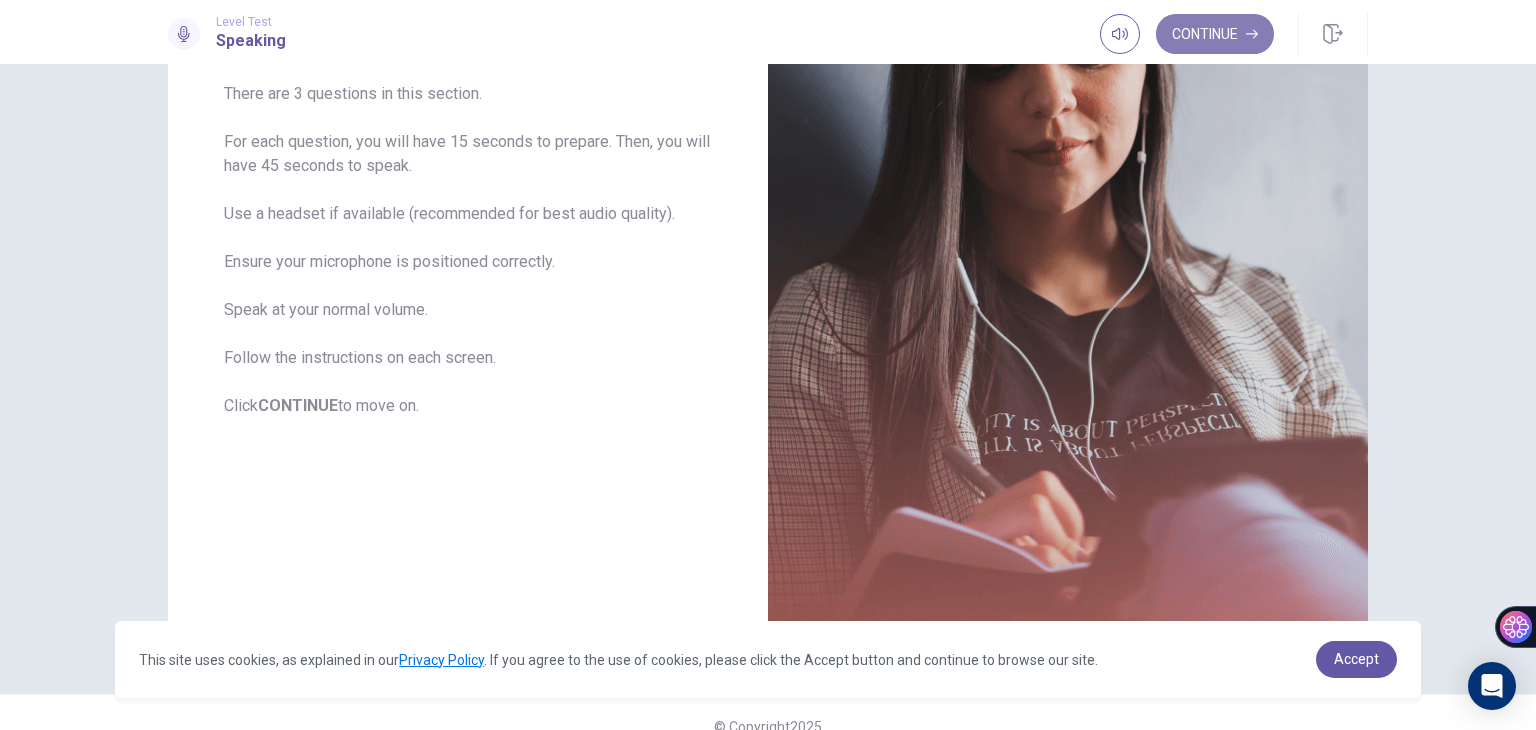 click on "Continue" at bounding box center (1215, 34) 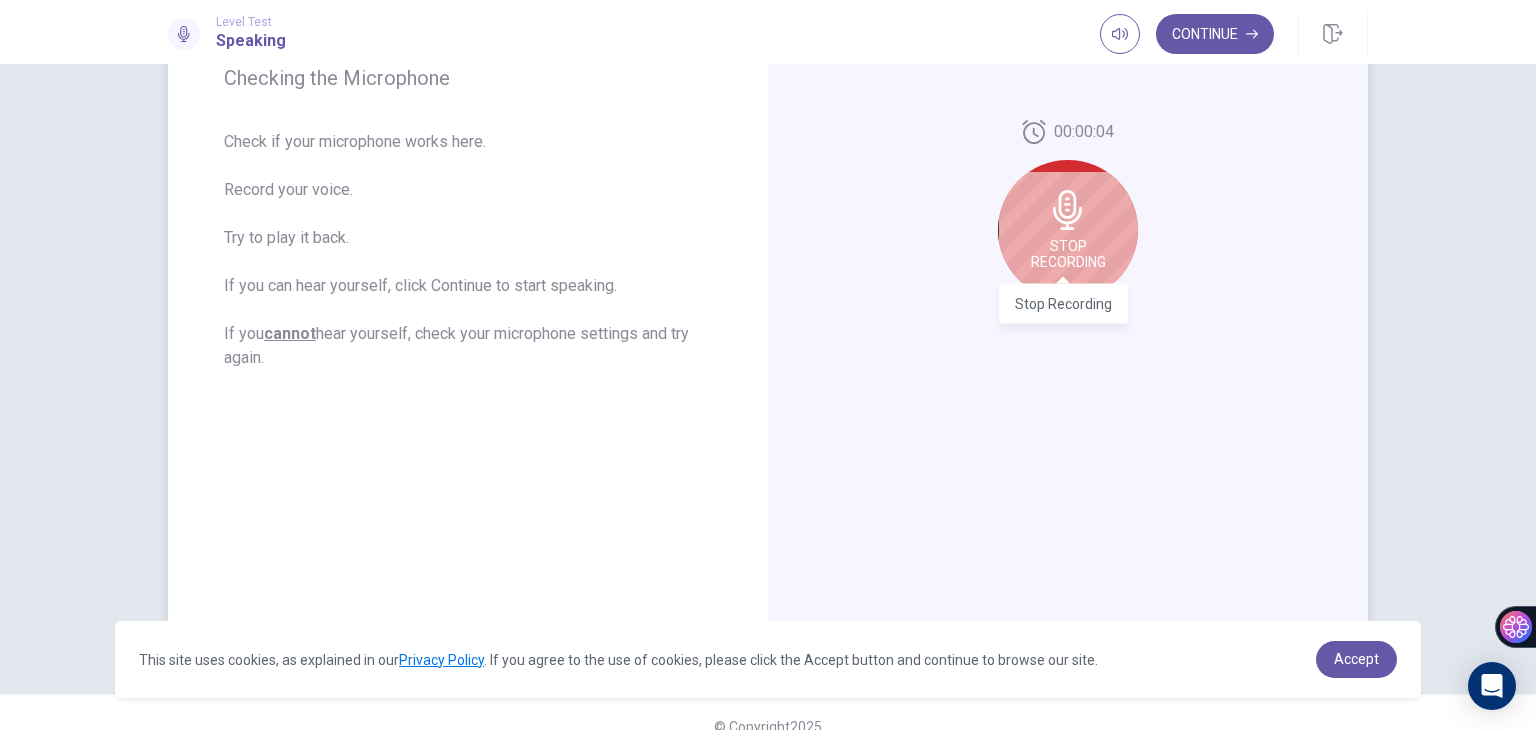click on "Stop   Recording" at bounding box center [1068, 254] 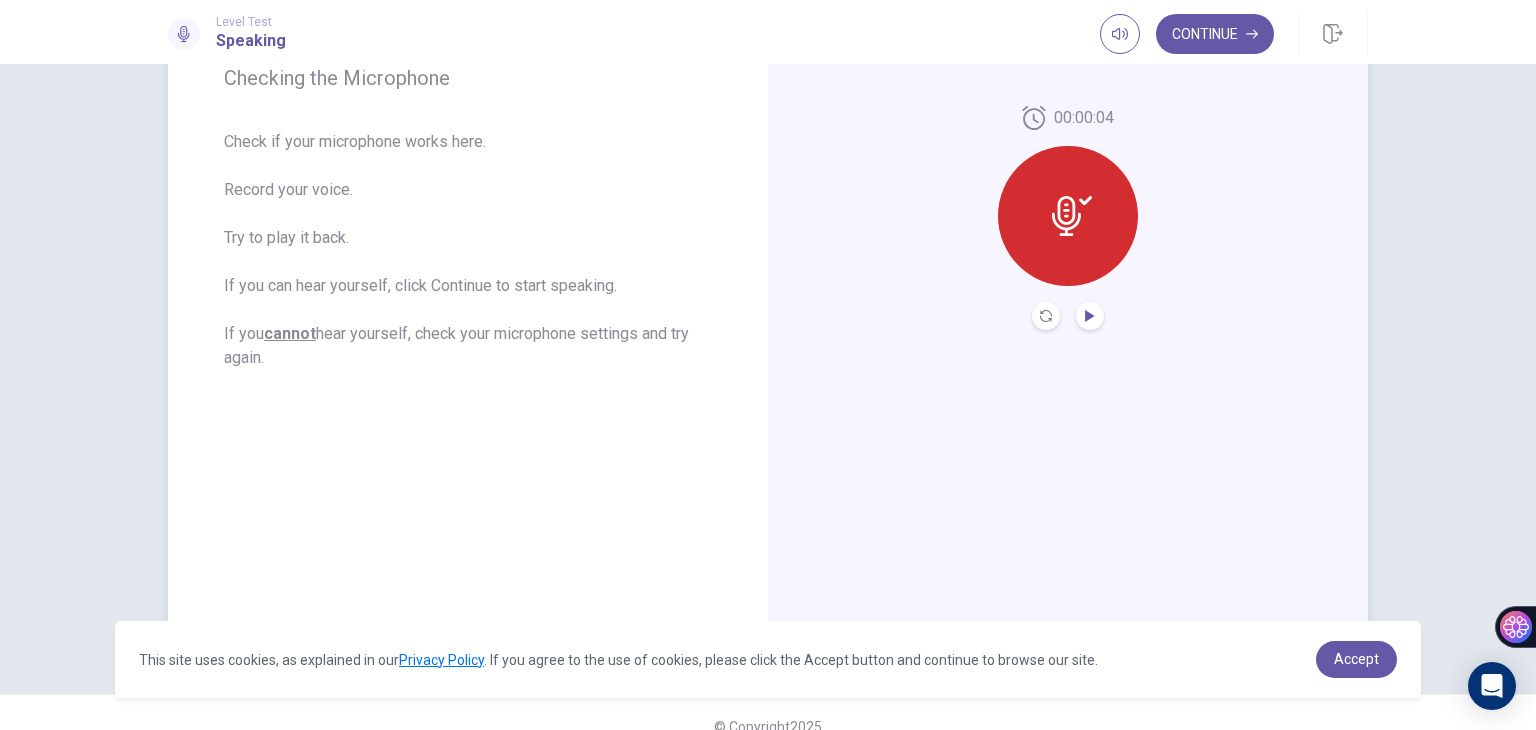 click at bounding box center (1090, 316) 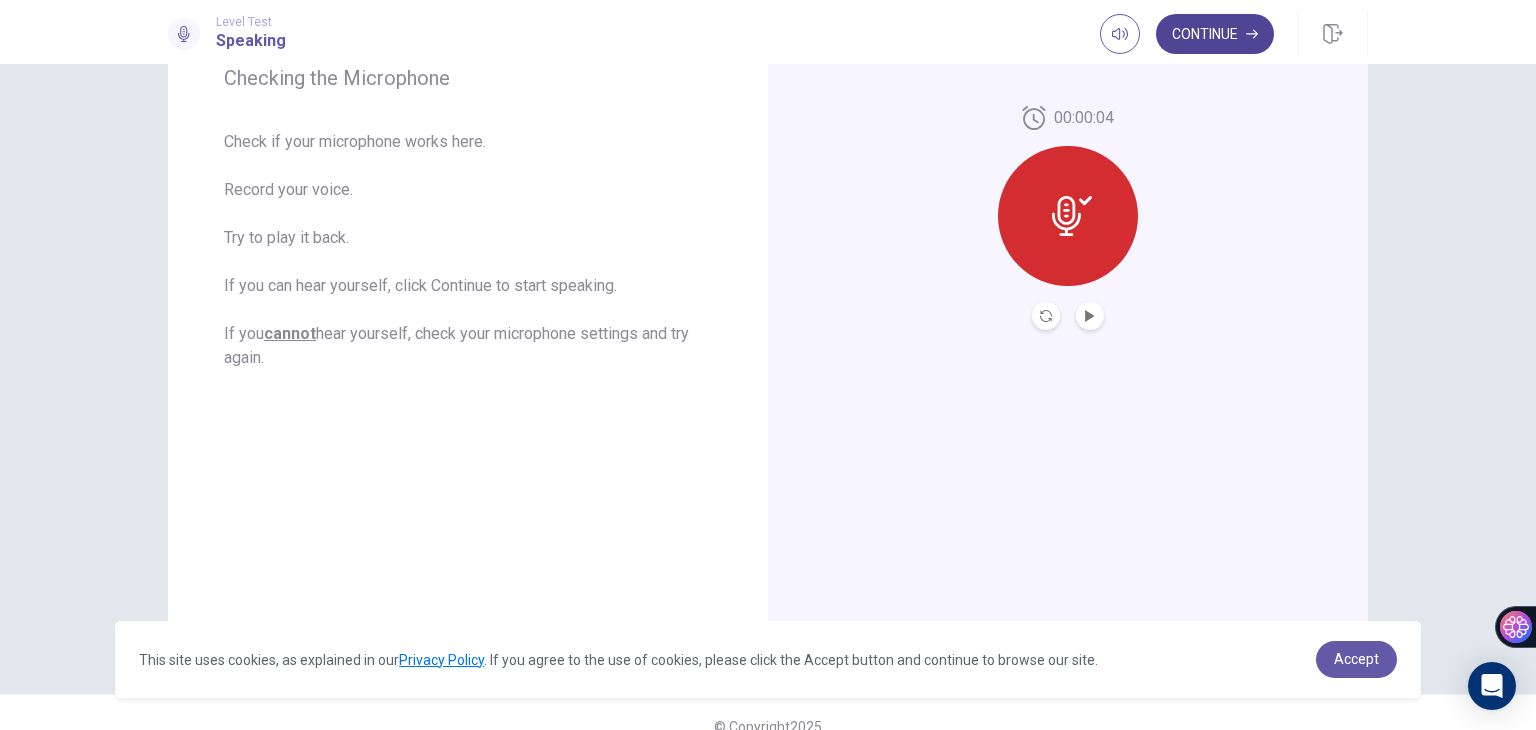 click on "Continue" at bounding box center (1215, 34) 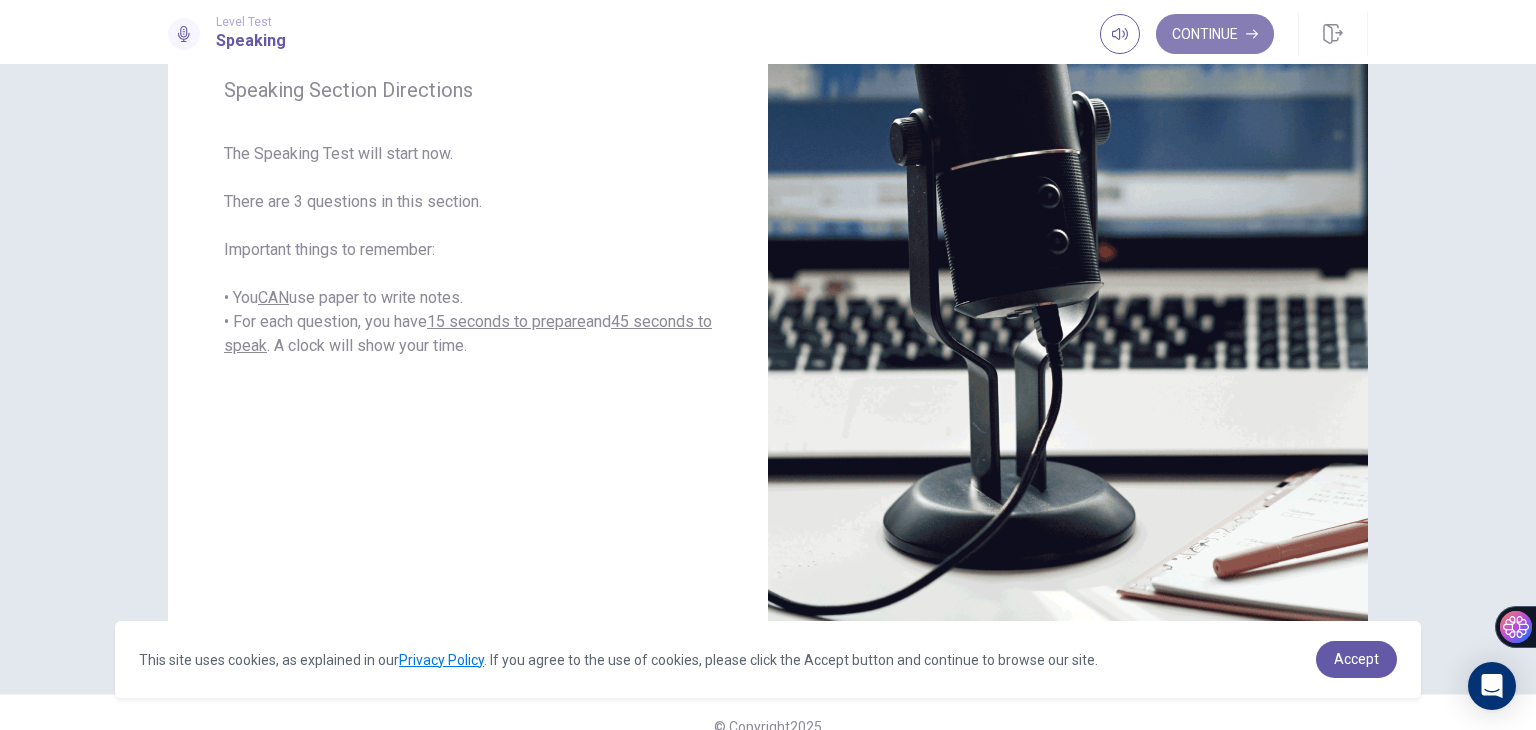 click on "Continue" at bounding box center (1215, 34) 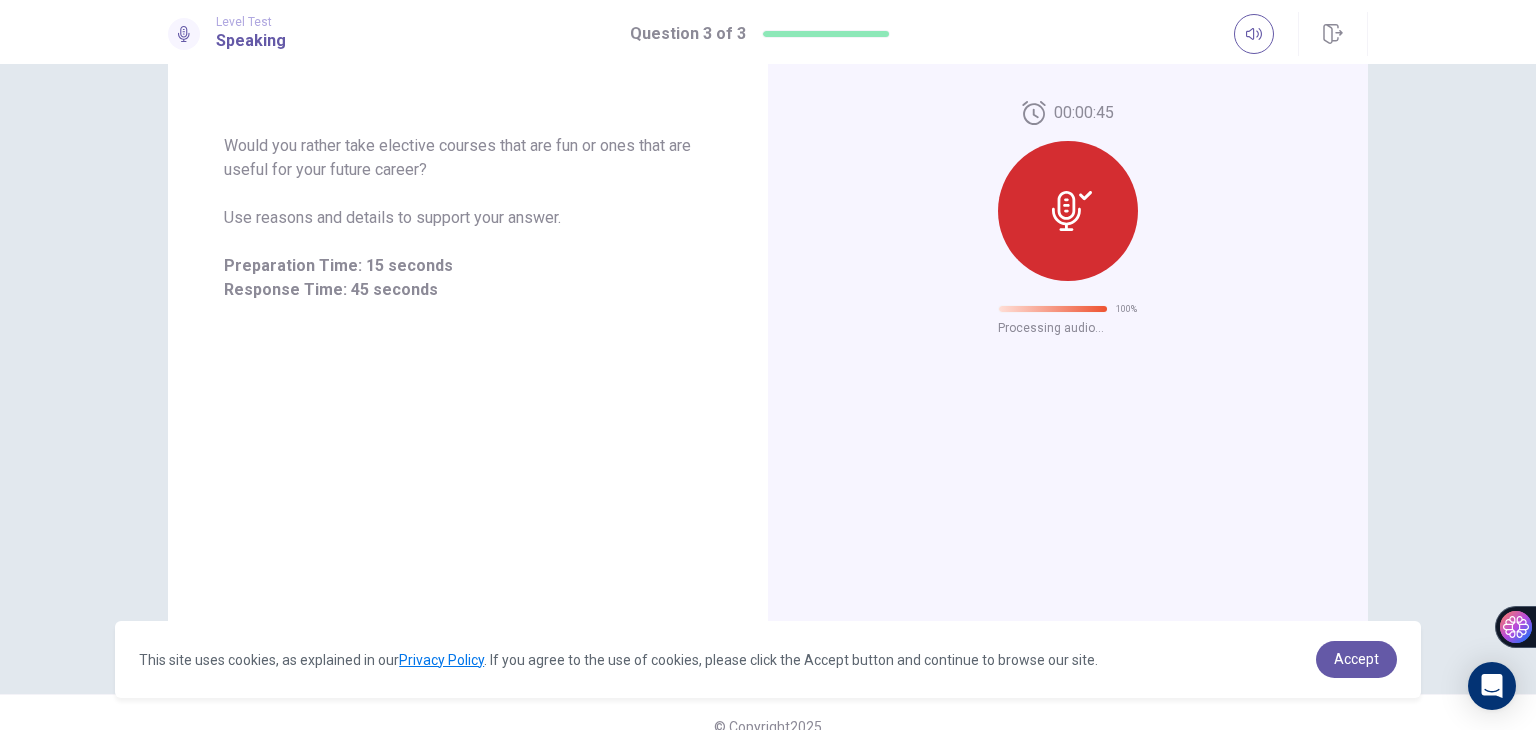 scroll, scrollTop: 0, scrollLeft: 0, axis: both 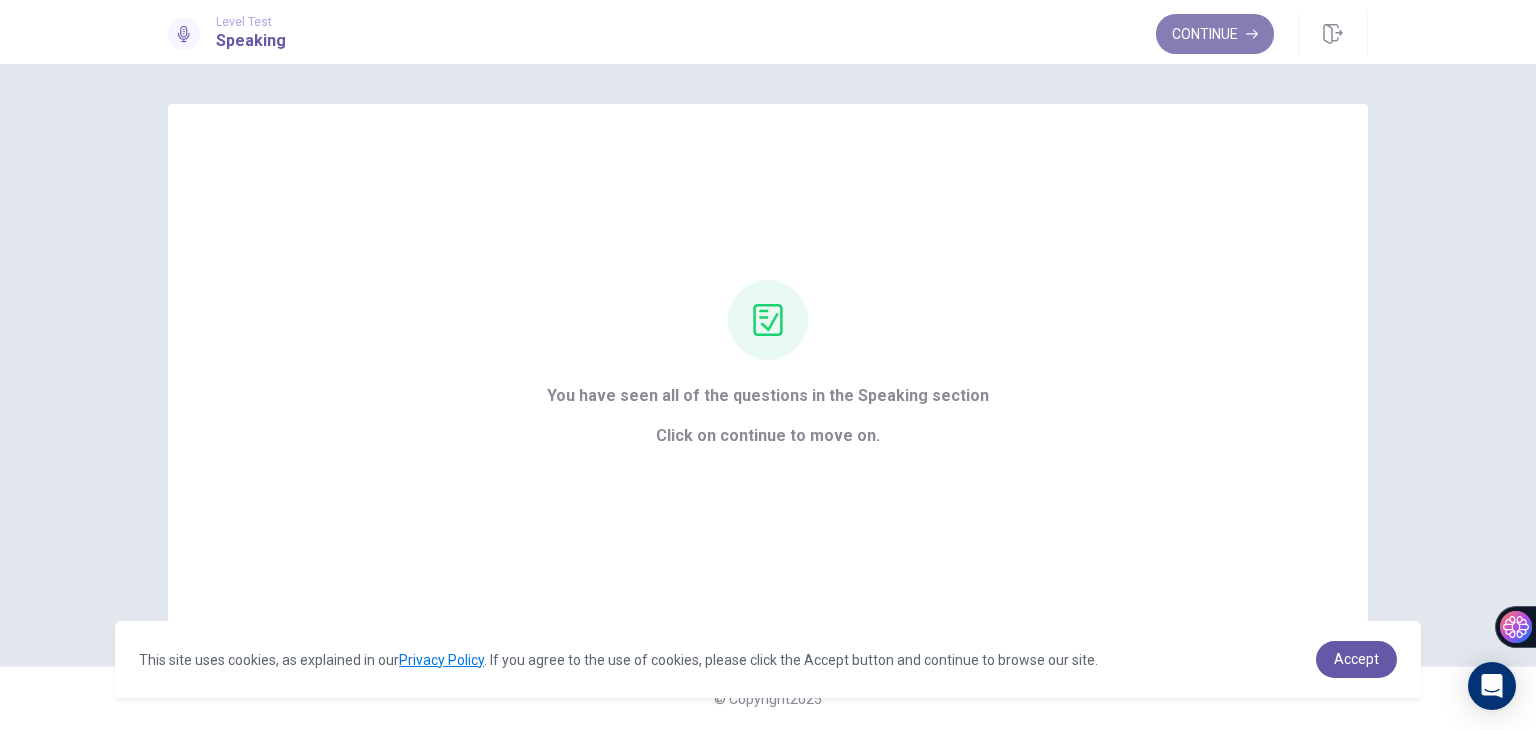 click on "Continue" at bounding box center [1215, 34] 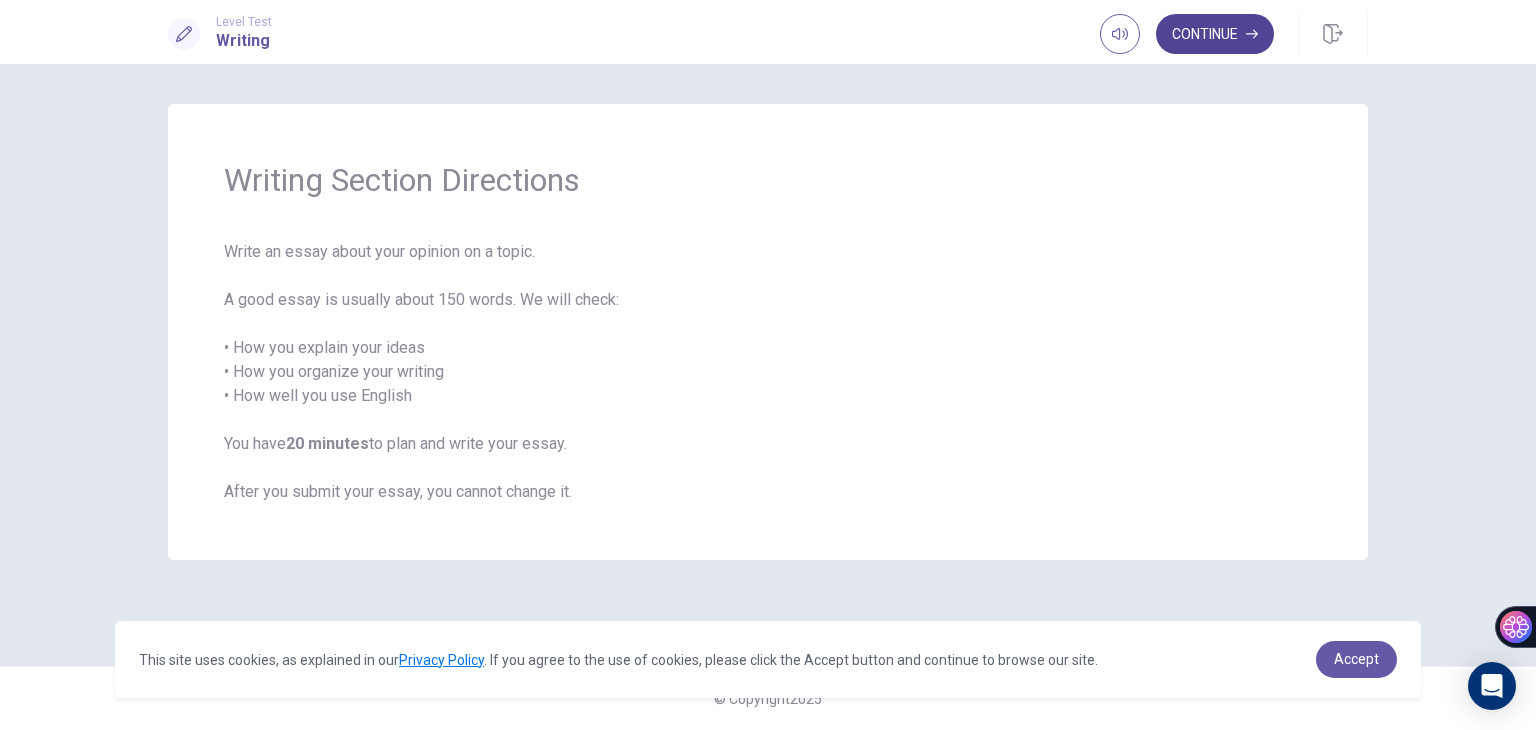 click on "Continue" at bounding box center (1215, 34) 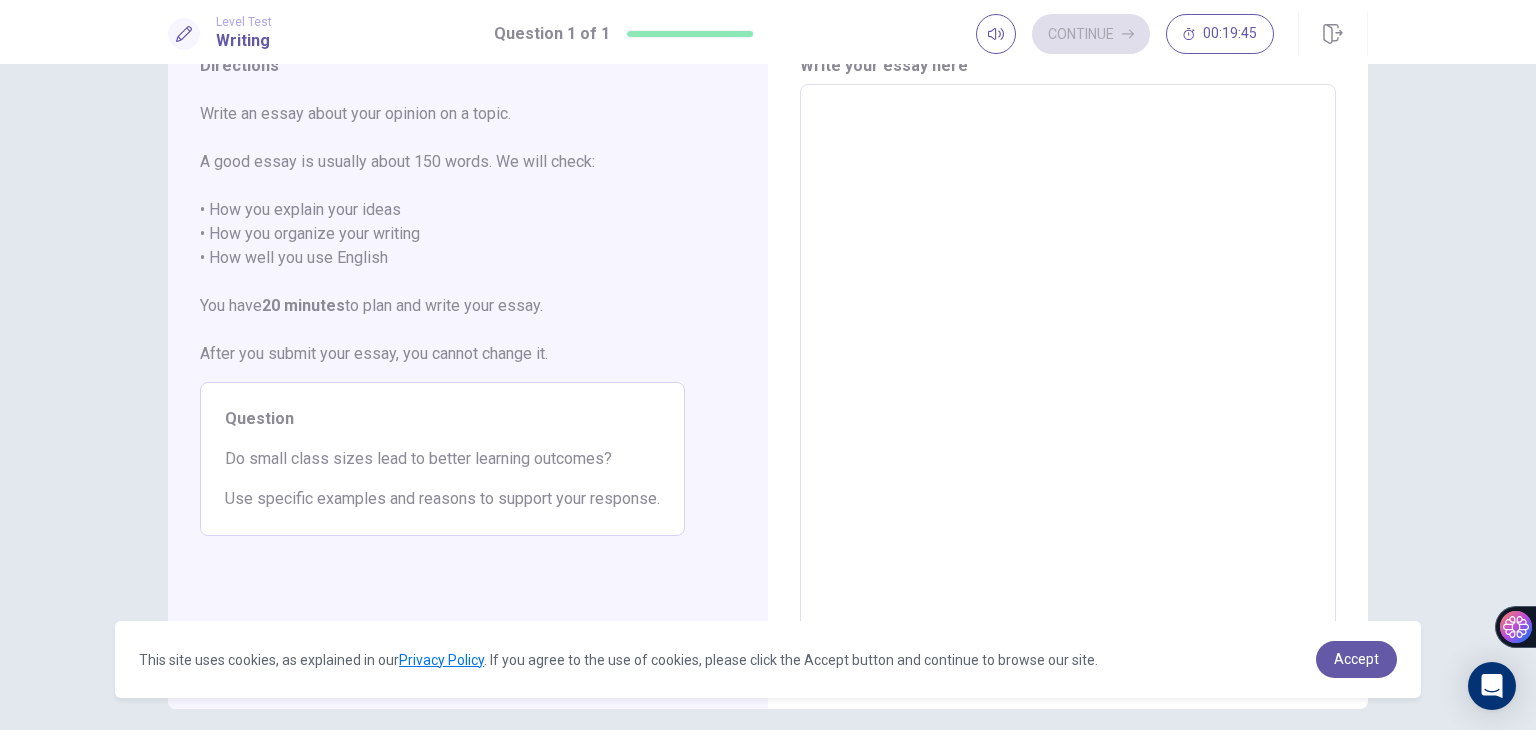 scroll, scrollTop: 0, scrollLeft: 0, axis: both 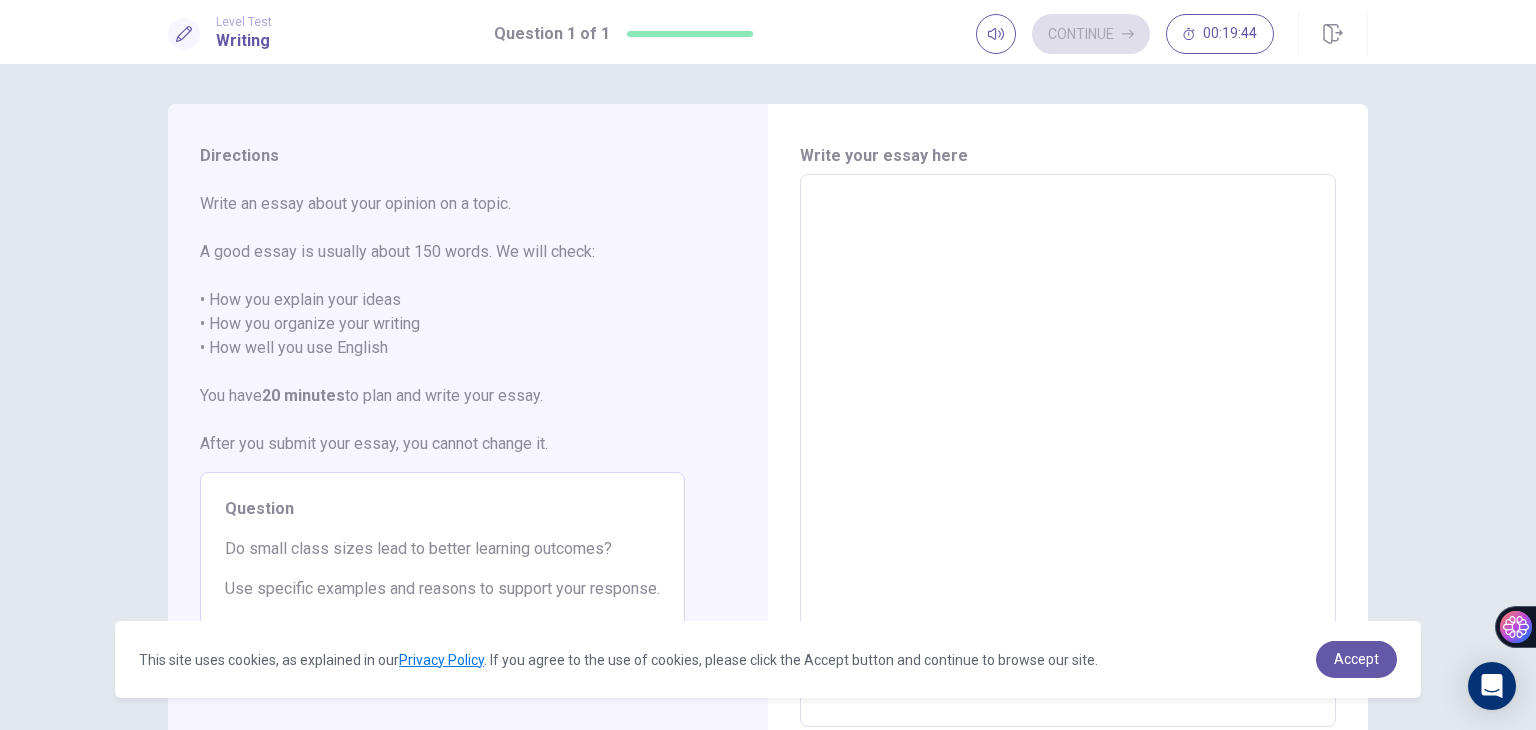 click at bounding box center [1068, 451] 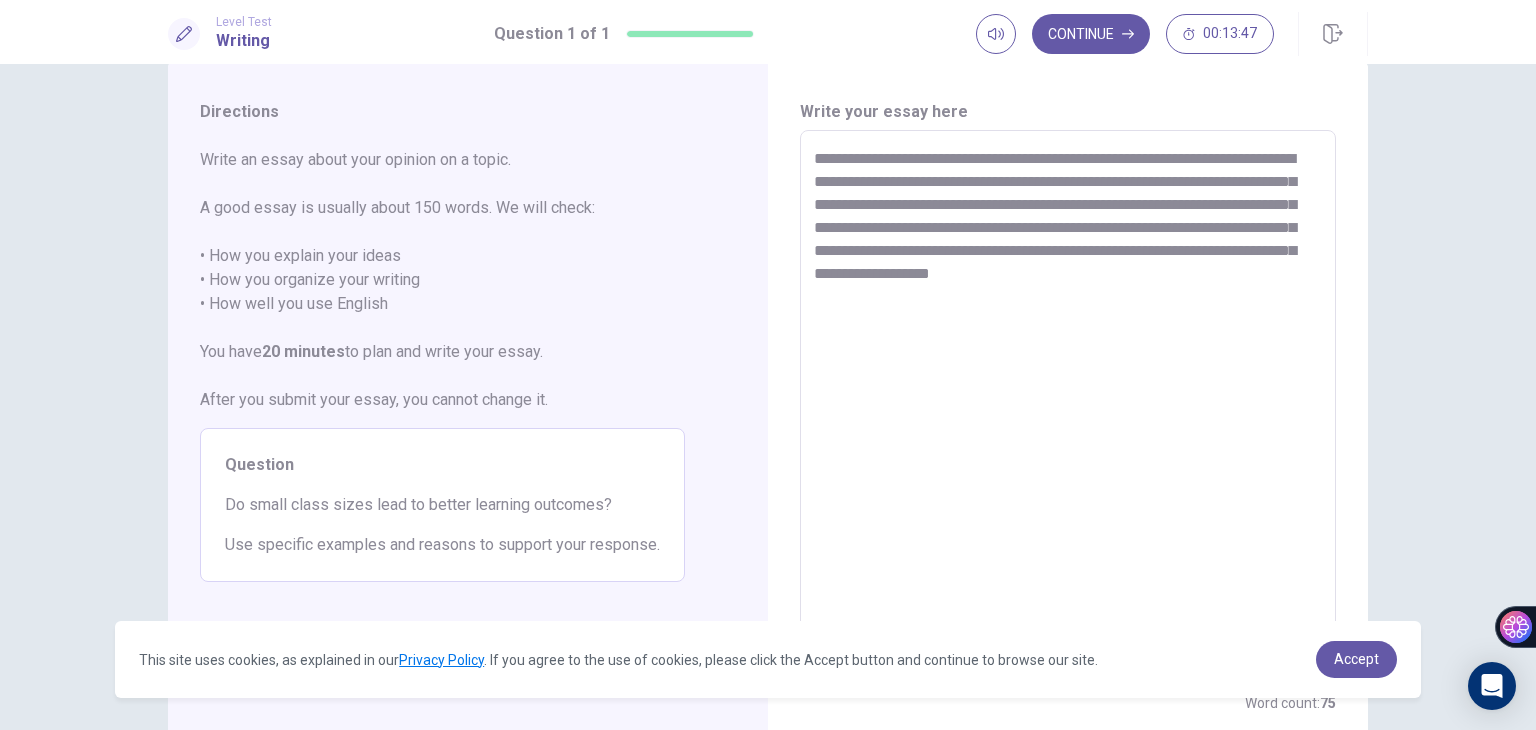 scroll, scrollTop: 36, scrollLeft: 0, axis: vertical 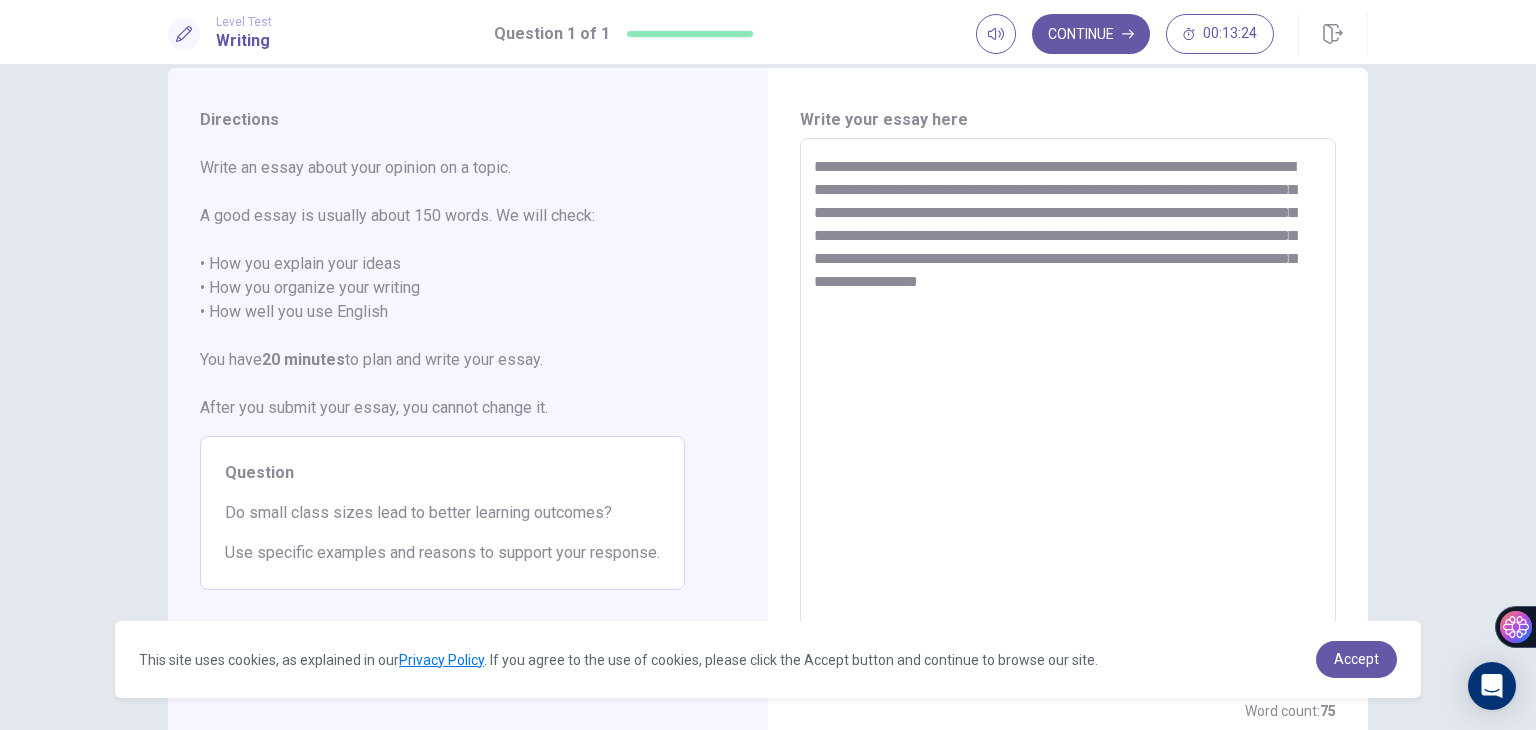 click on "**********" at bounding box center [1068, 415] 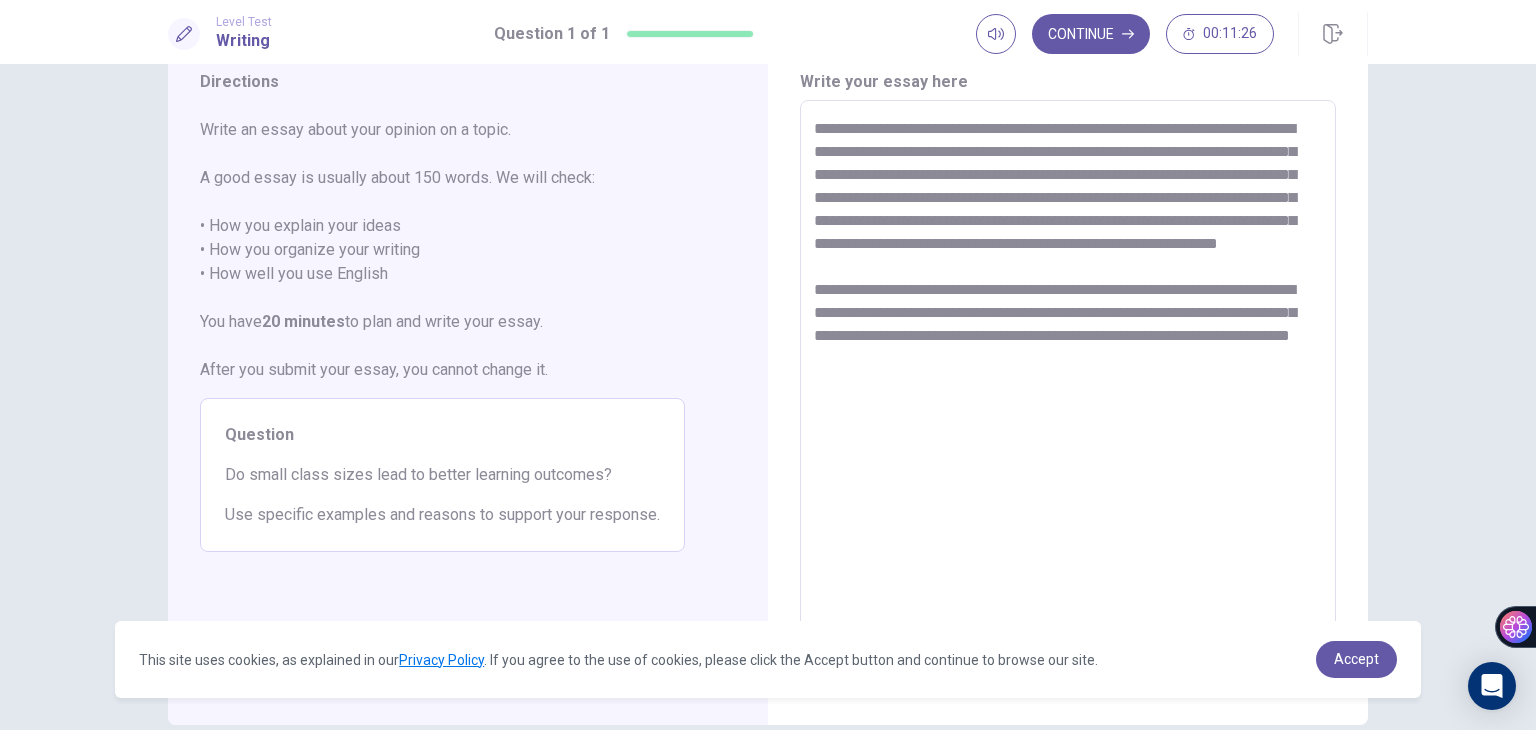 scroll, scrollTop: 73, scrollLeft: 0, axis: vertical 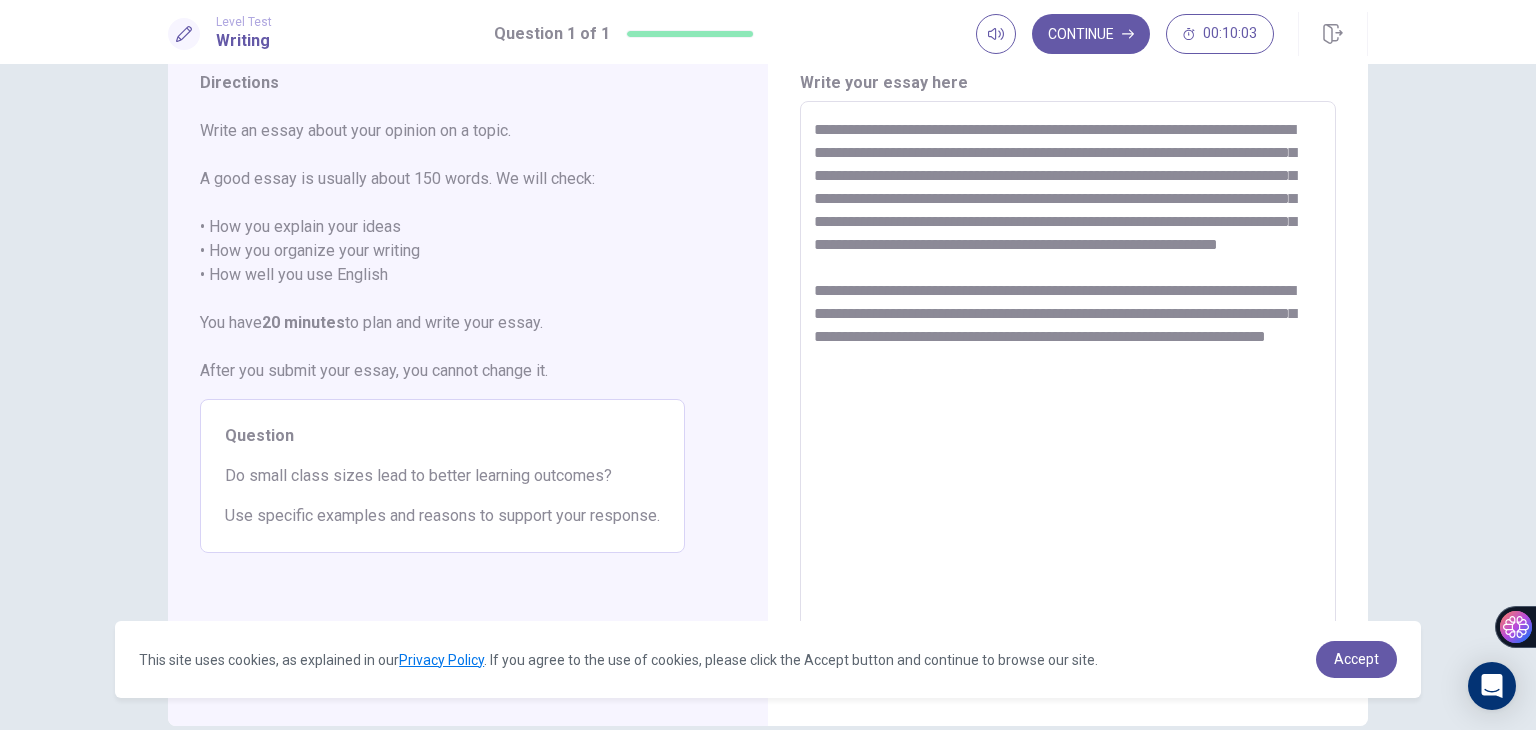 drag, startPoint x: 929, startPoint y: 173, endPoint x: 1280, endPoint y: 167, distance: 351.05127 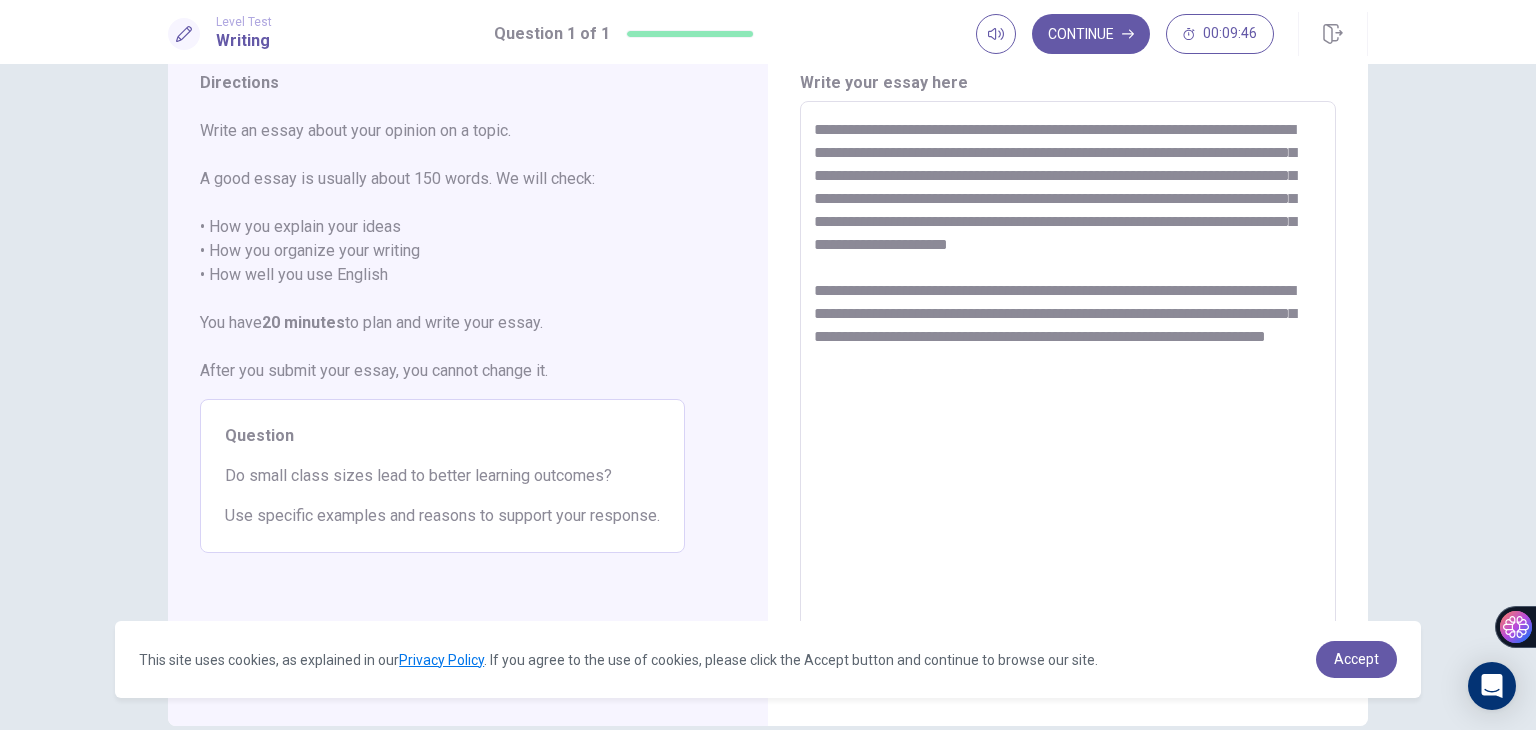 click on "**********" at bounding box center [1068, 378] 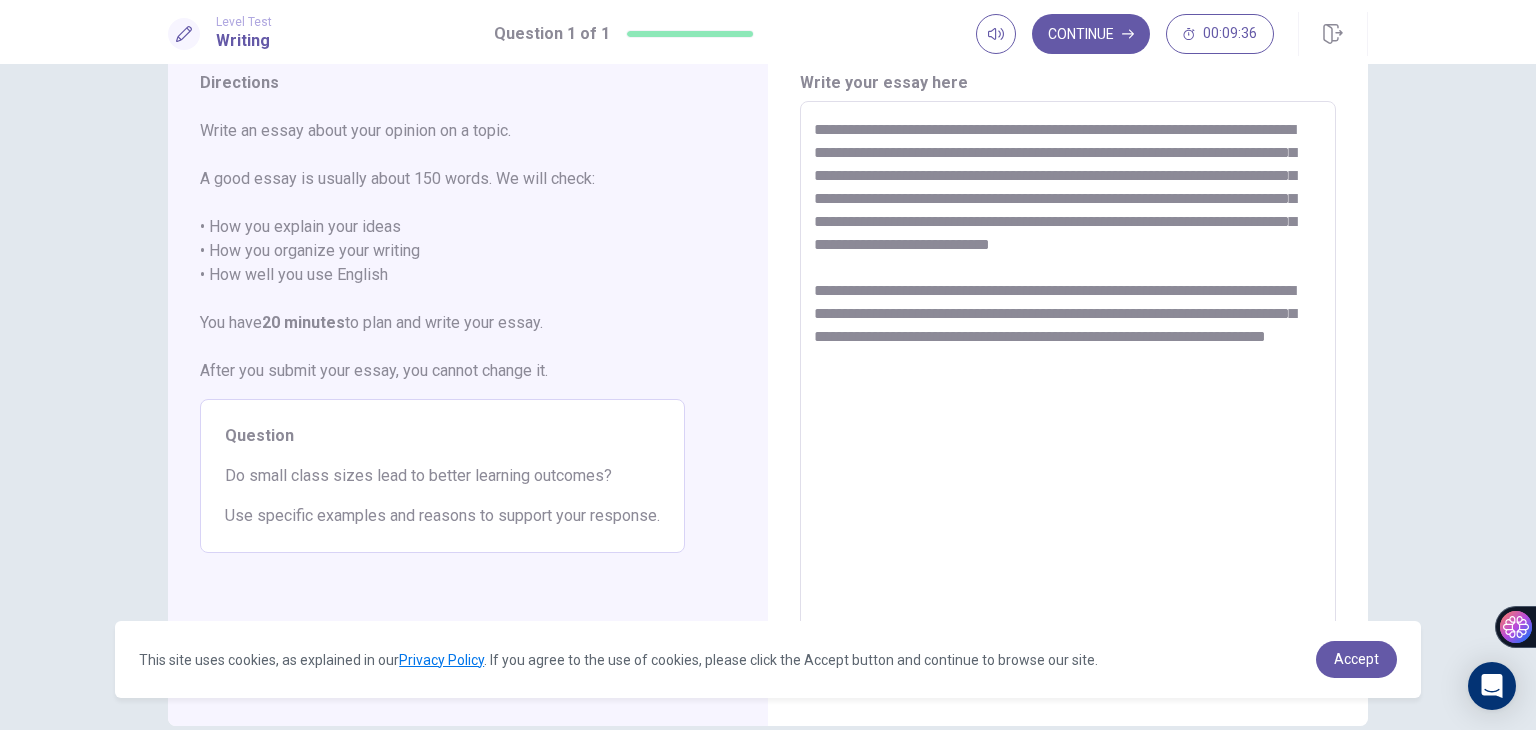 click on "**********" at bounding box center [1068, 378] 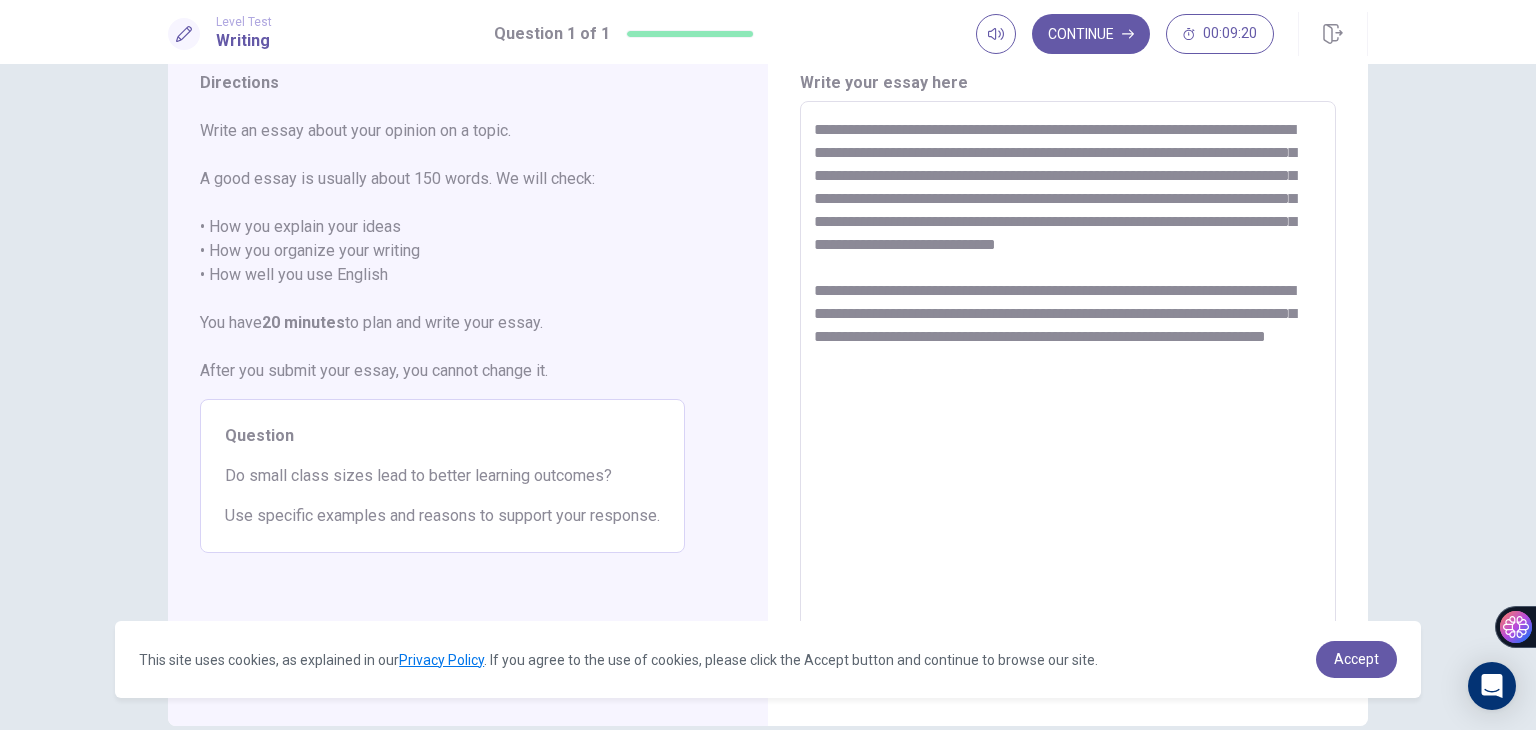 click on "**********" at bounding box center (1068, 378) 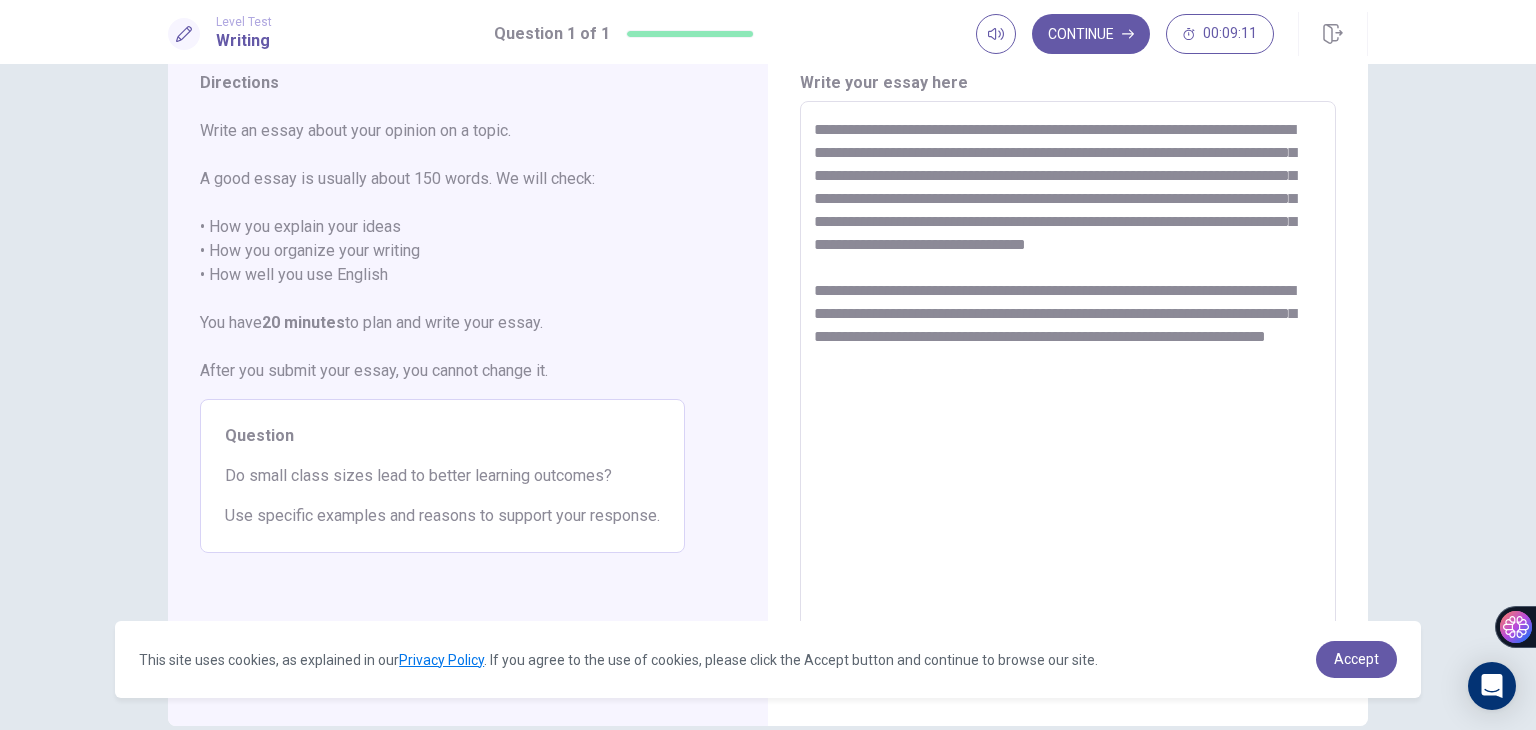 click on "**********" at bounding box center (1068, 378) 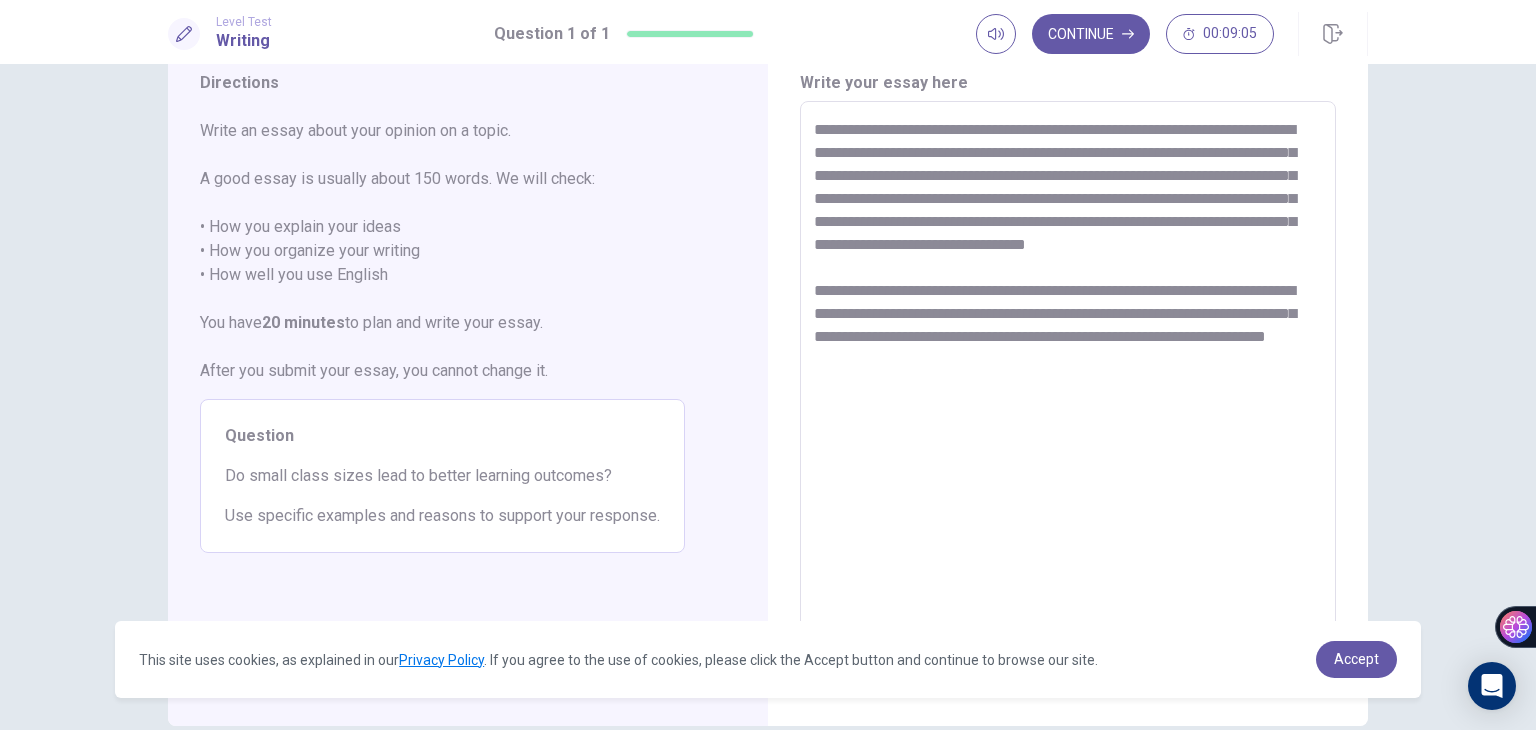 drag, startPoint x: 1146, startPoint y: 221, endPoint x: 1039, endPoint y: 226, distance: 107.11676 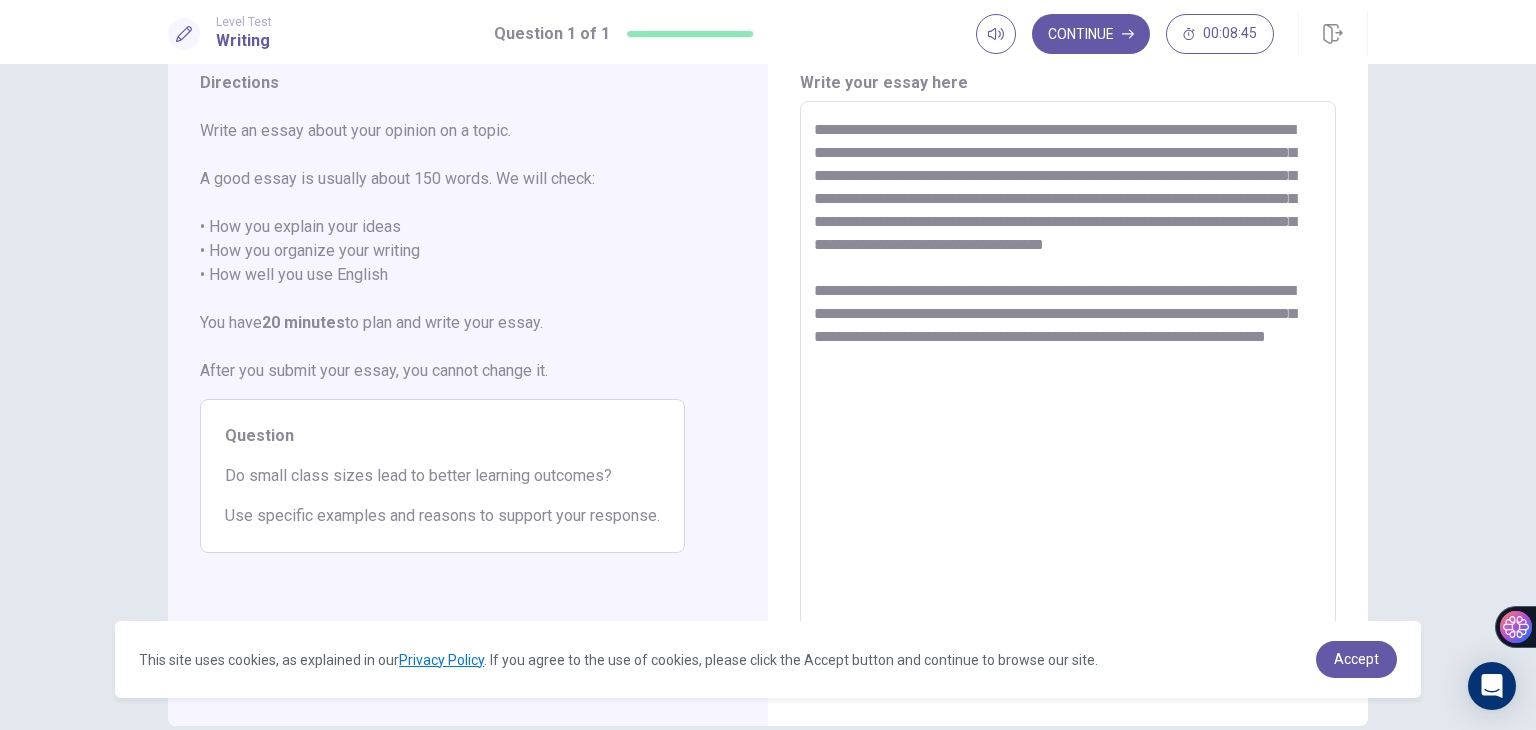 click on "**********" at bounding box center [1068, 378] 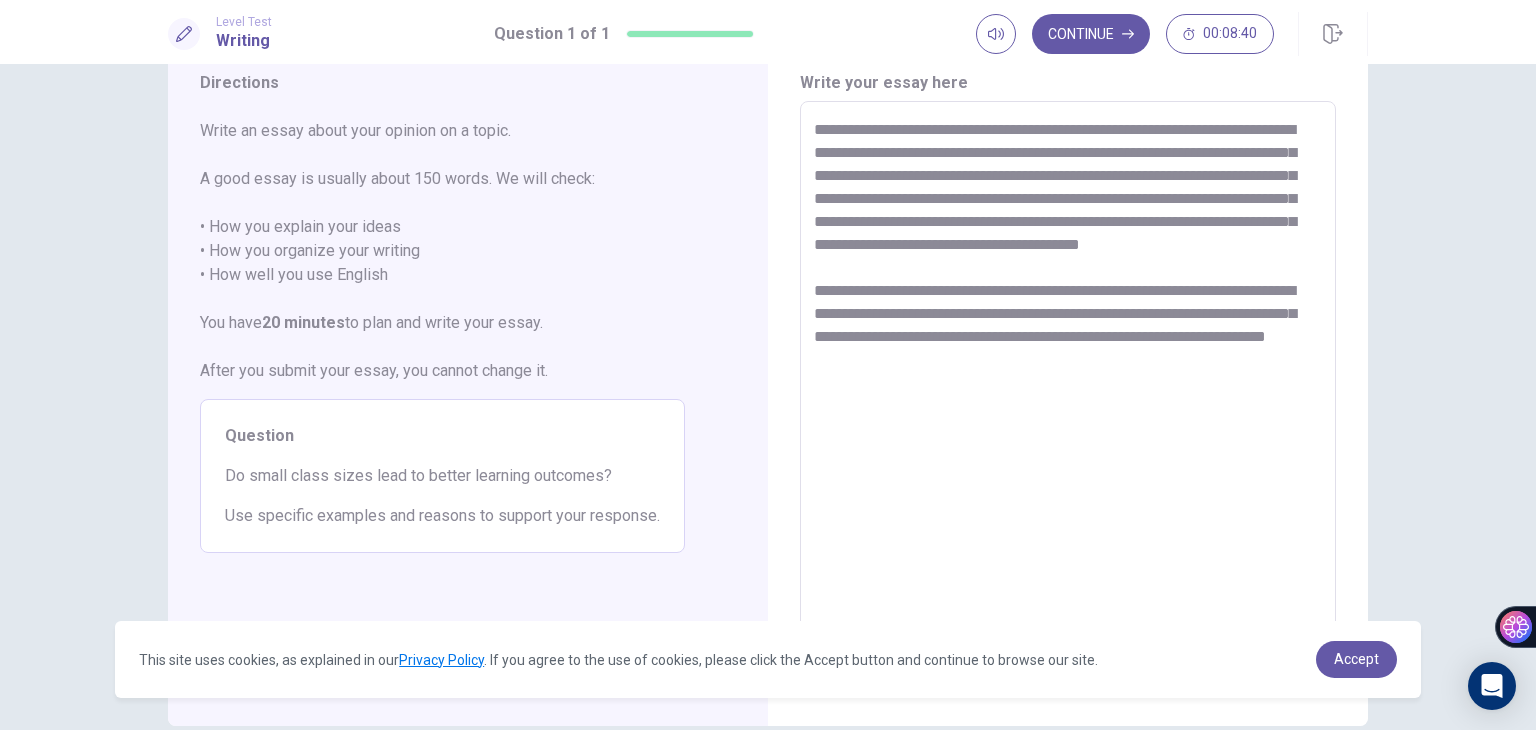 click on "**********" at bounding box center [1068, 378] 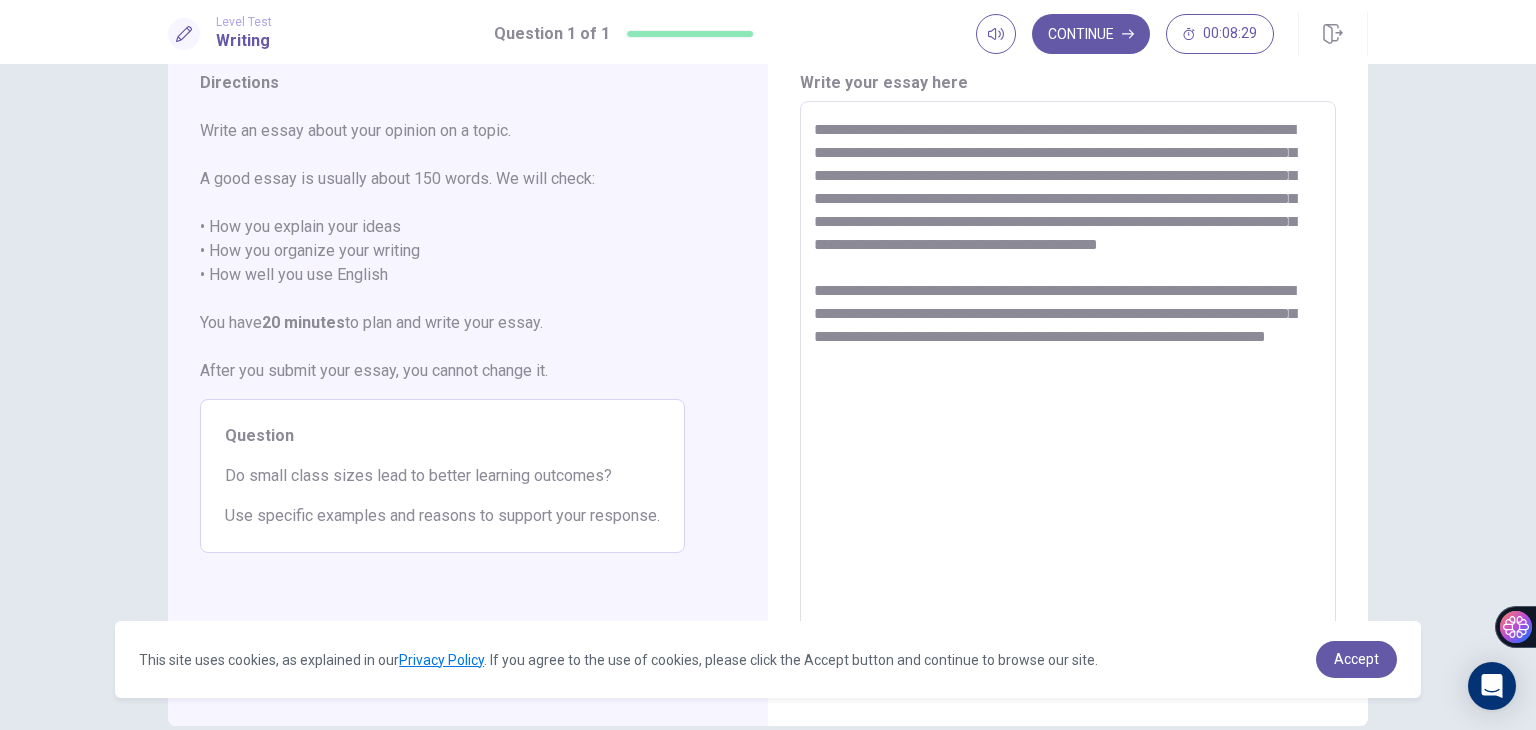 click on "**********" at bounding box center [1068, 378] 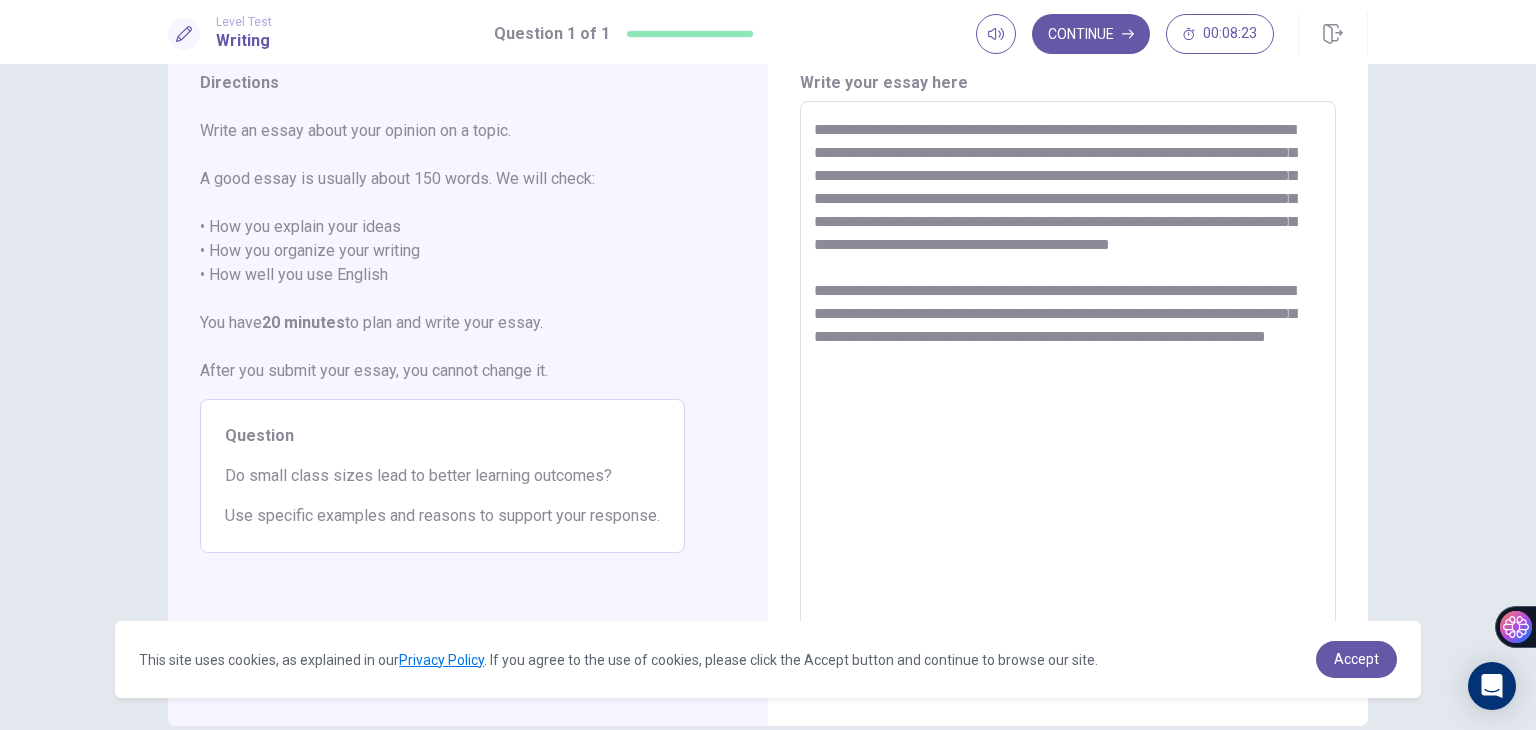 click on "**********" at bounding box center (1068, 378) 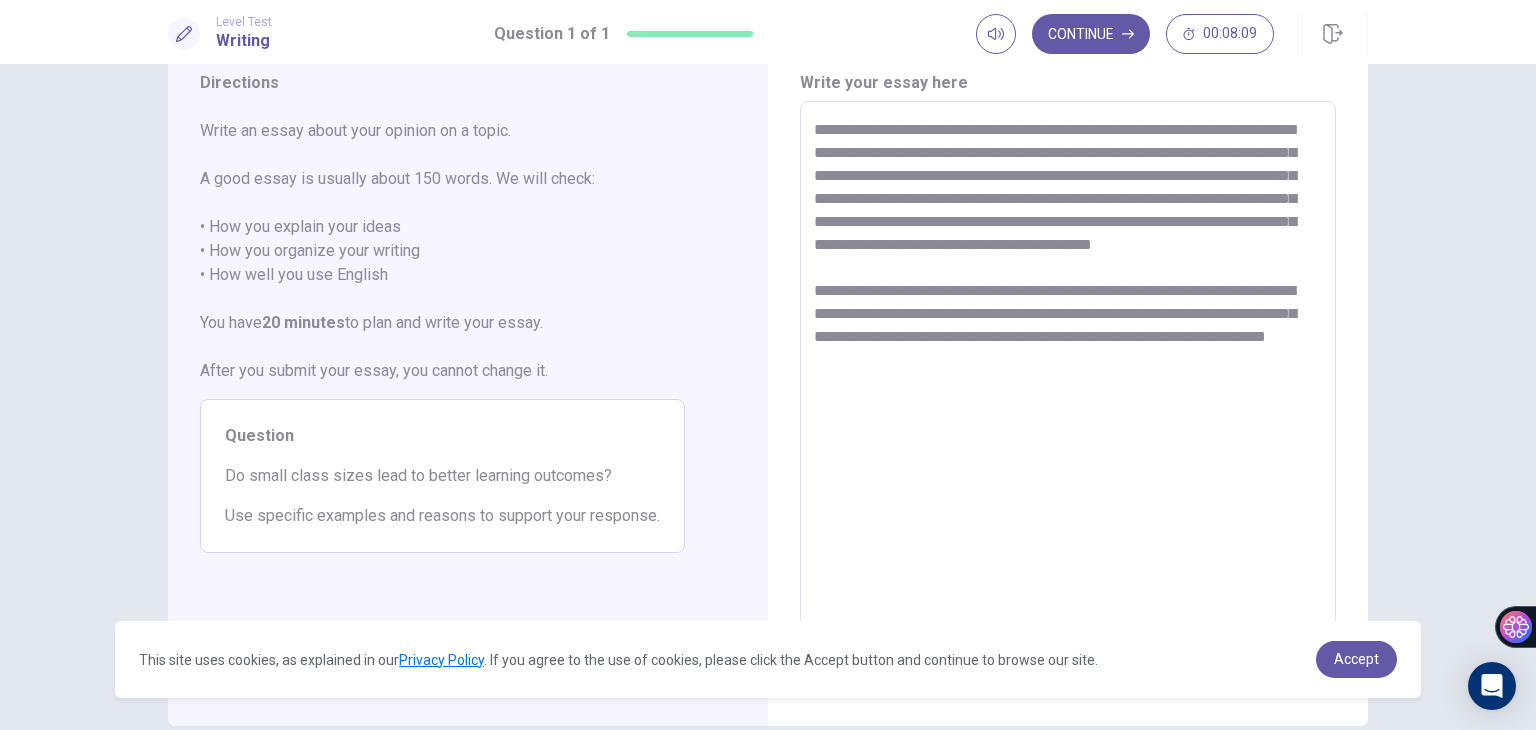 click on "**********" at bounding box center [1068, 378] 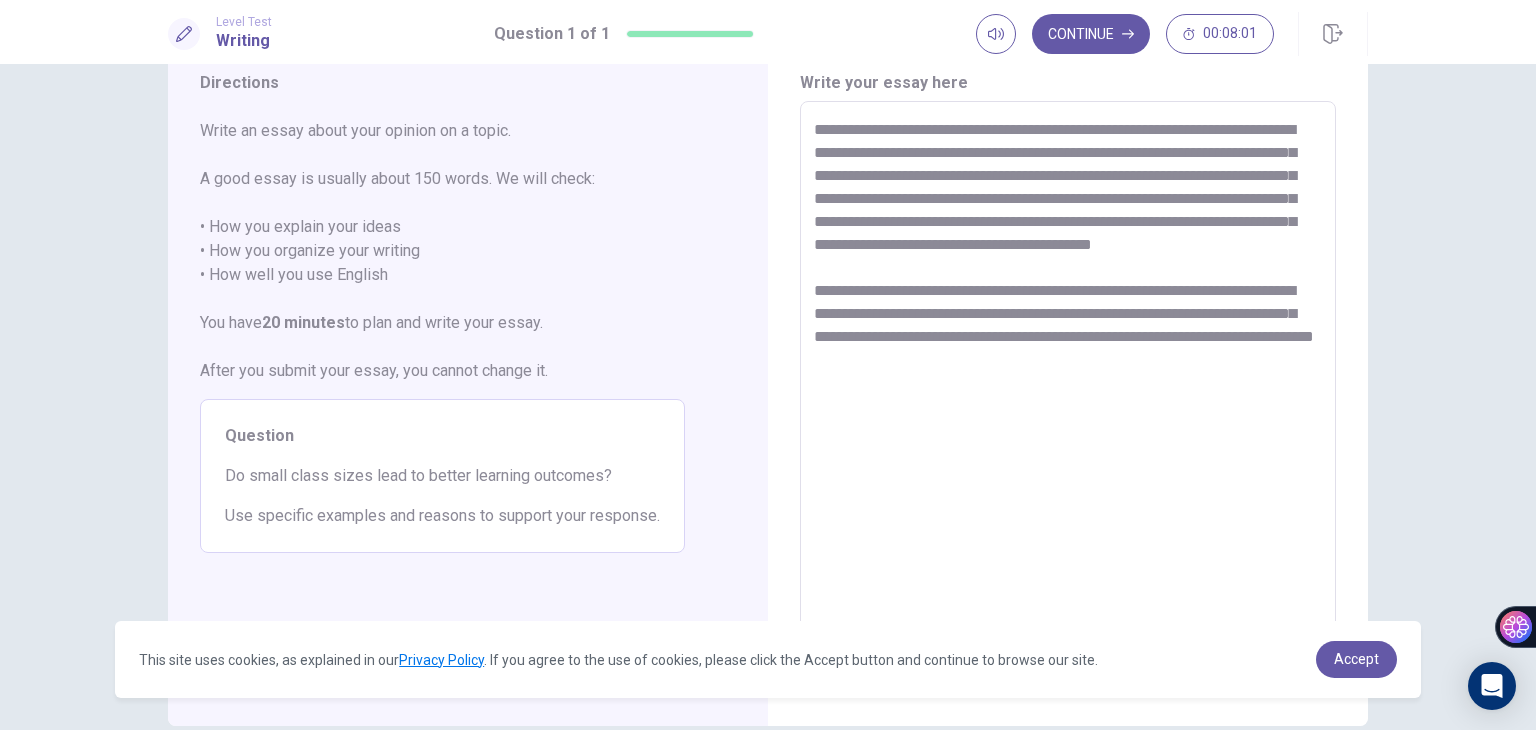 click on "**********" at bounding box center (1068, 378) 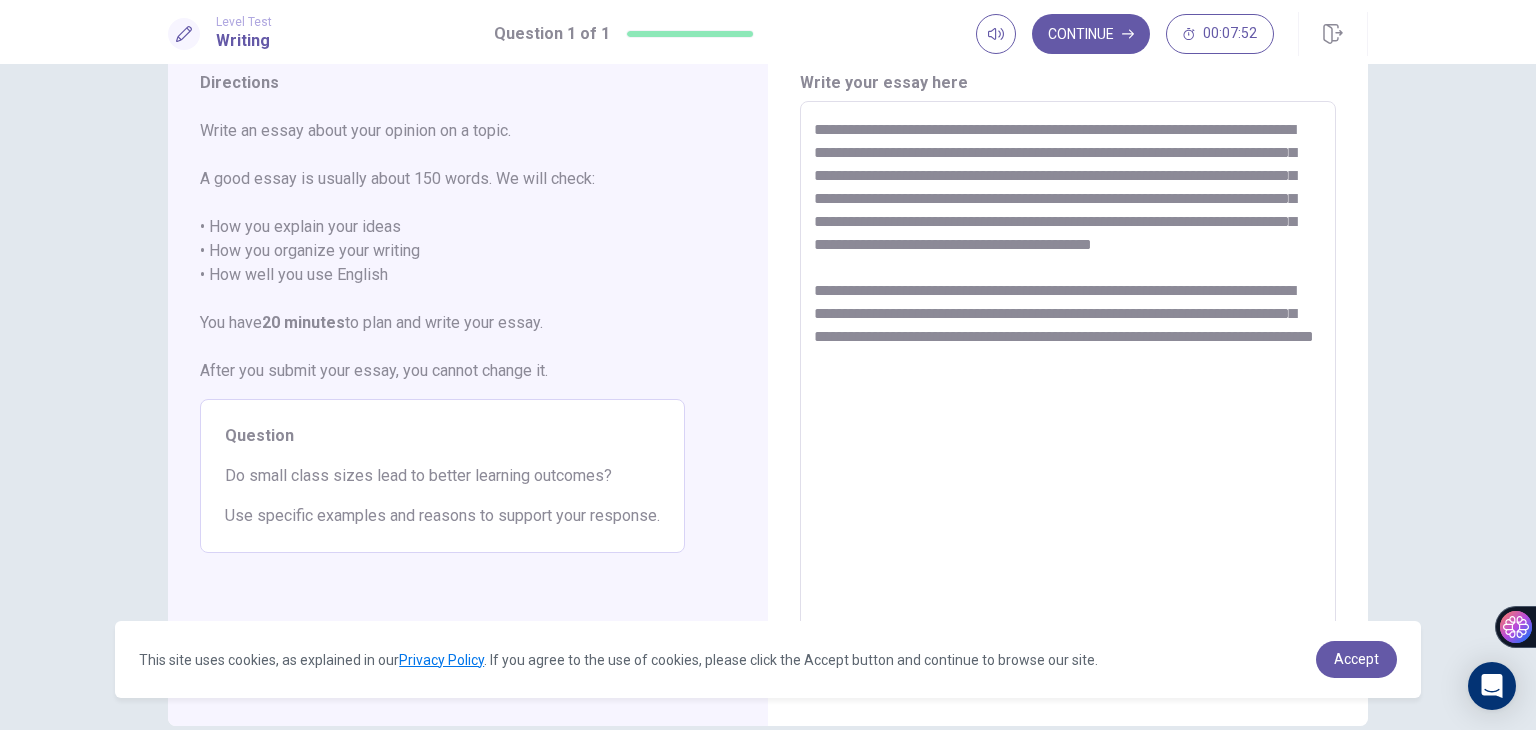 drag, startPoint x: 852, startPoint y: 384, endPoint x: 818, endPoint y: 386, distance: 34.058773 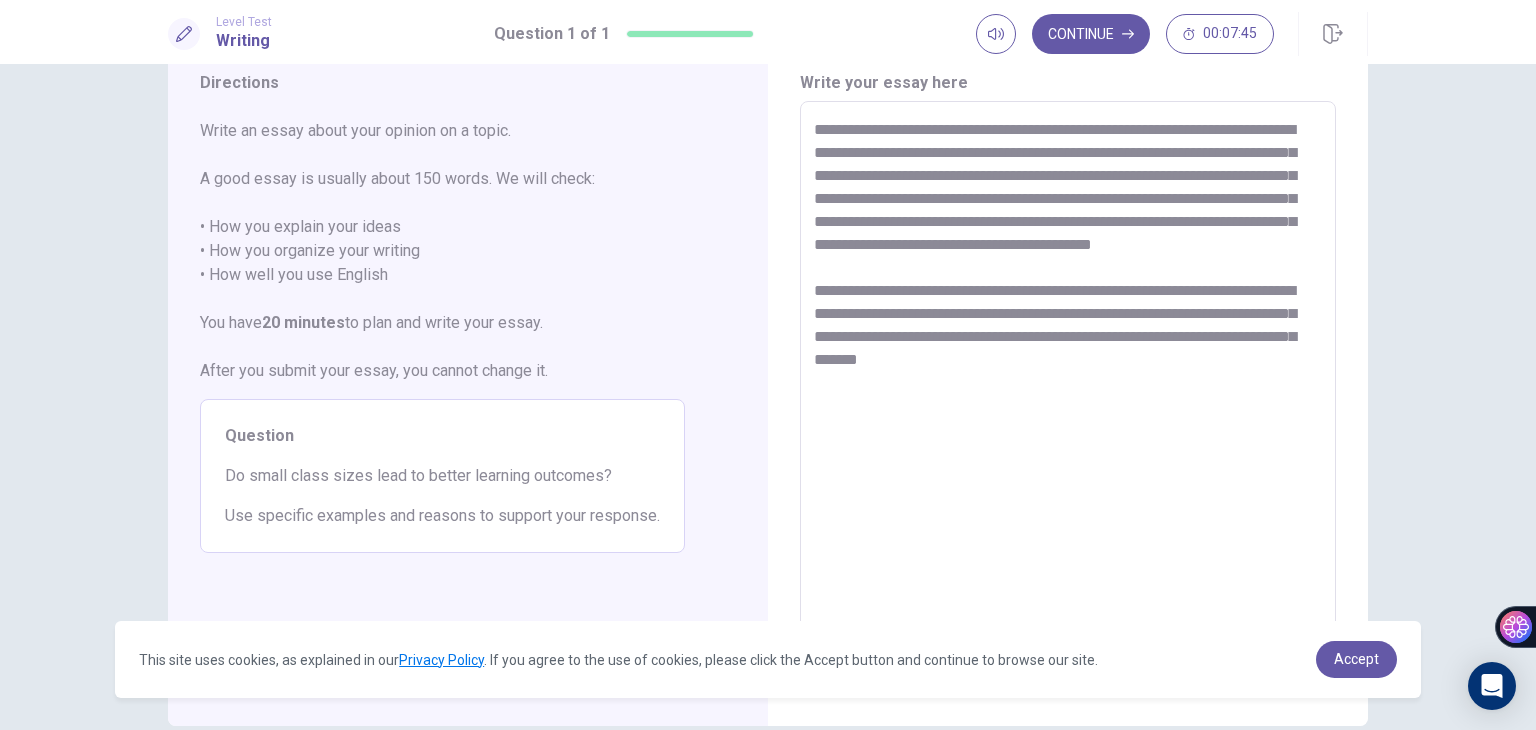 drag, startPoint x: 990, startPoint y: 383, endPoint x: 1032, endPoint y: 381, distance: 42.047592 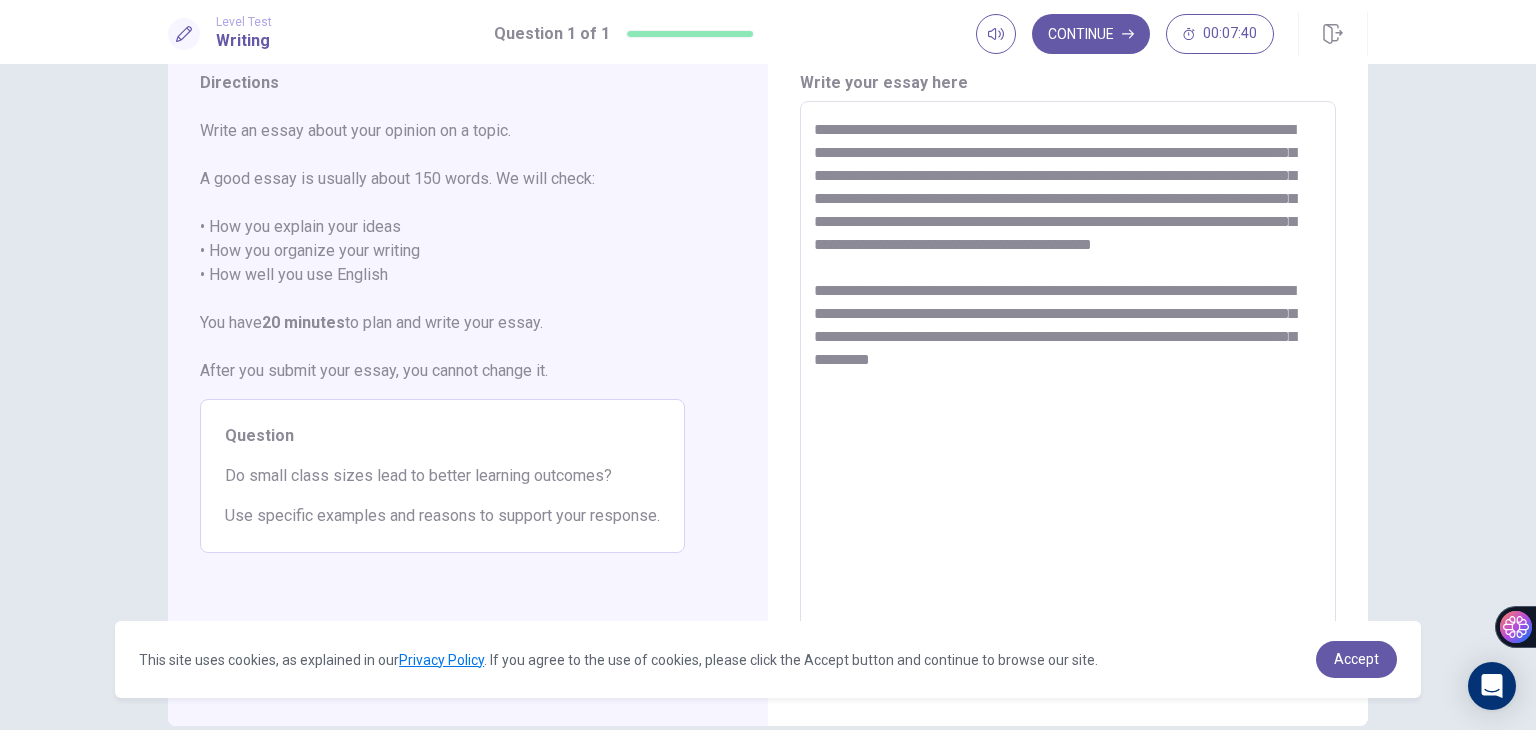 click on "**********" at bounding box center [1068, 377] 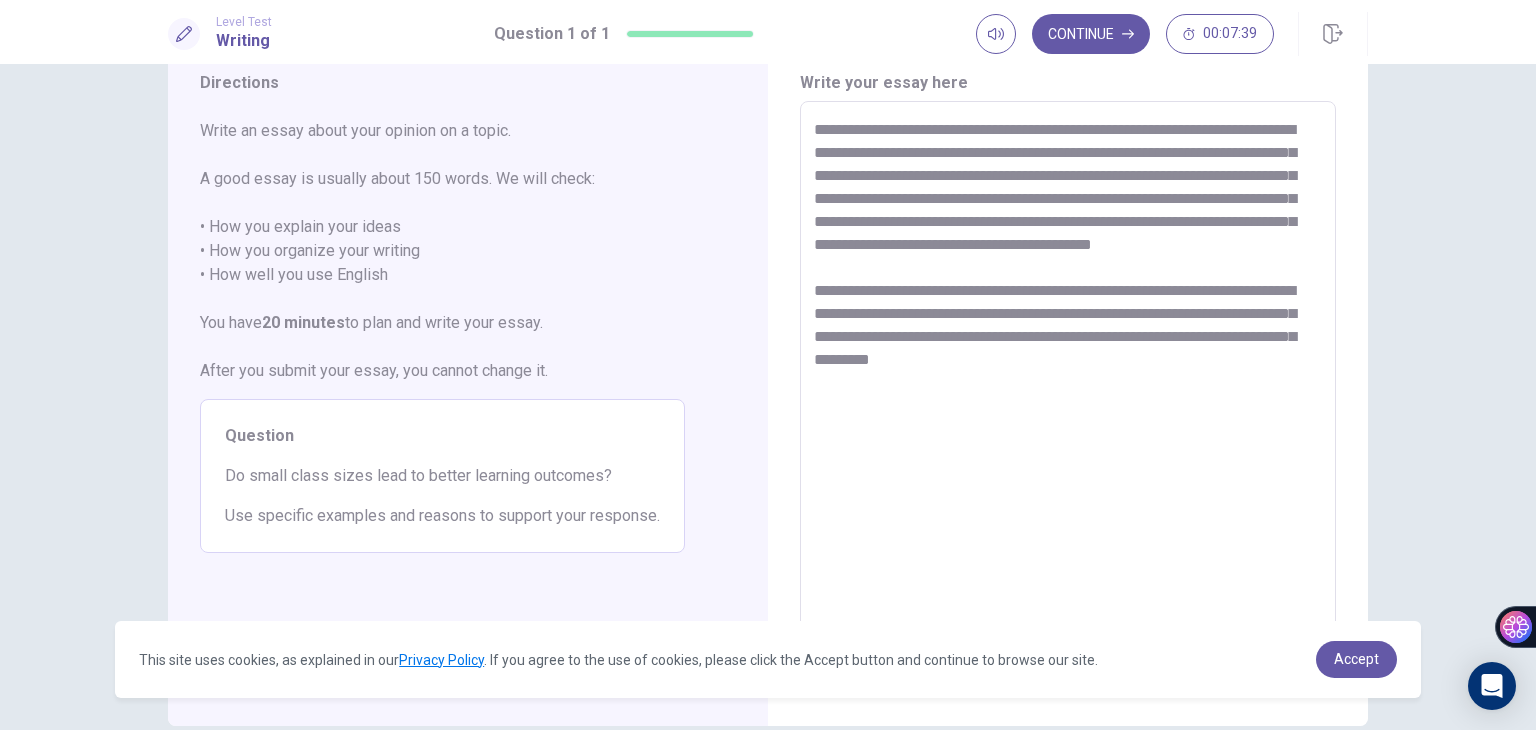 click on "**********" at bounding box center [1068, 378] 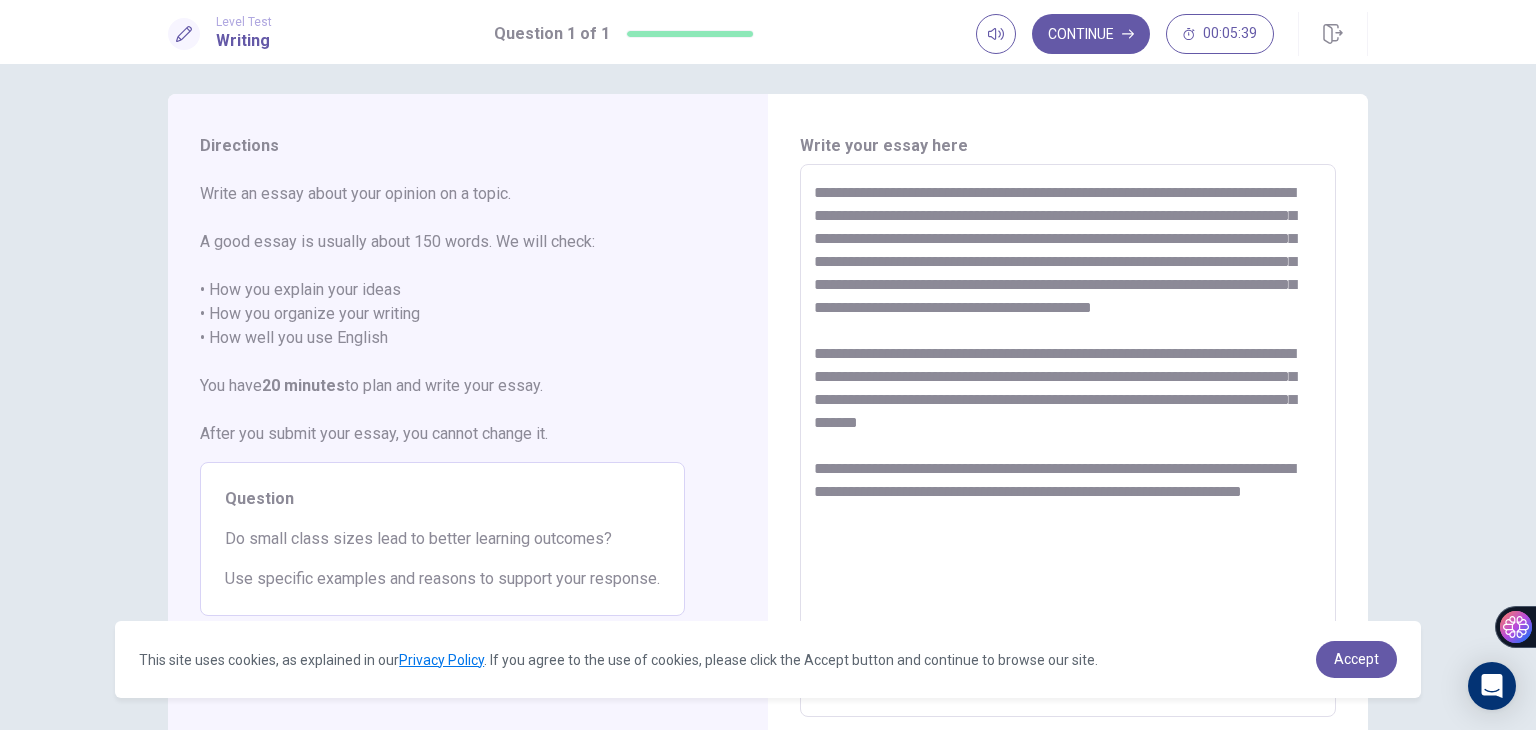 scroll, scrollTop: 9, scrollLeft: 0, axis: vertical 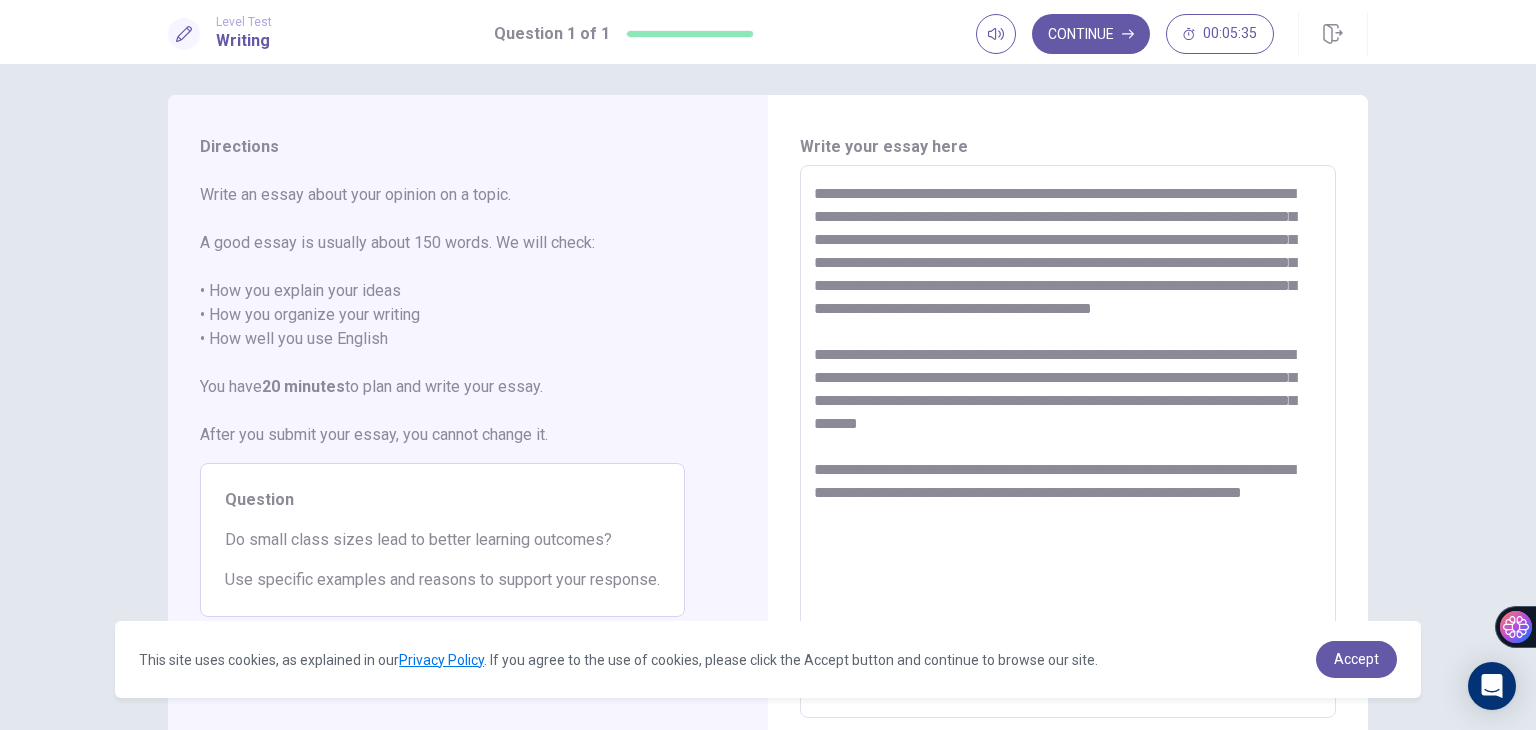 click on "**********" at bounding box center [1068, 442] 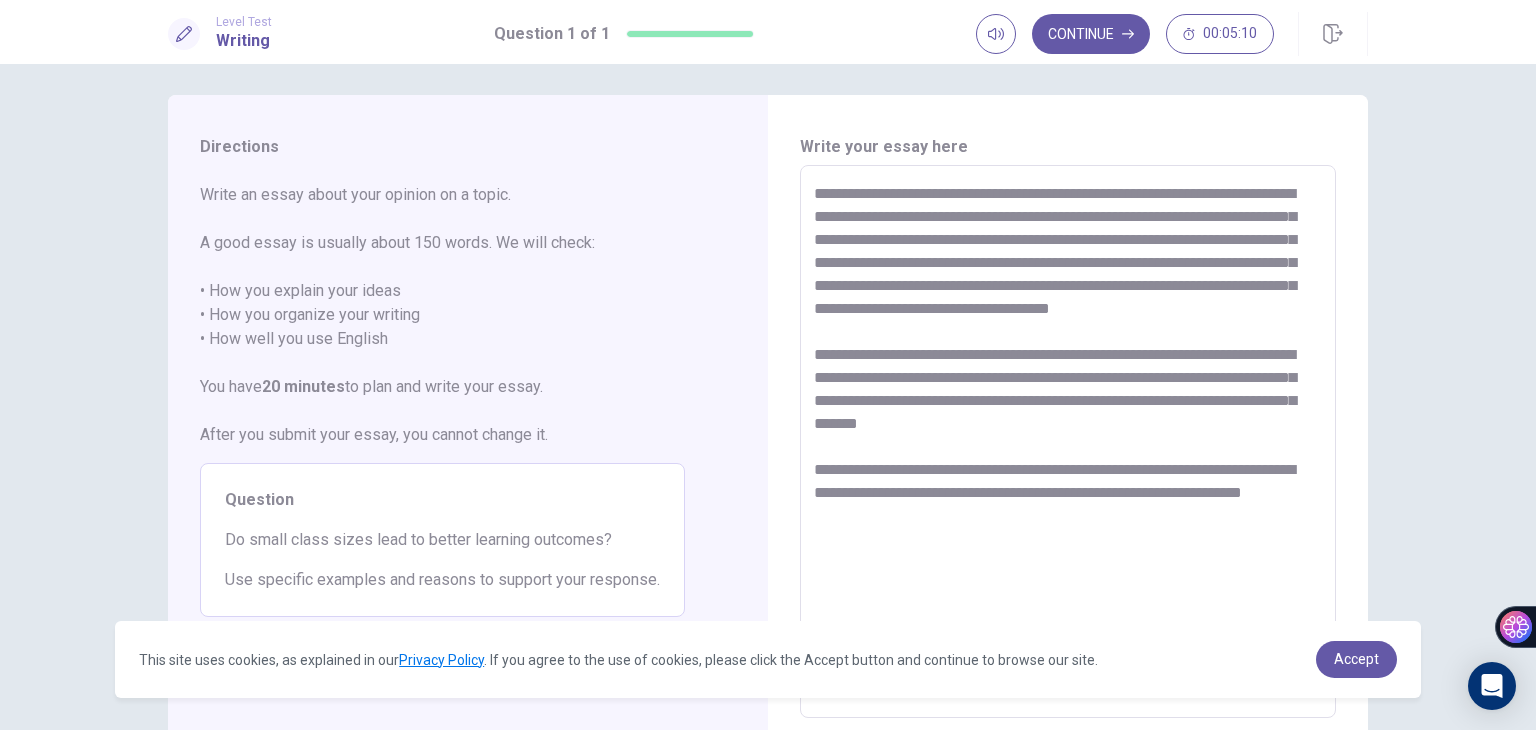 drag, startPoint x: 1041, startPoint y: 237, endPoint x: 912, endPoint y: 213, distance: 131.21356 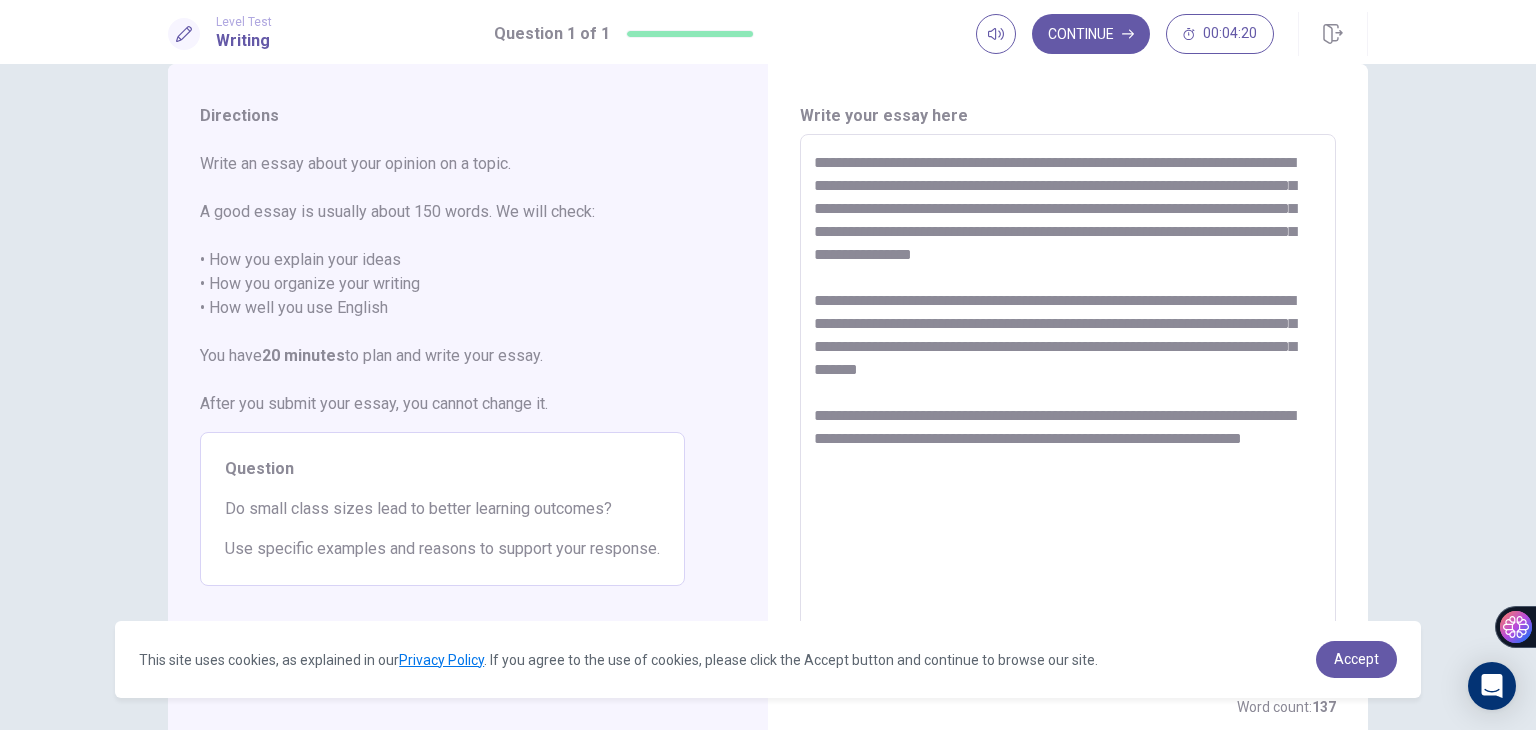 scroll, scrollTop: 41, scrollLeft: 0, axis: vertical 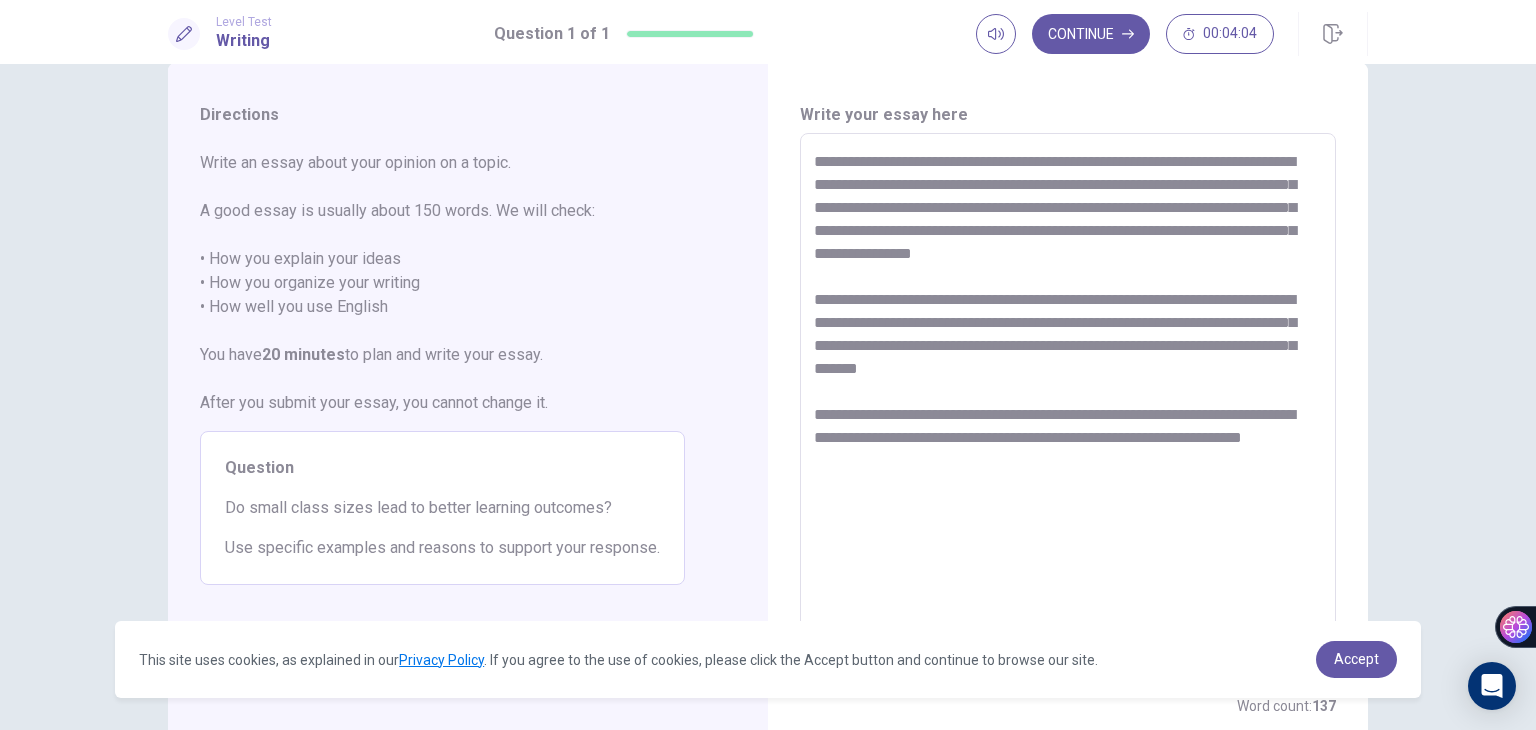 click on "**********" at bounding box center [1068, 410] 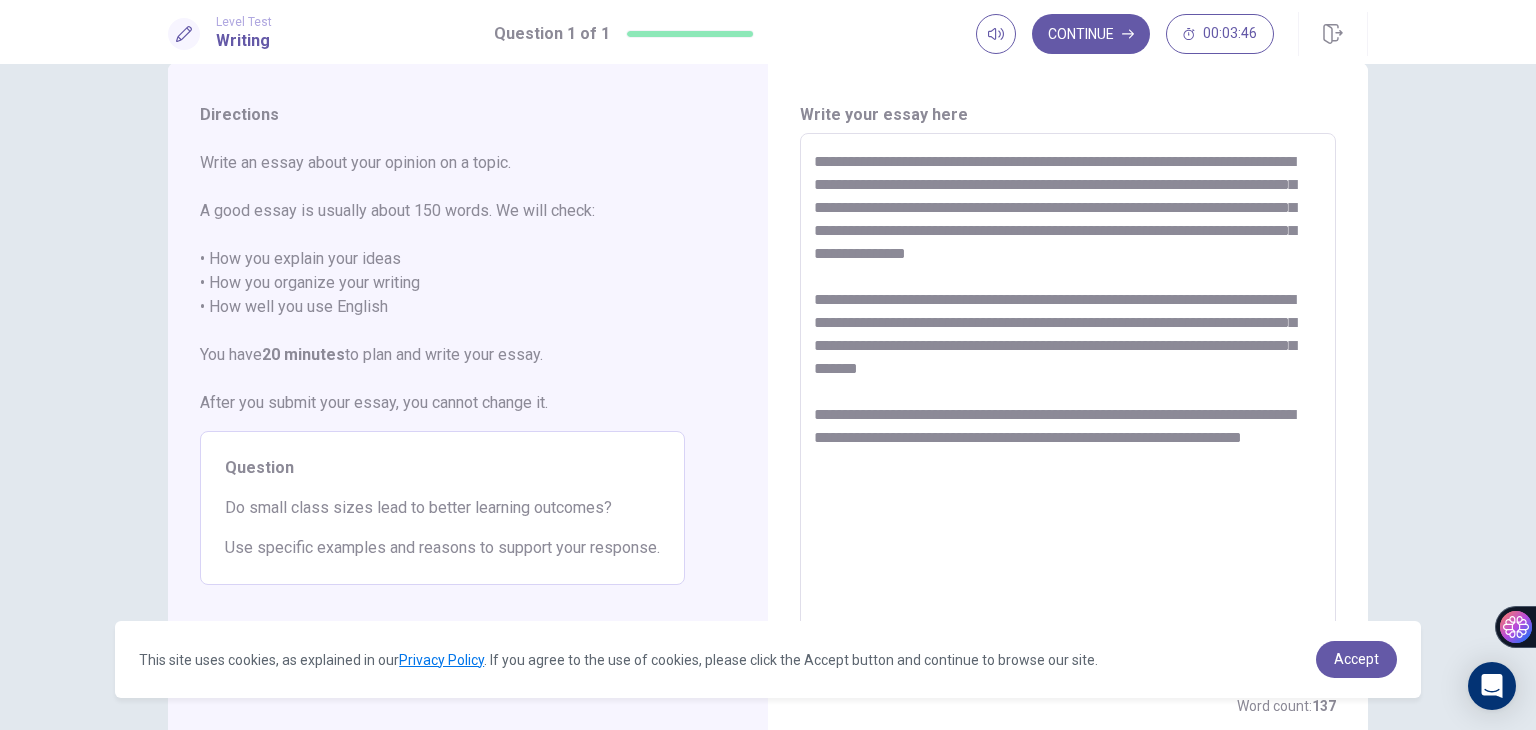 click on "**********" at bounding box center (1068, 410) 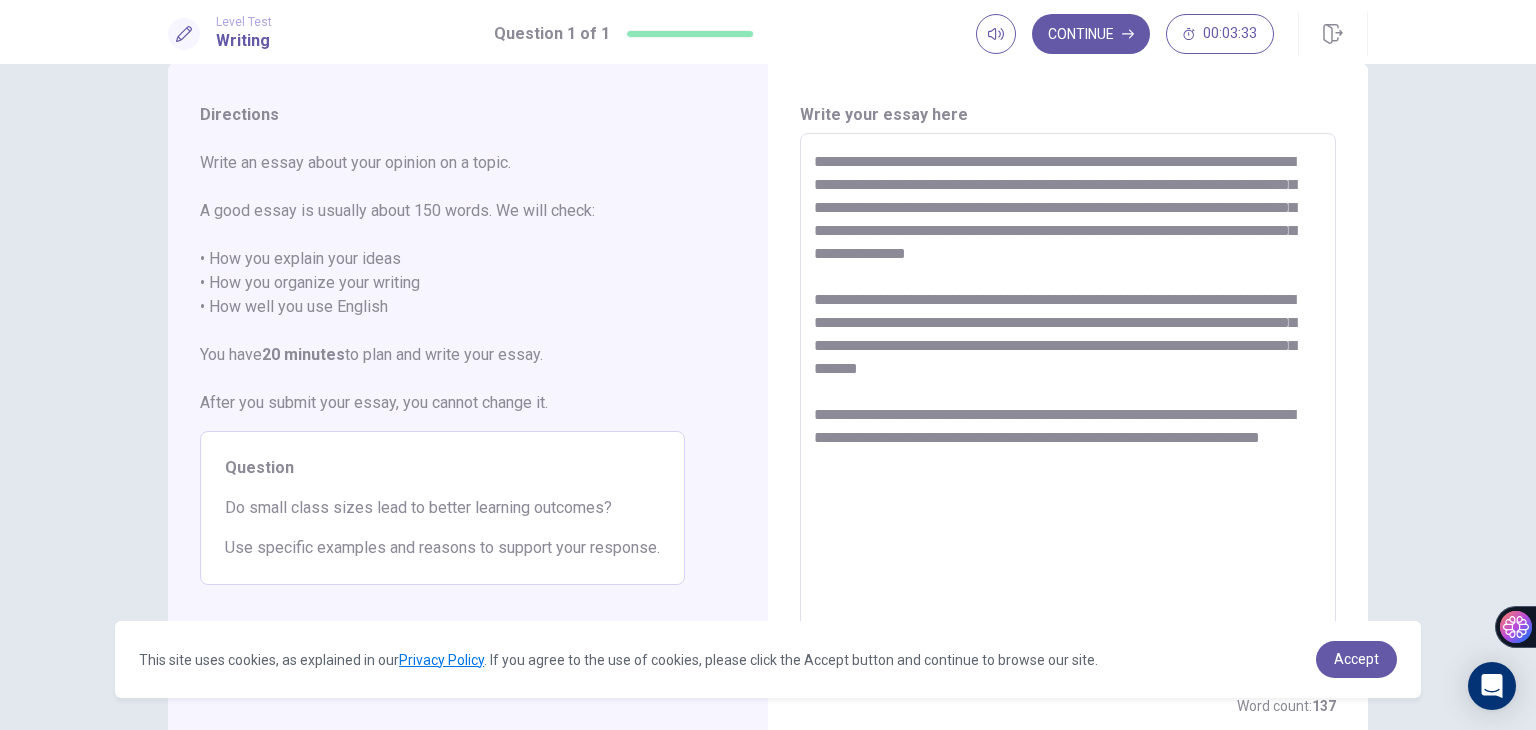 click on "**********" at bounding box center (1068, 410) 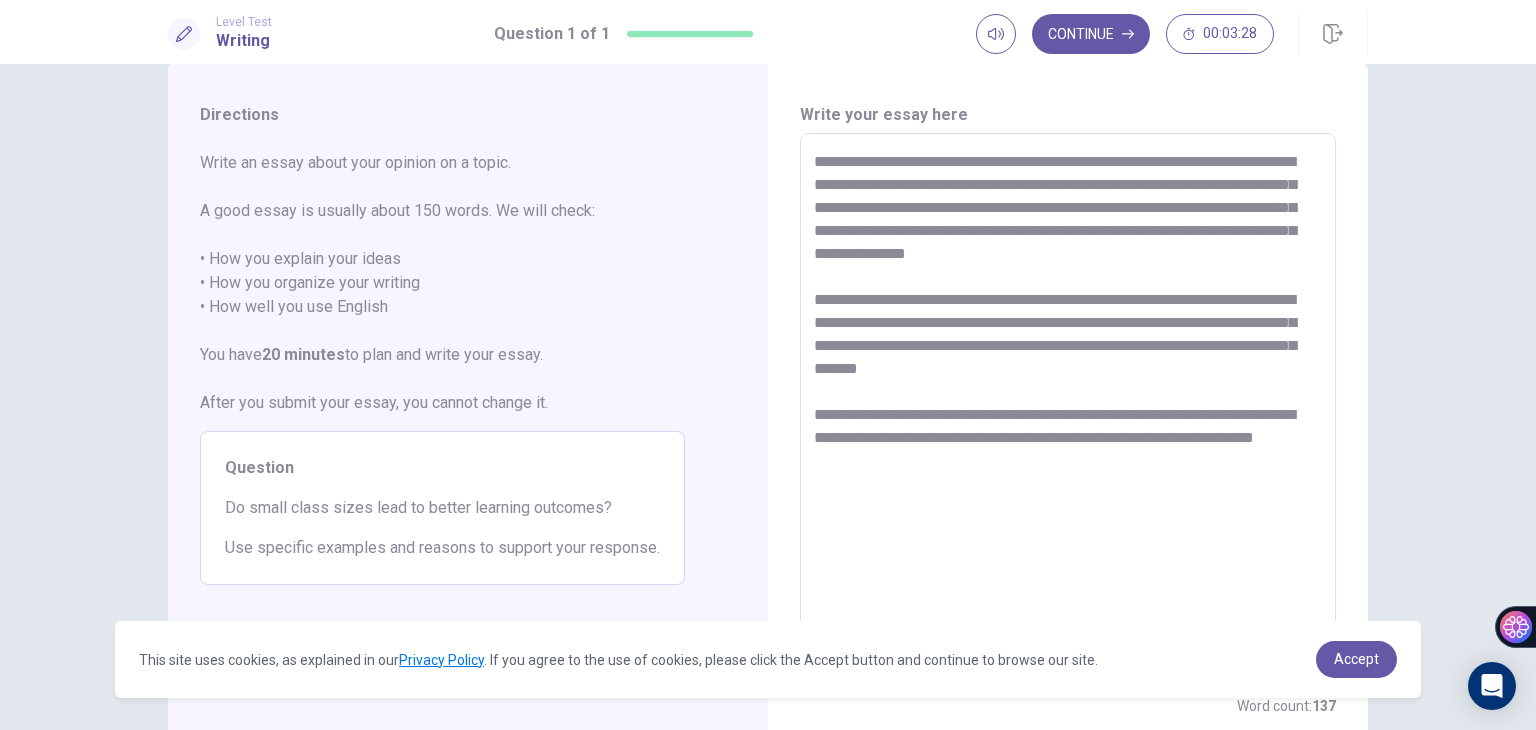 click on "**********" at bounding box center (1068, 410) 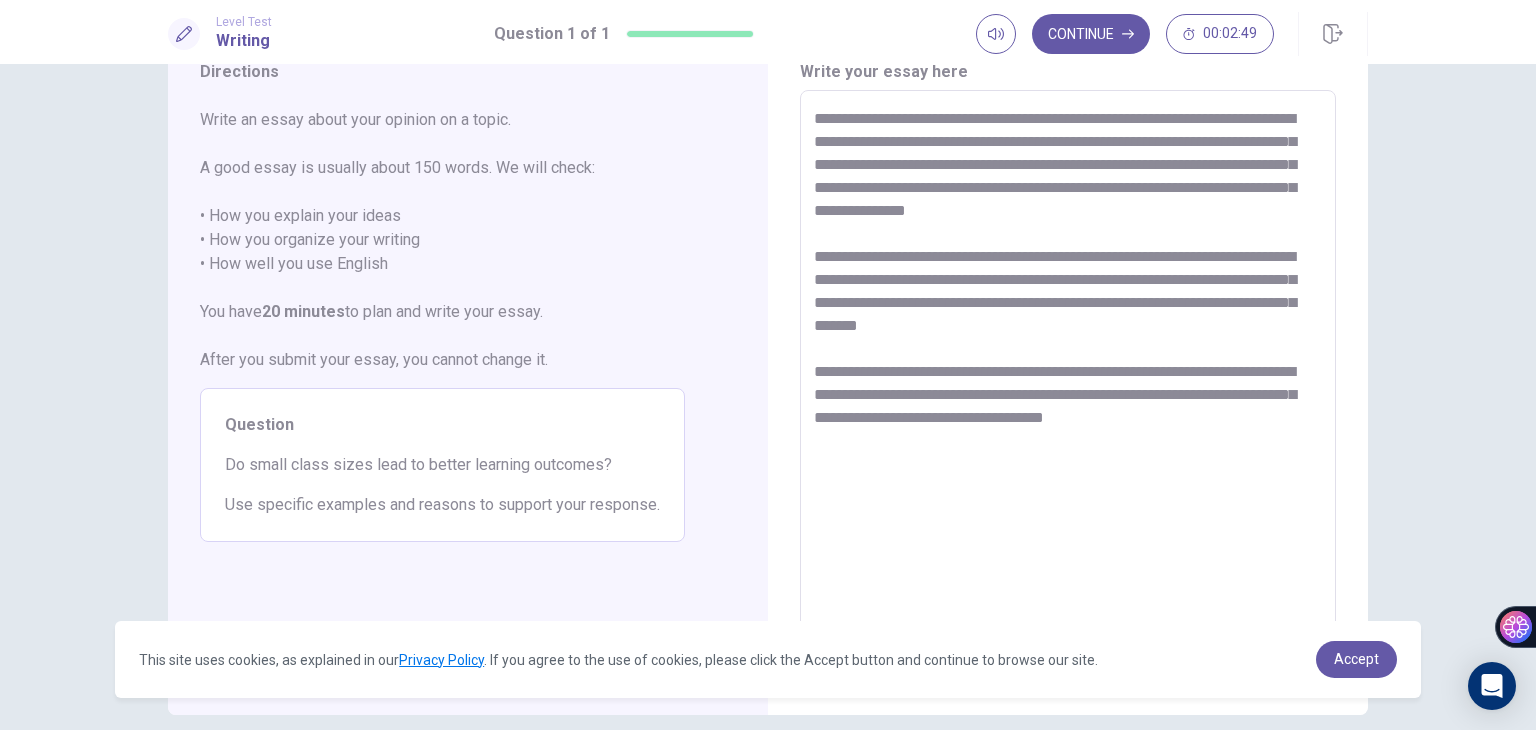 scroll, scrollTop: 173, scrollLeft: 0, axis: vertical 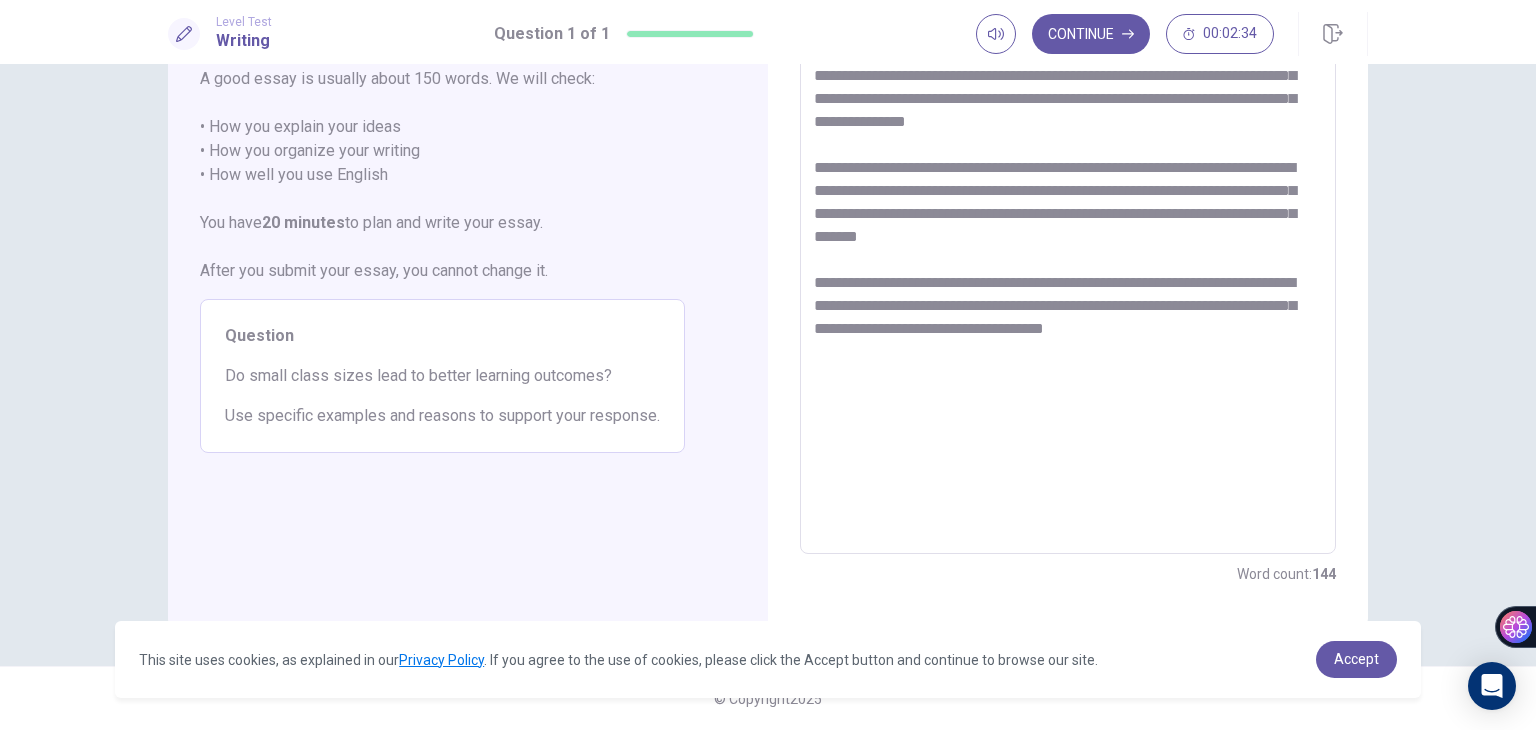 click on "**********" at bounding box center (1068, 278) 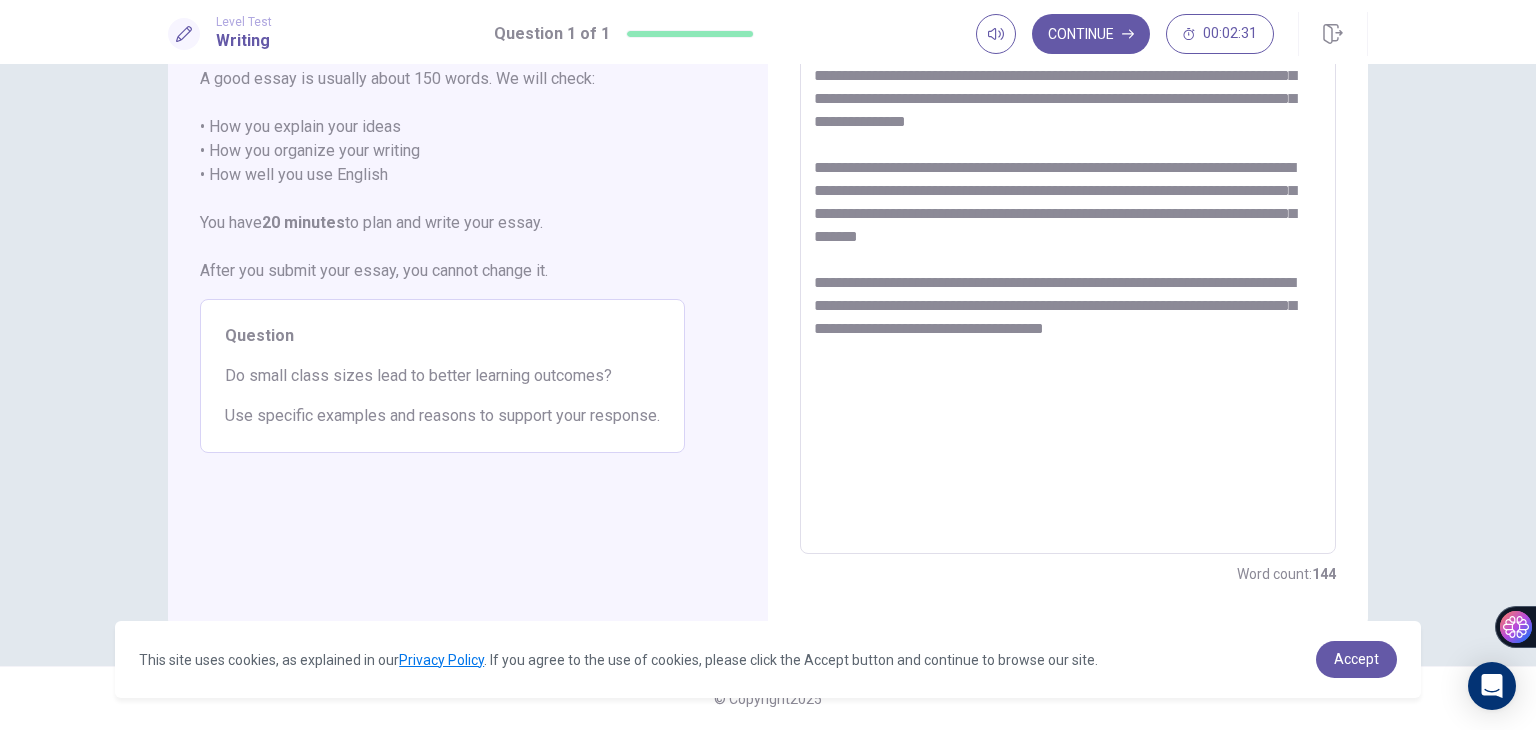 drag, startPoint x: 958, startPoint y: 283, endPoint x: 809, endPoint y: 281, distance: 149.01343 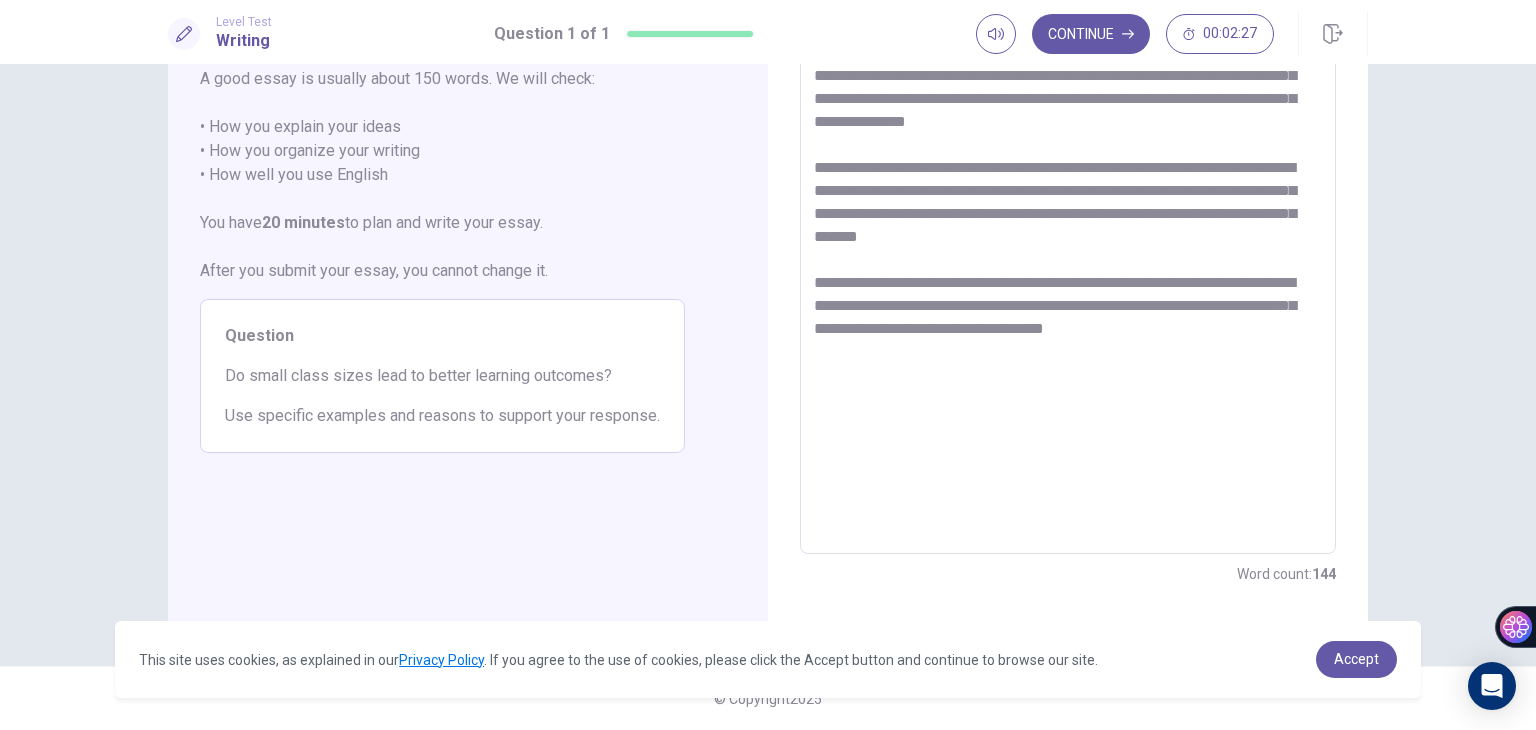 click on "**********" at bounding box center [1068, 278] 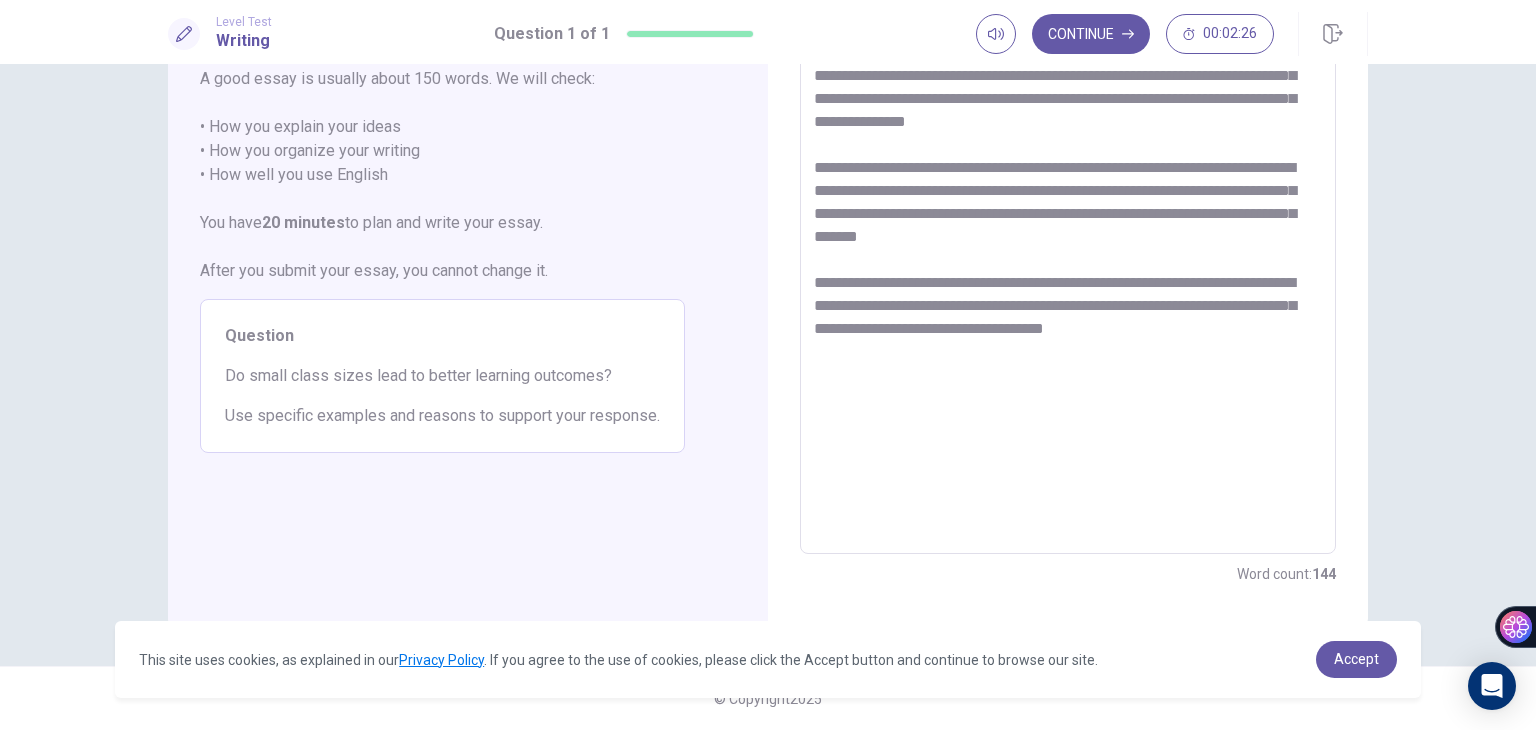 paste on "*" 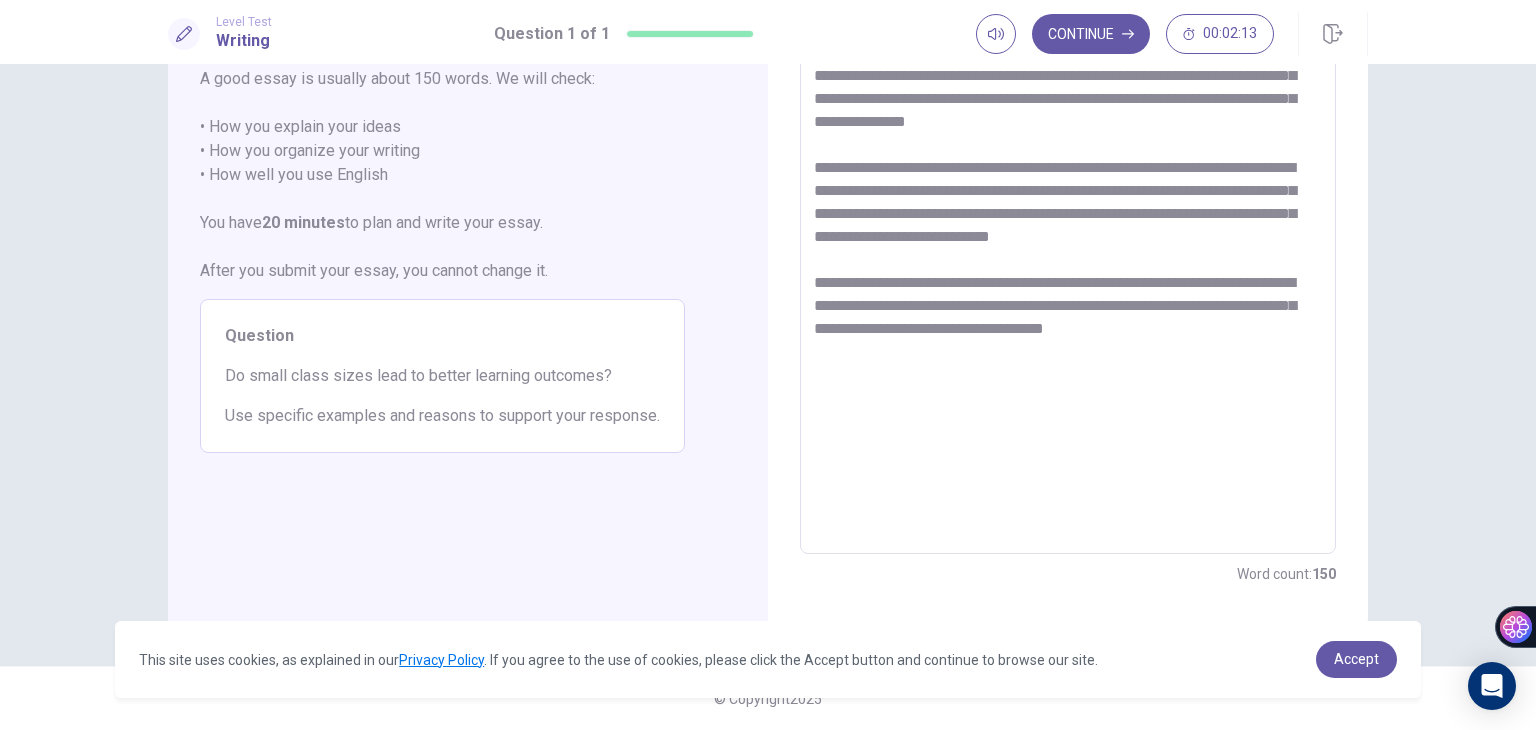drag, startPoint x: 966, startPoint y: 284, endPoint x: 811, endPoint y: 285, distance: 155.00322 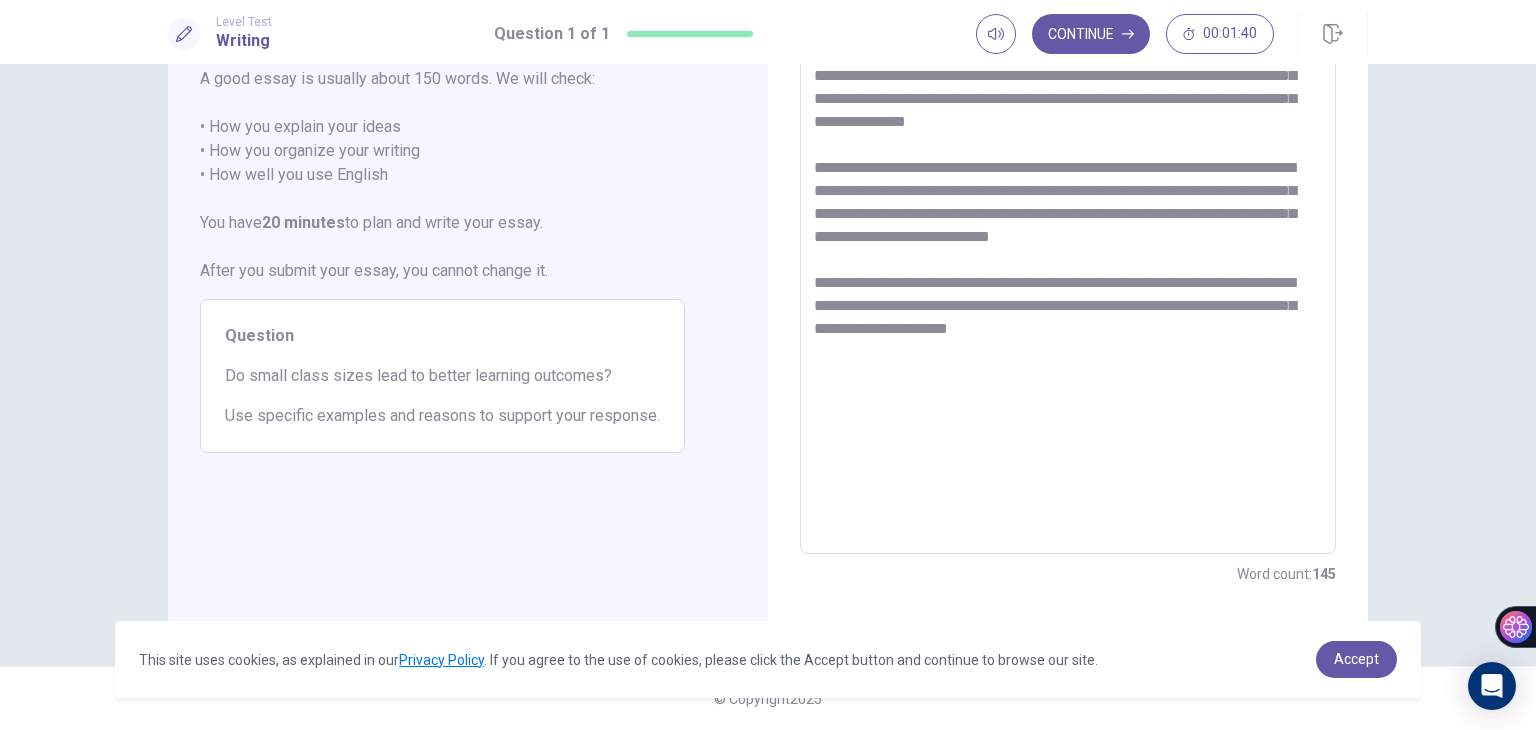 drag, startPoint x: 1140, startPoint y: 325, endPoint x: 911, endPoint y: 333, distance: 229.1397 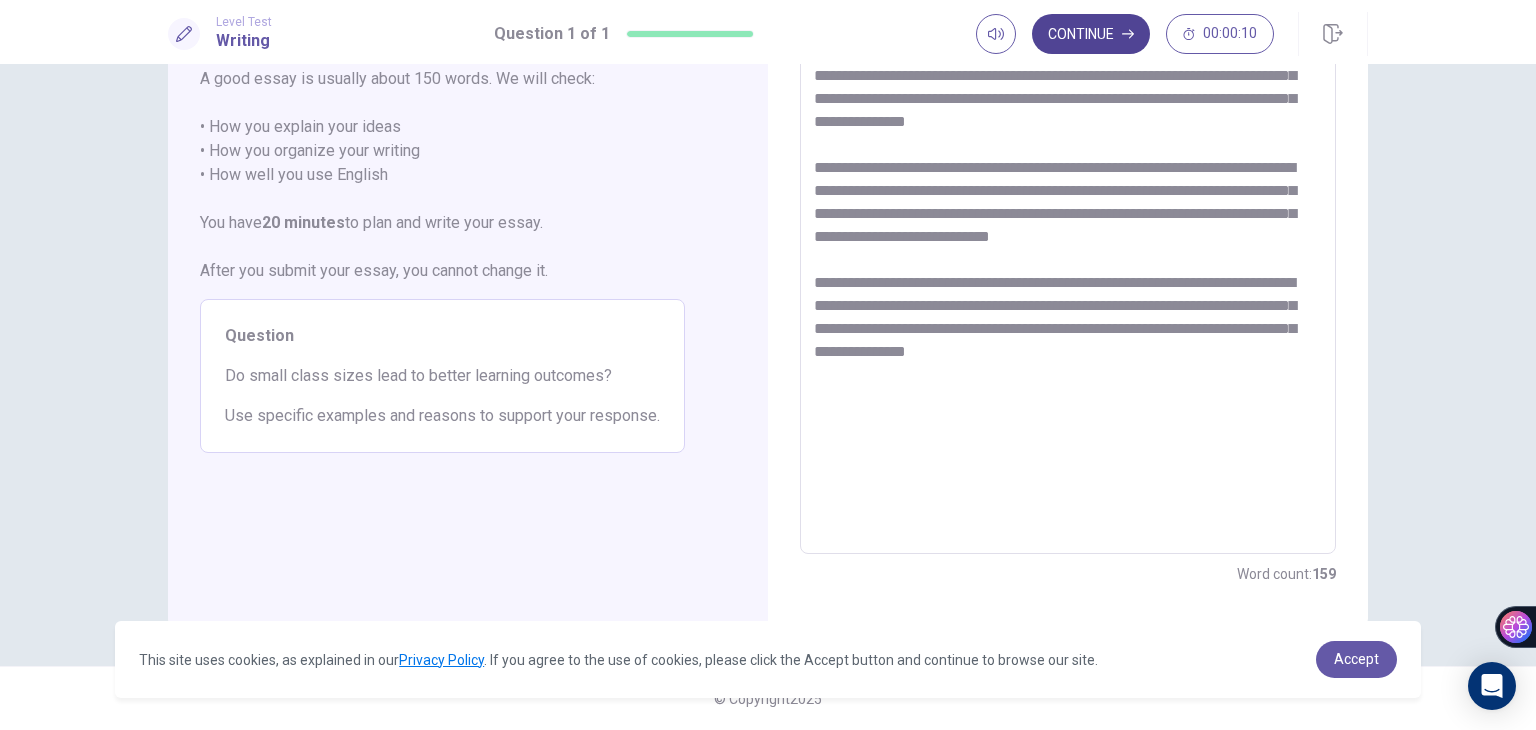 type on "**********" 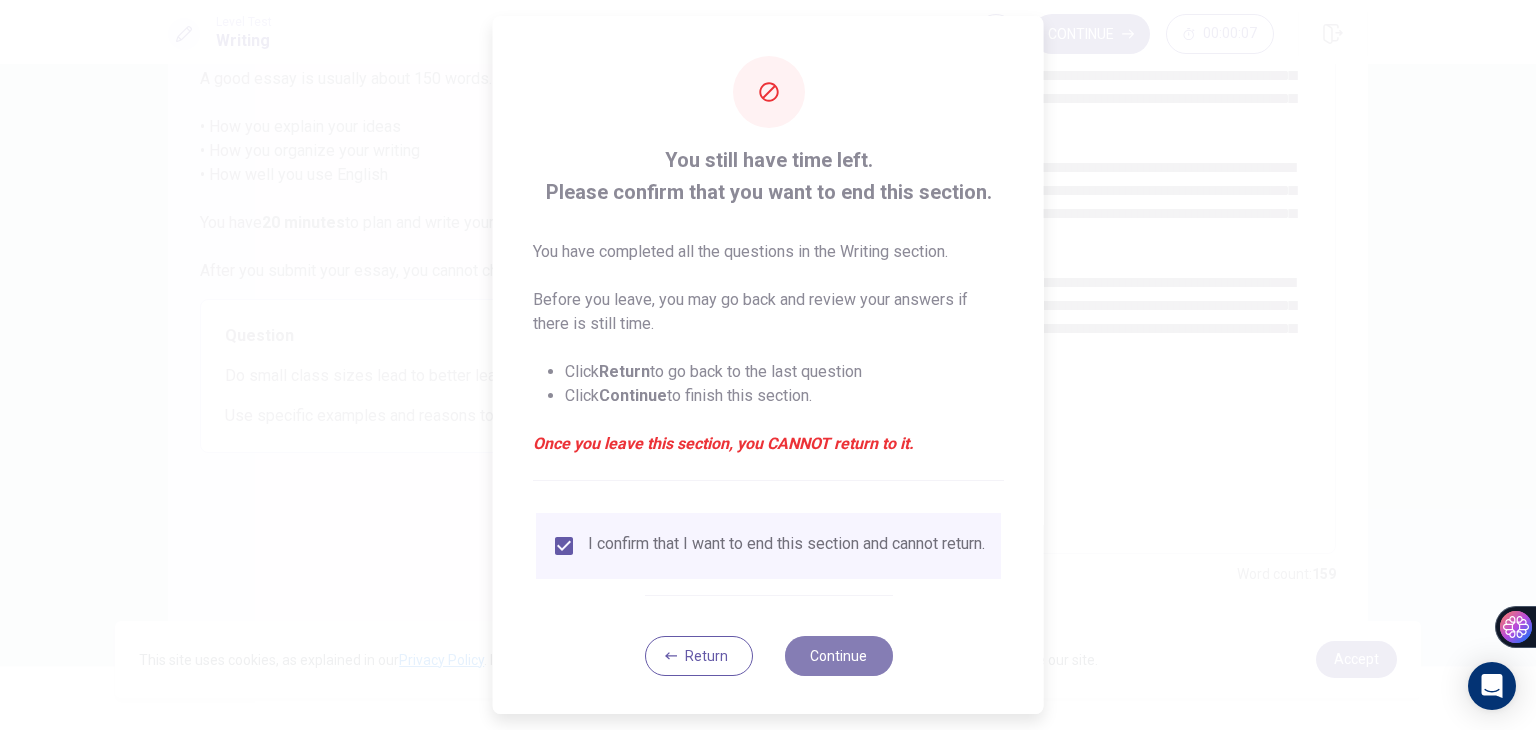 click on "Continue" at bounding box center [838, 656] 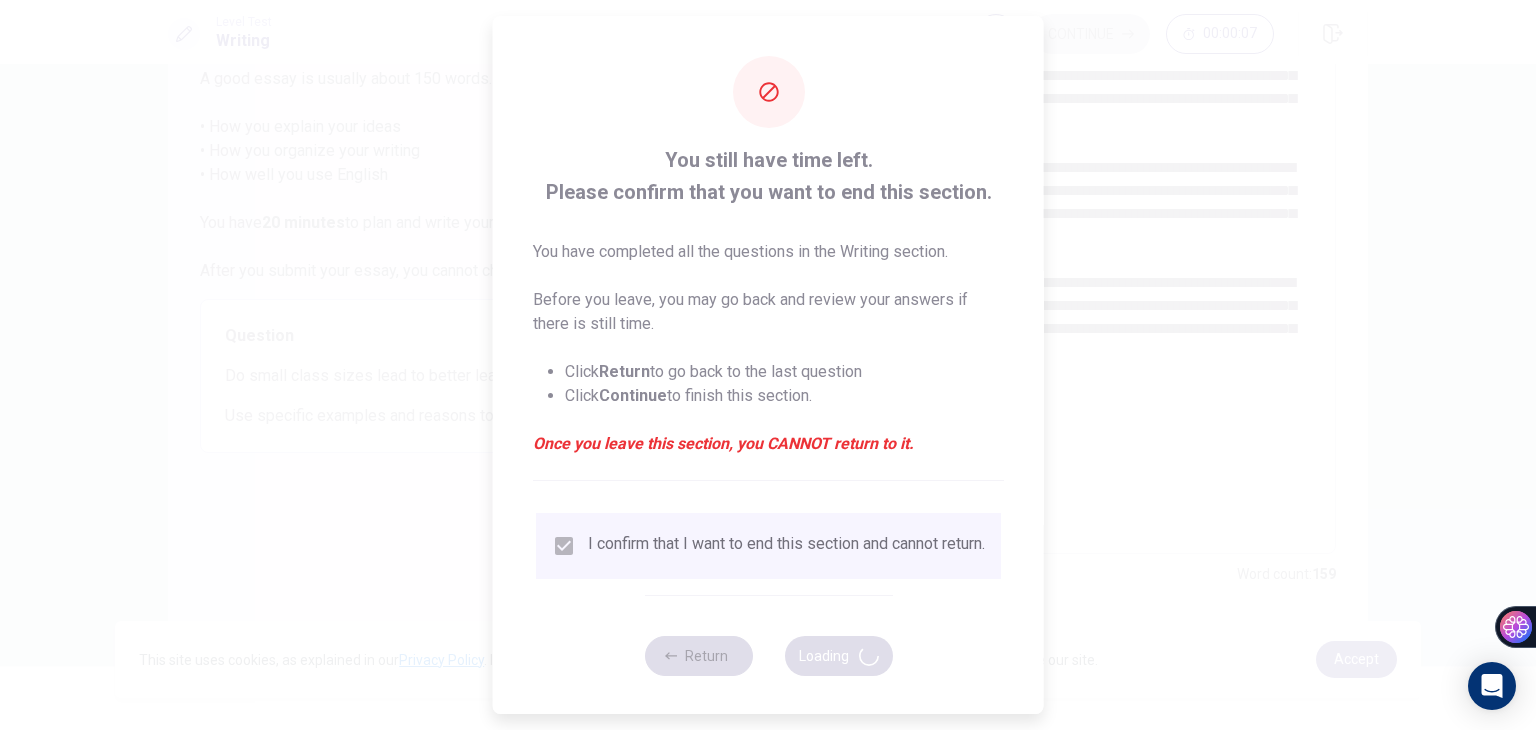 scroll, scrollTop: 0, scrollLeft: 0, axis: both 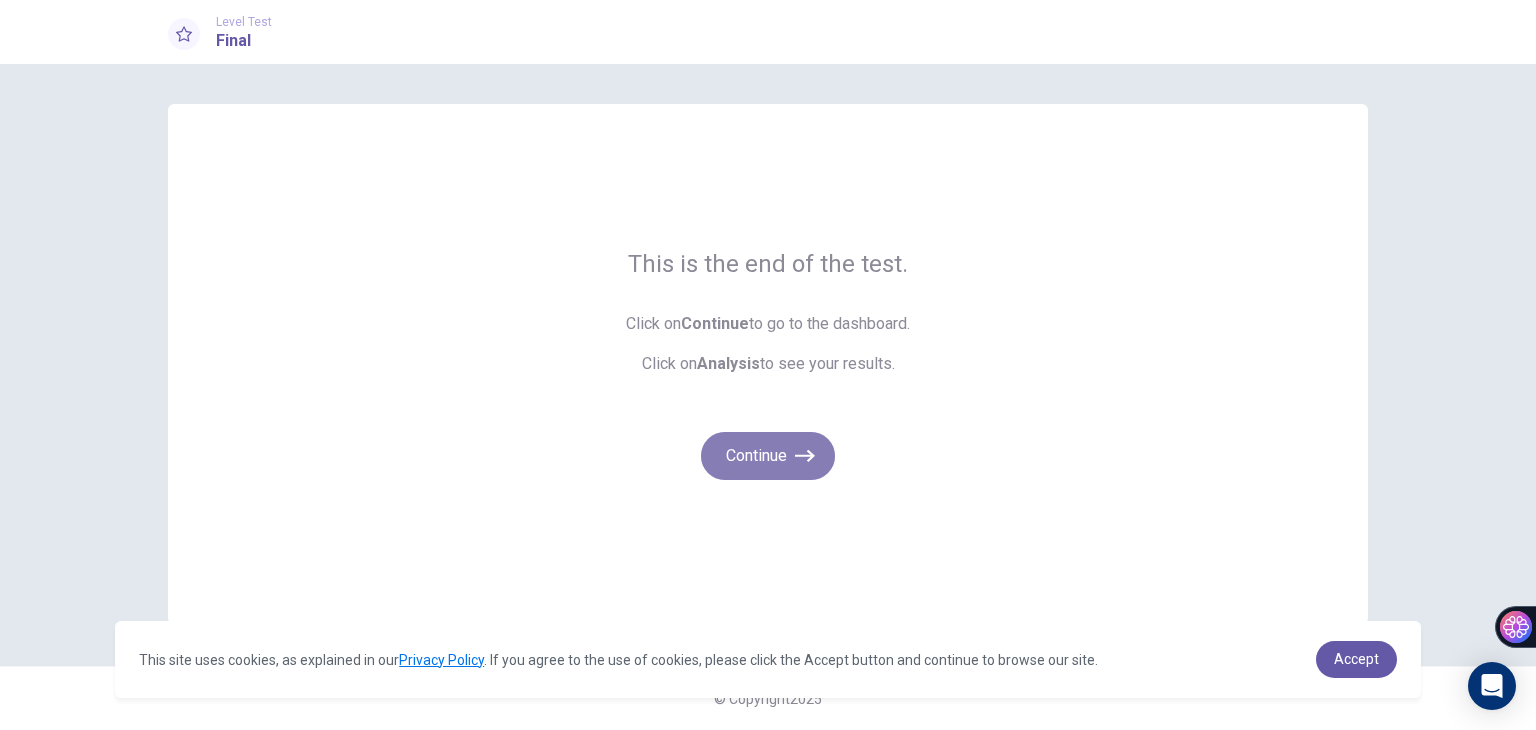 click on "Continue" at bounding box center [768, 456] 